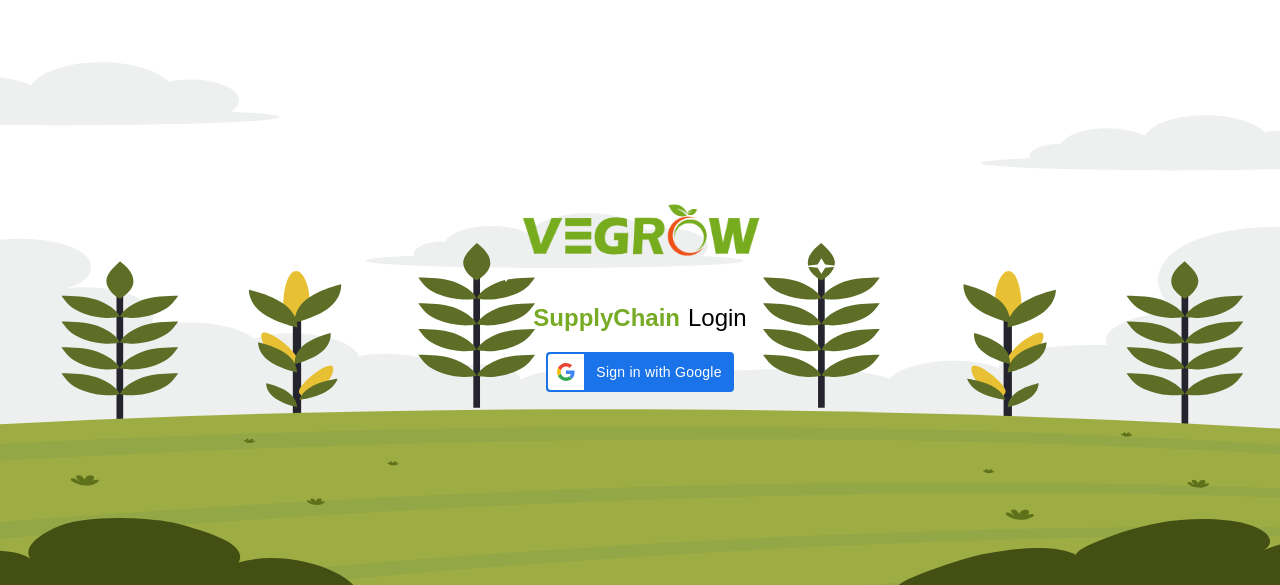 scroll, scrollTop: 0, scrollLeft: 0, axis: both 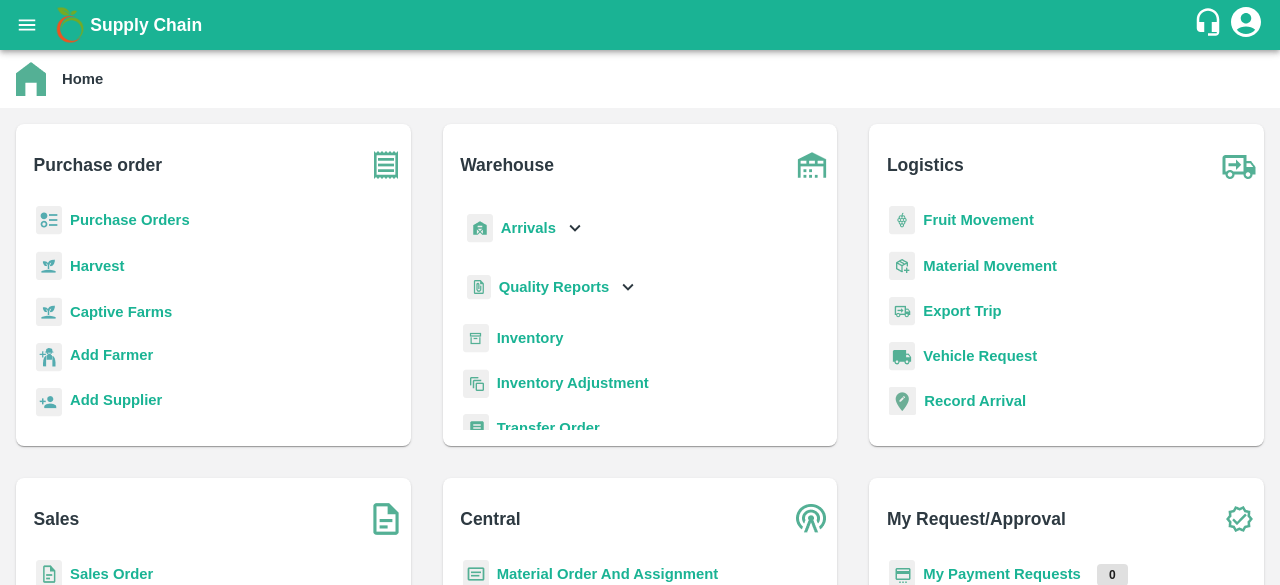click on "Inventory" at bounding box center (530, 338) 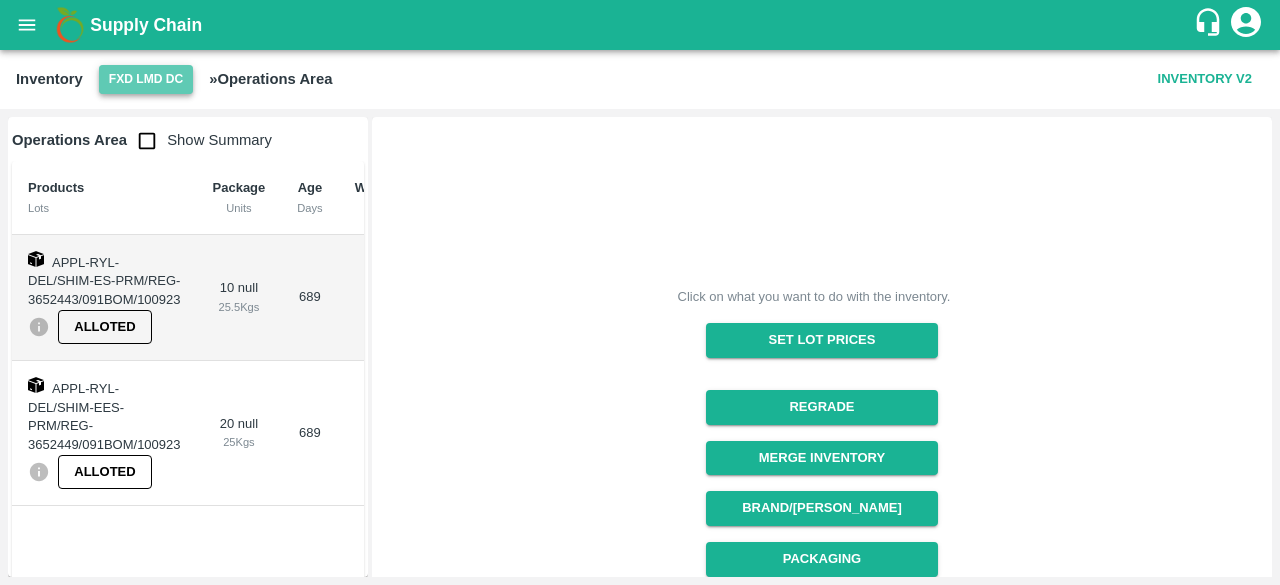 click on "FXD LMD DC" at bounding box center (146, 79) 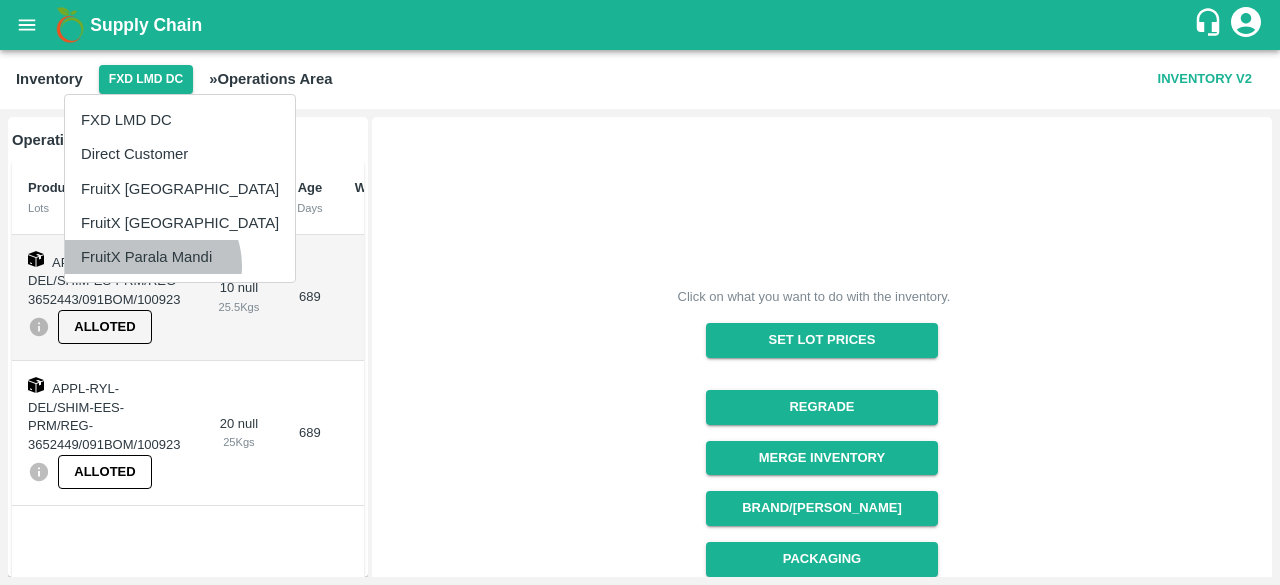 click on "FruitX Parala Mandi" at bounding box center (180, 257) 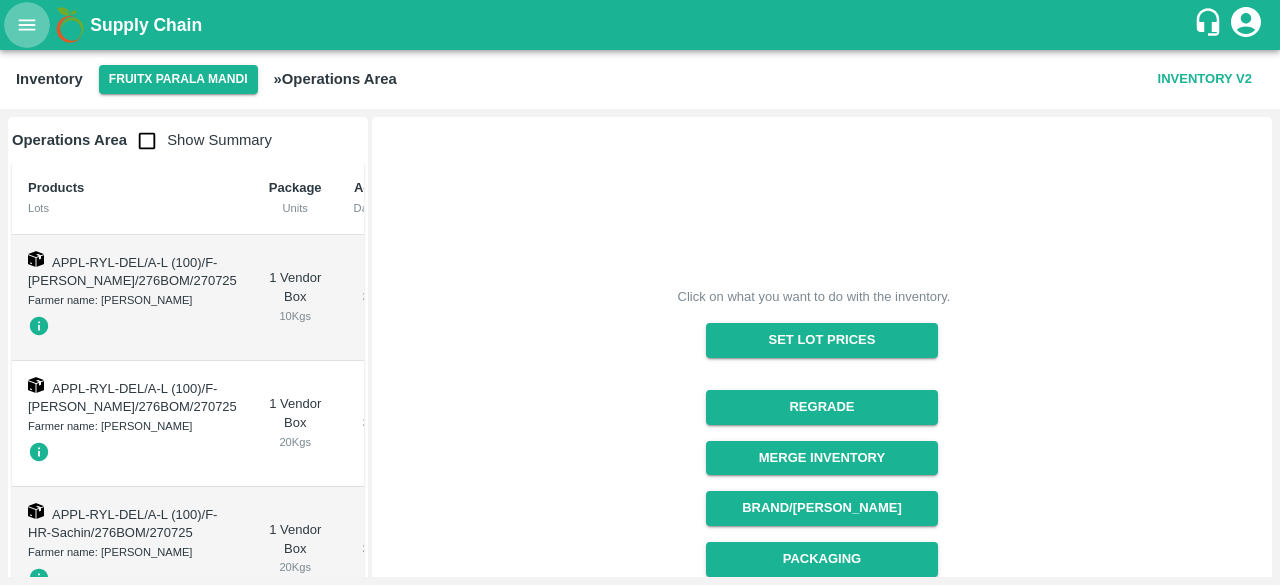 click at bounding box center (27, 25) 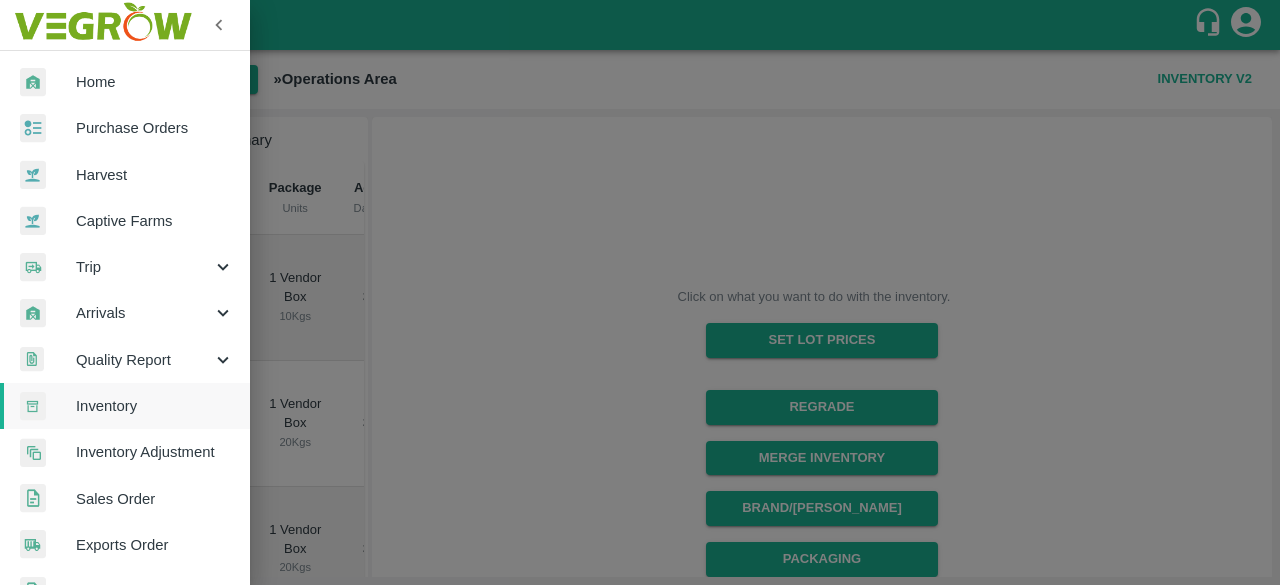 click at bounding box center [640, 292] 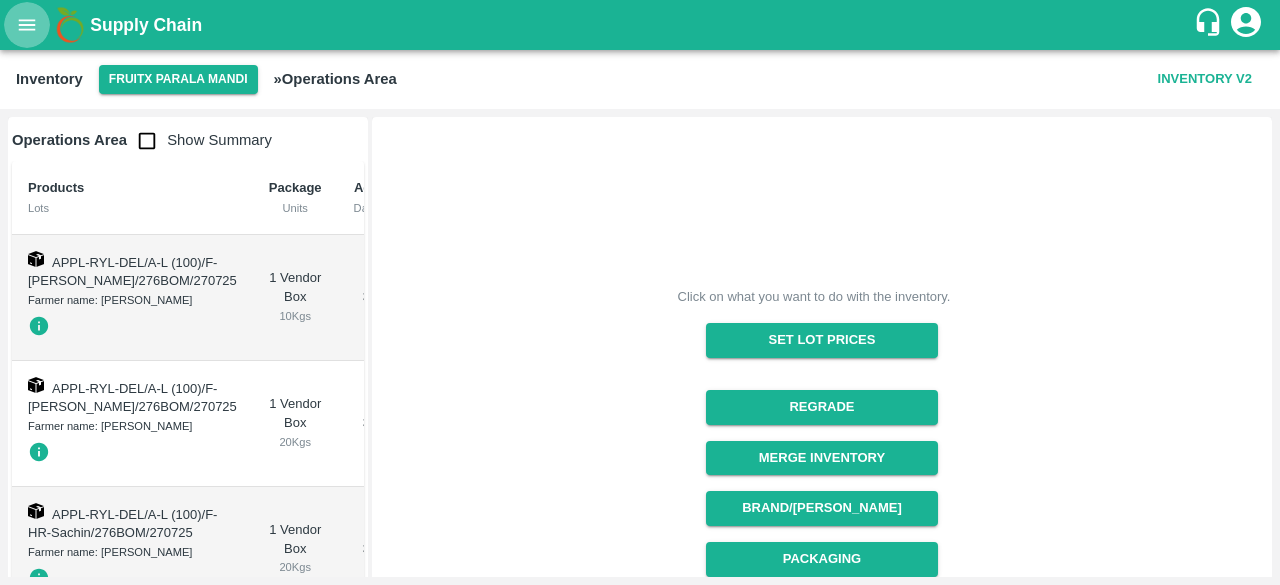 click 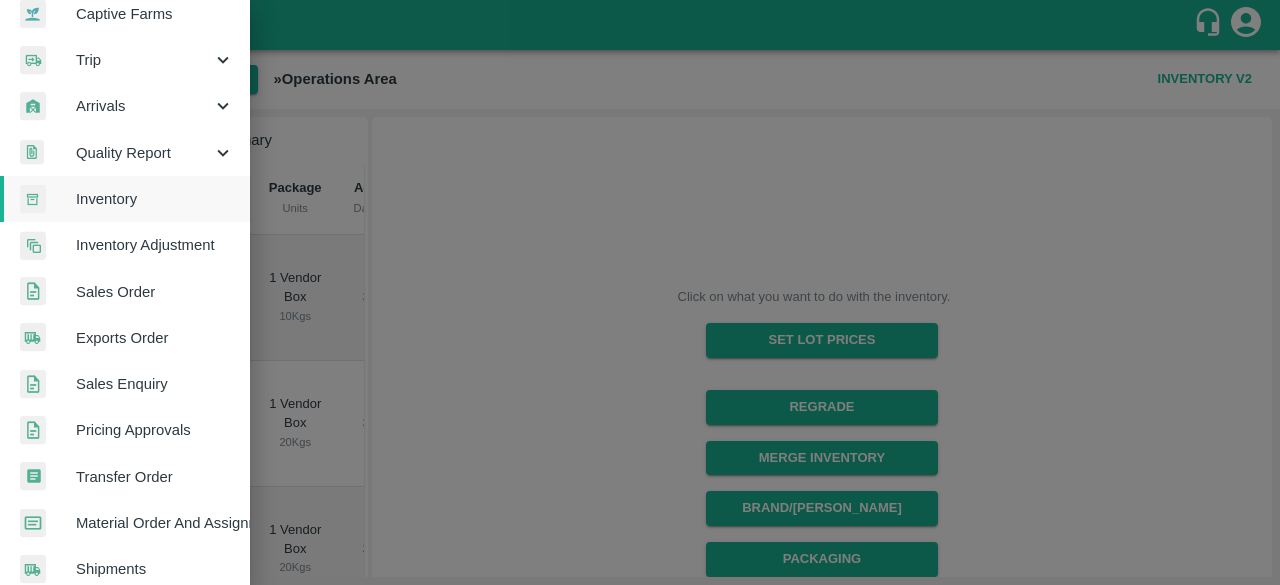 scroll, scrollTop: 265, scrollLeft: 0, axis: vertical 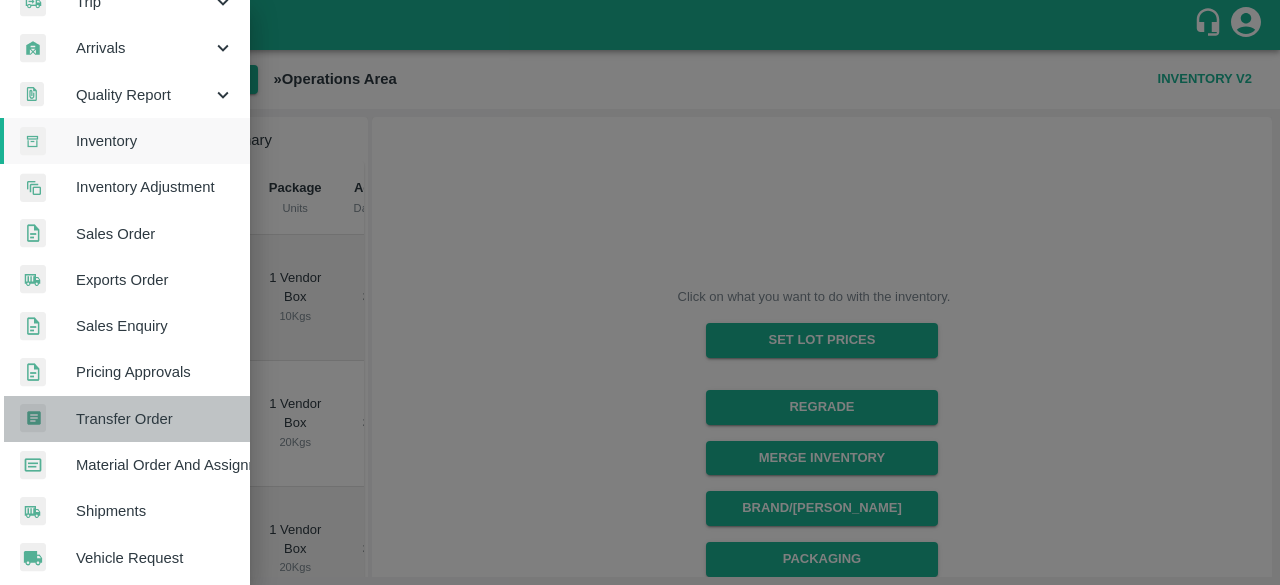 click on "Transfer Order" at bounding box center (125, 419) 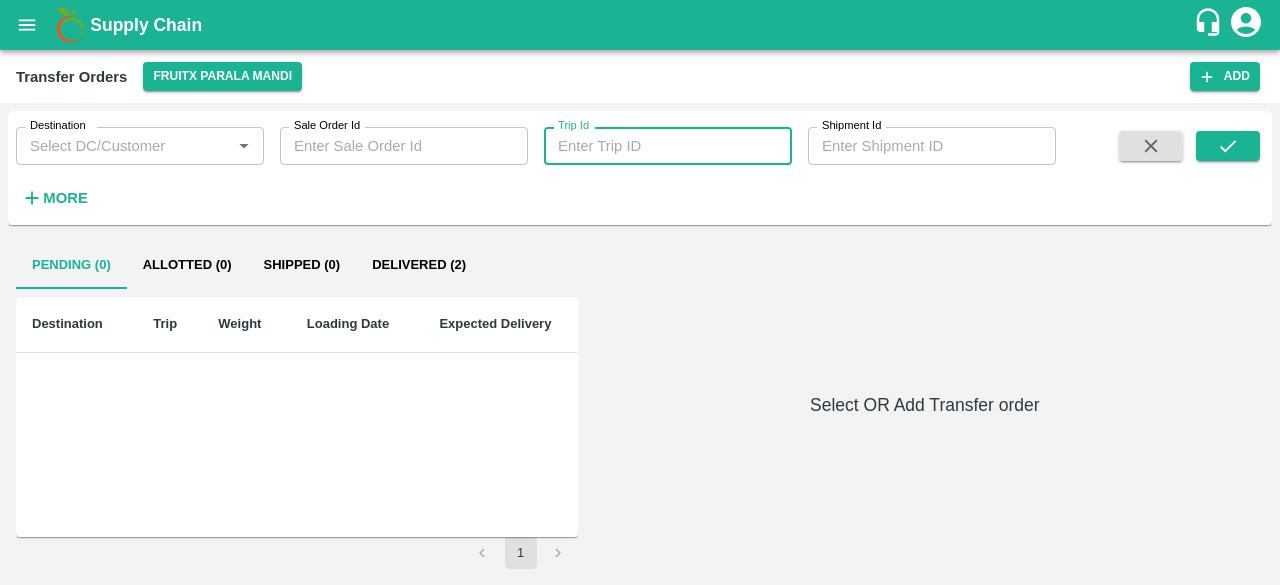 click on "Trip Id" at bounding box center (668, 146) 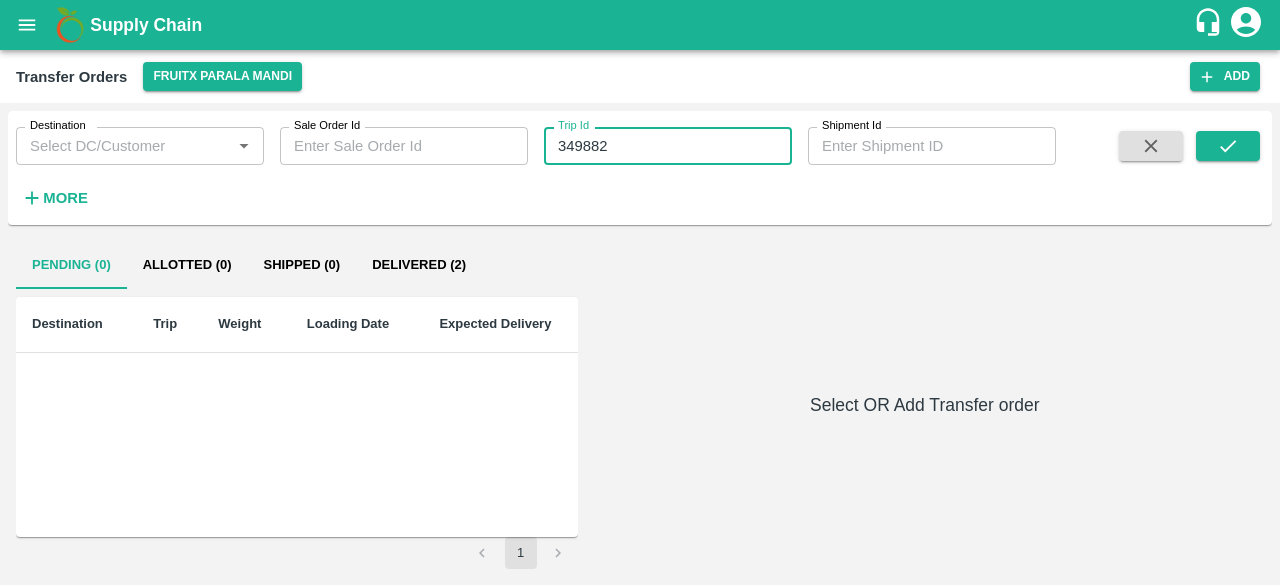 type on "349882" 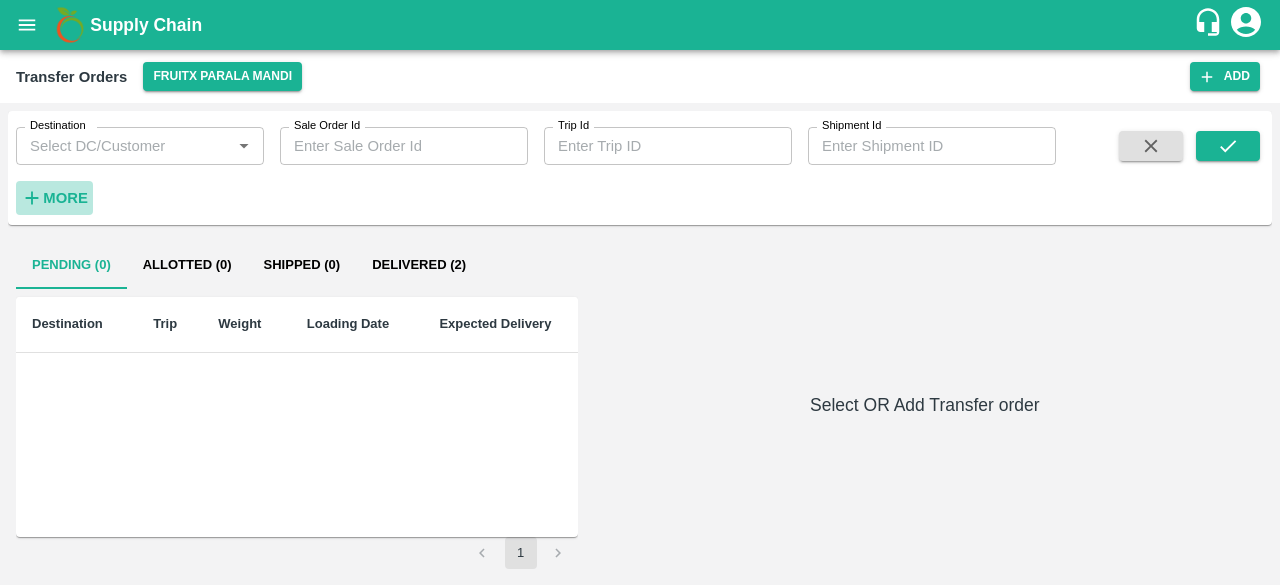click 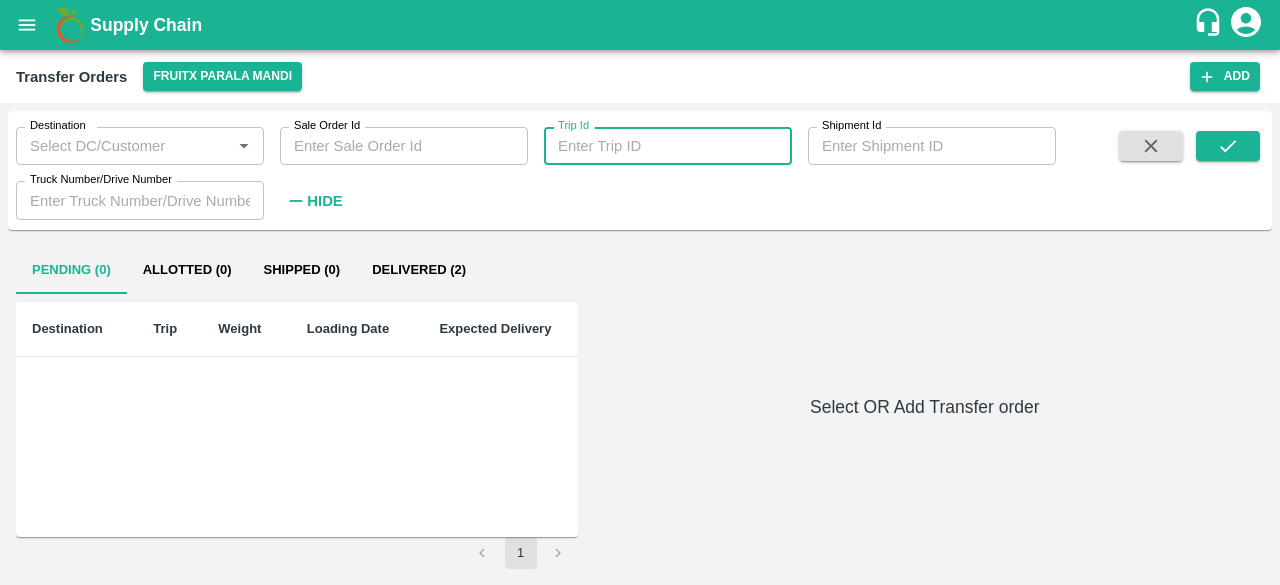click on "Trip Id" at bounding box center (668, 146) 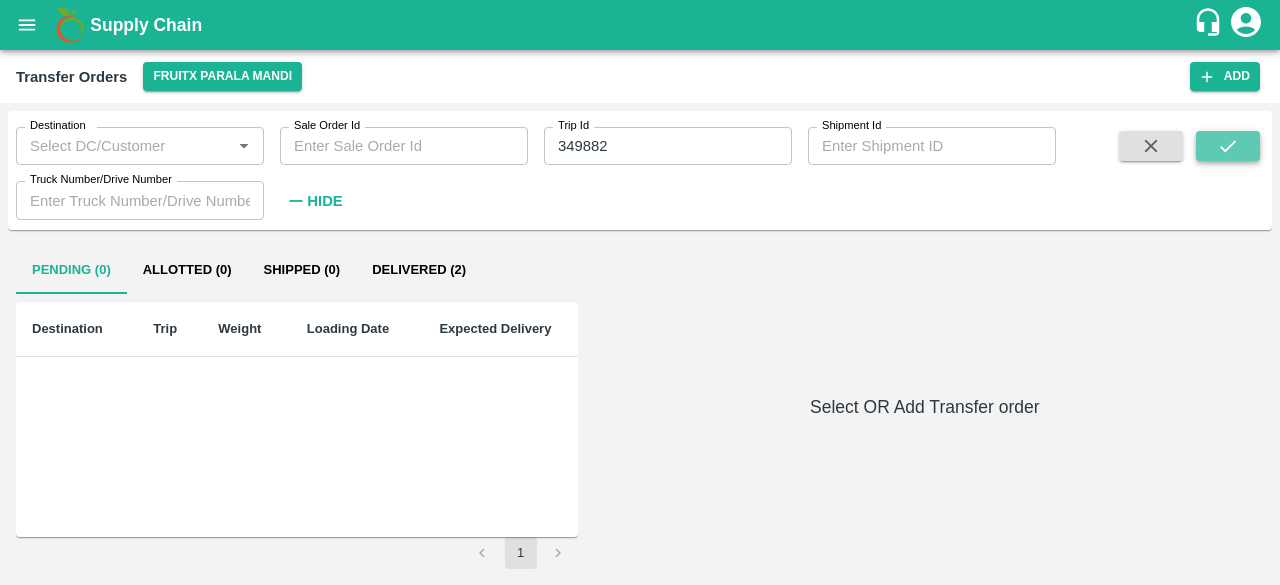 click 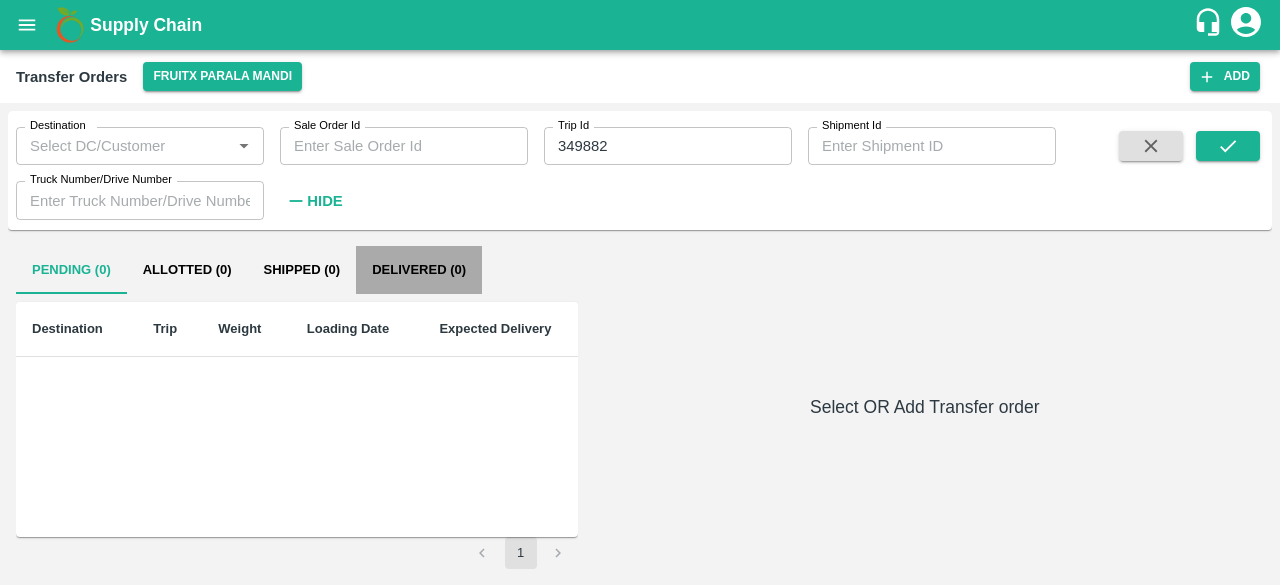 click on "Delivered (0)" at bounding box center (419, 270) 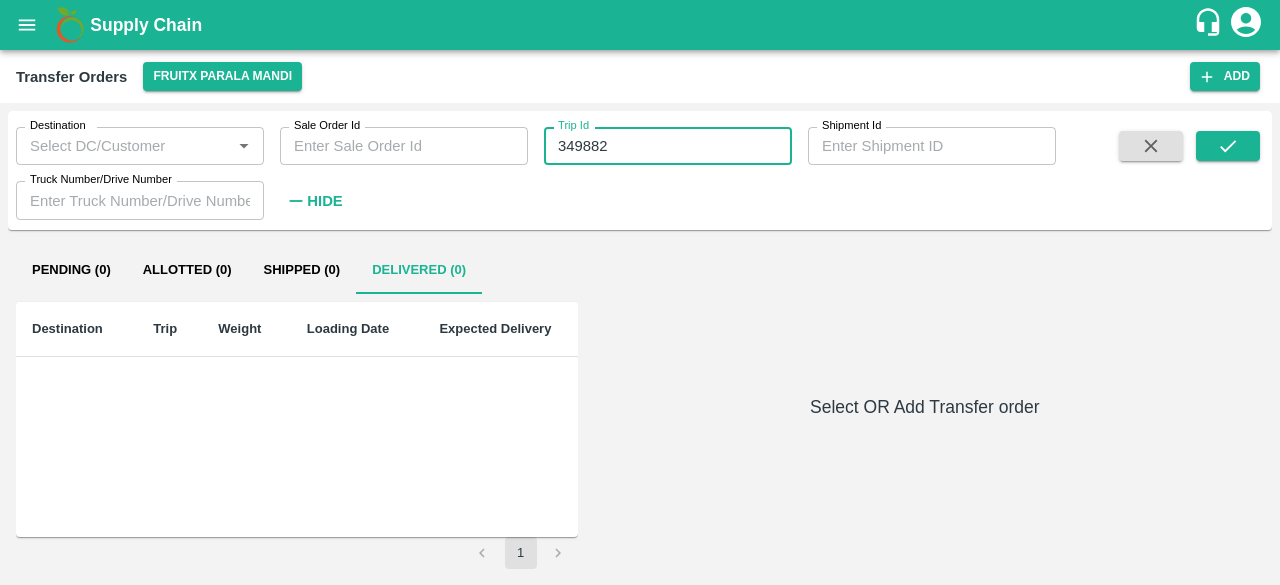 click on "349882" at bounding box center (668, 146) 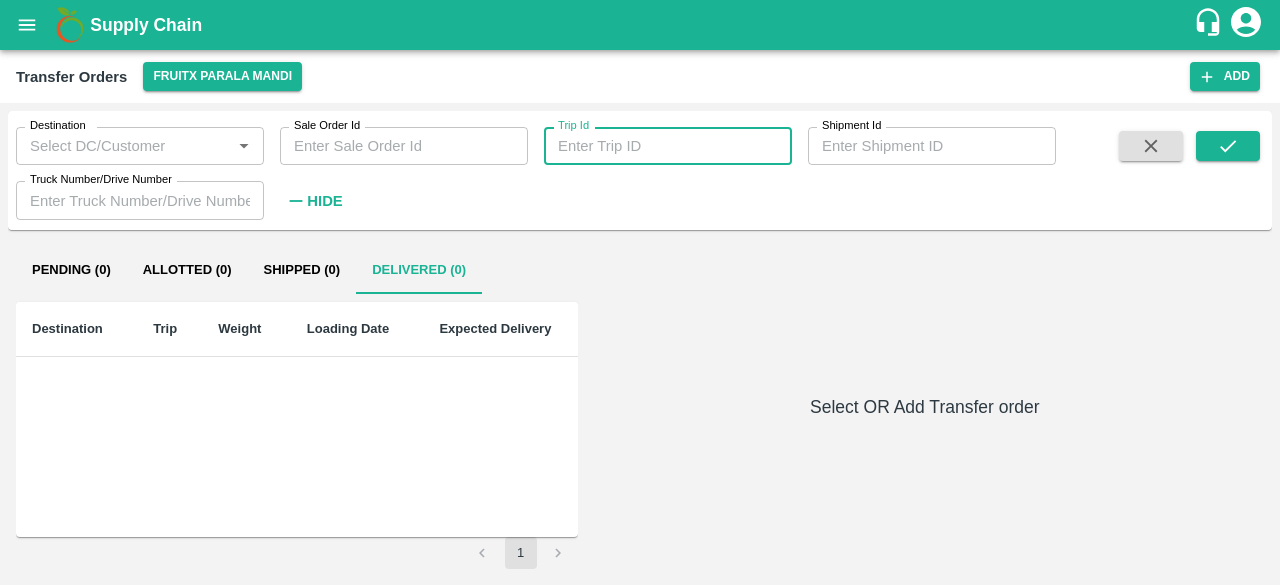 click on "Trip Id" at bounding box center [668, 146] 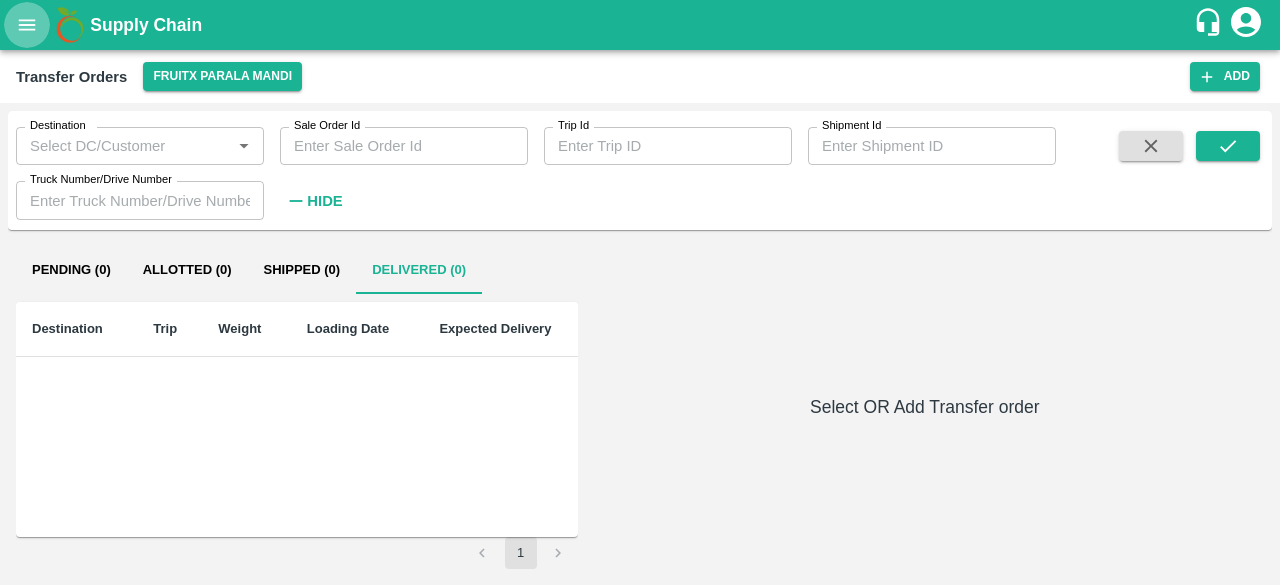 click 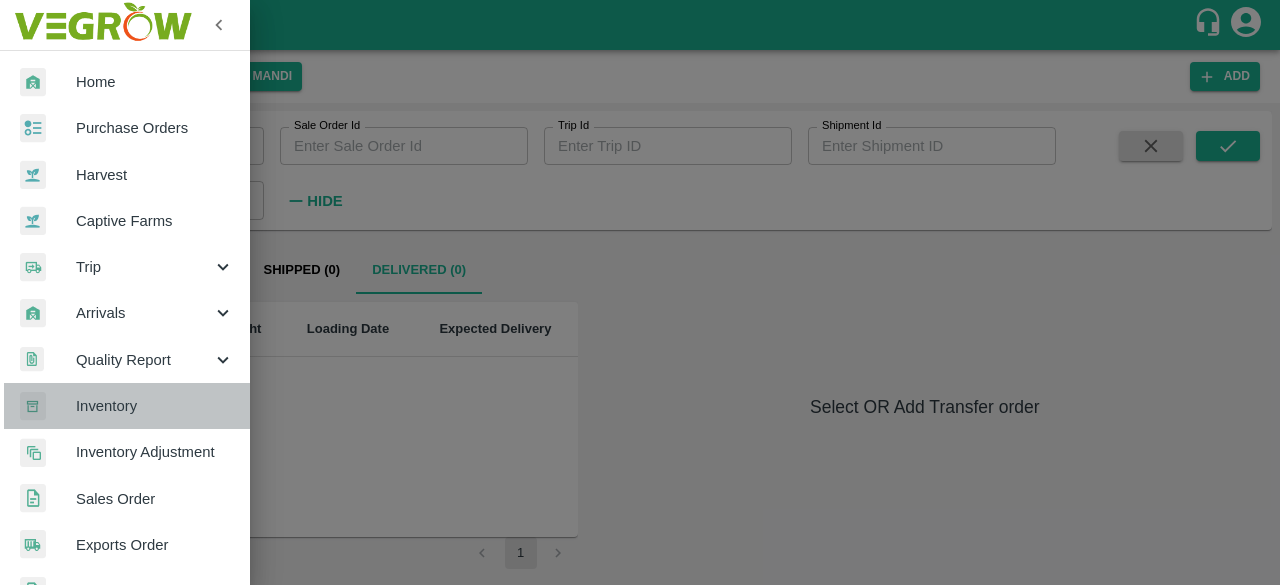 click on "Inventory" at bounding box center (125, 406) 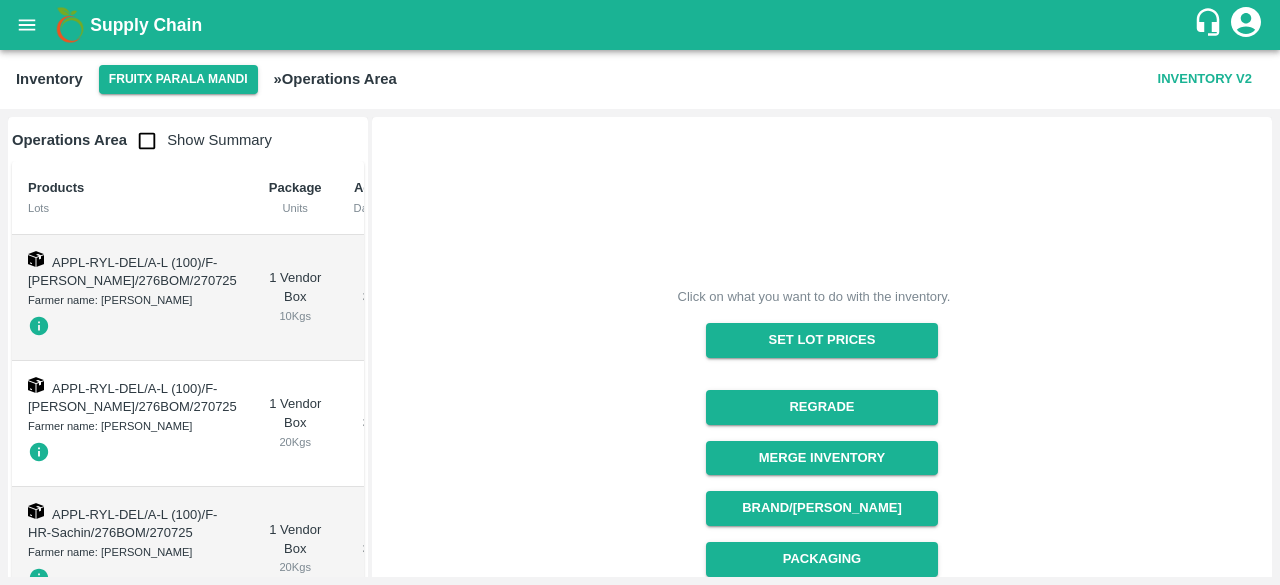 click on "1 Vendor Box 10  Kgs" at bounding box center [295, 298] 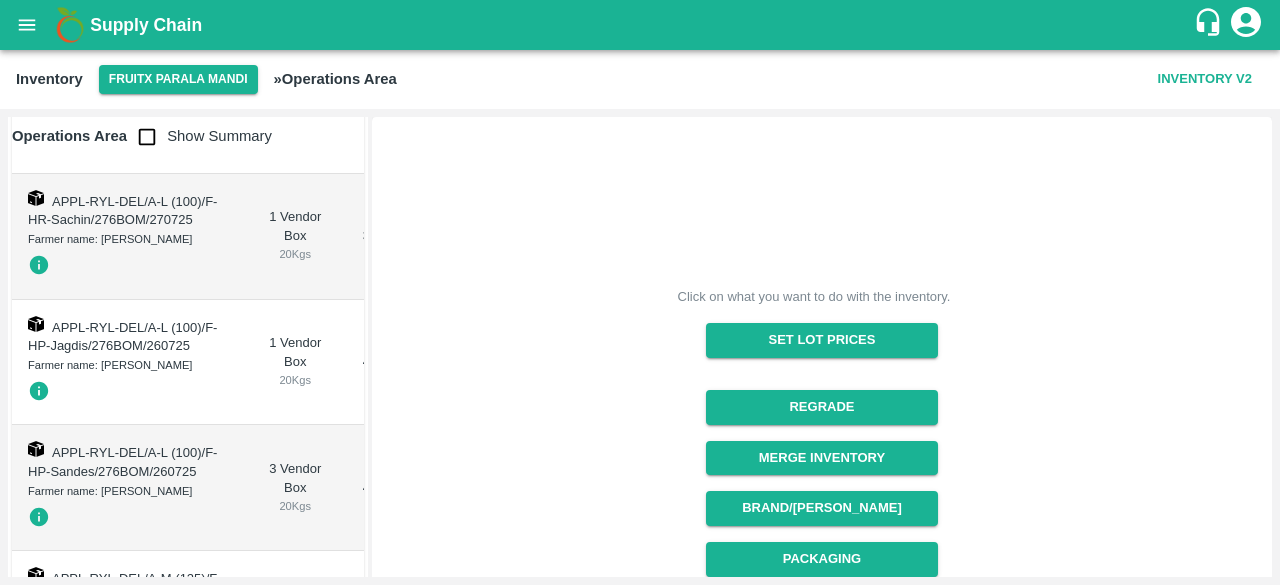 scroll, scrollTop: 0, scrollLeft: 0, axis: both 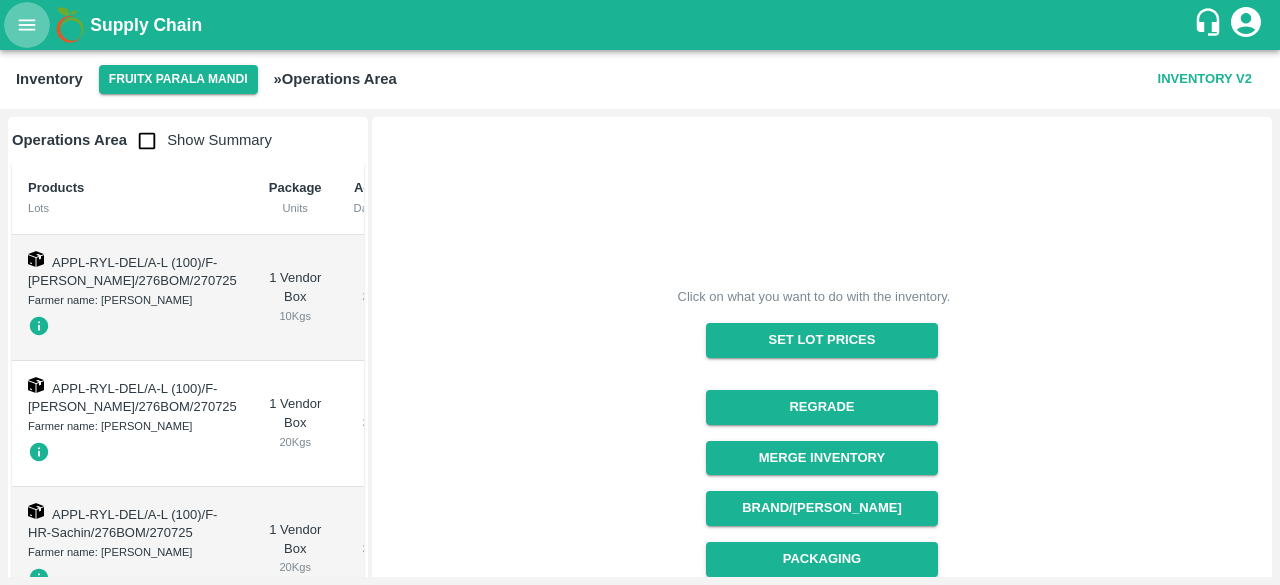 click 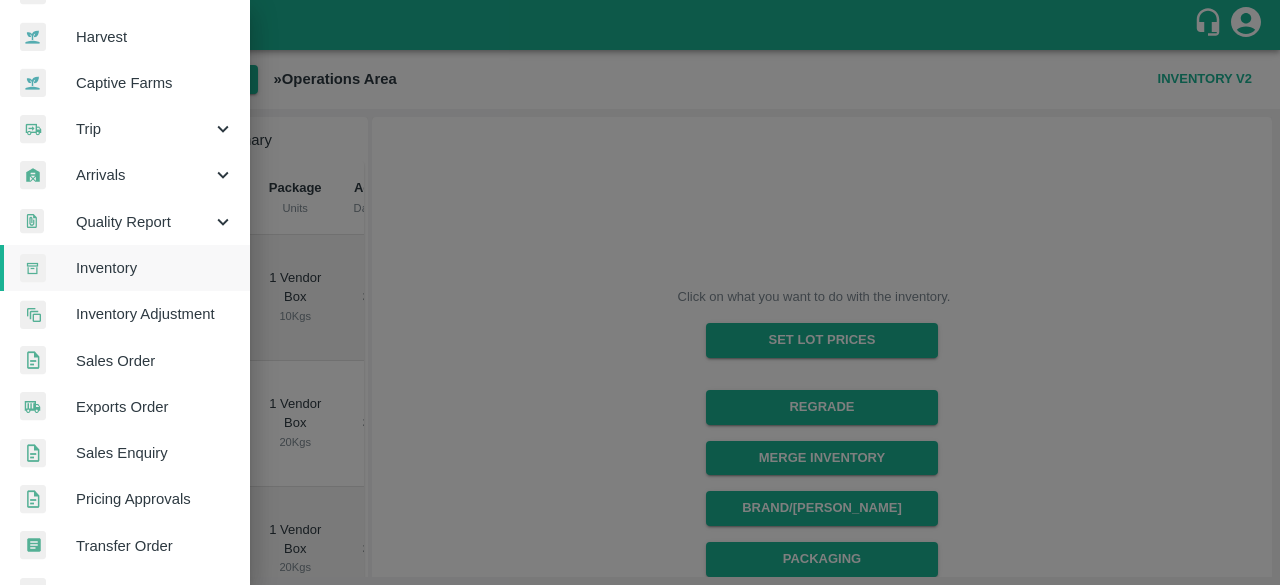 scroll, scrollTop: 211, scrollLeft: 0, axis: vertical 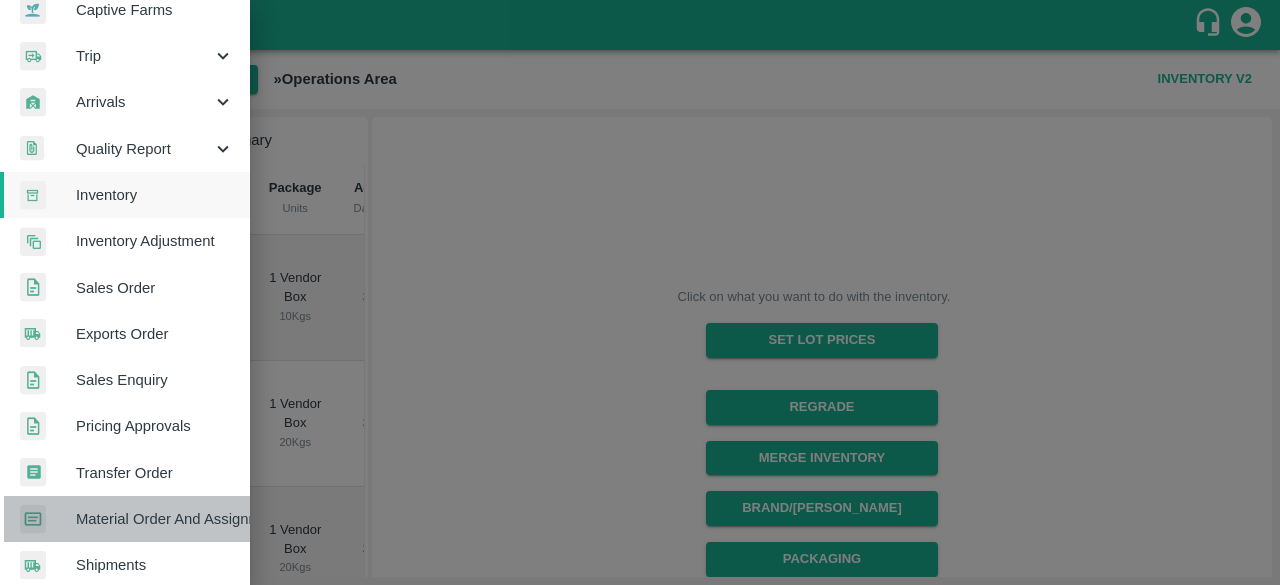 click on "Material Order And Assignment" at bounding box center (155, 519) 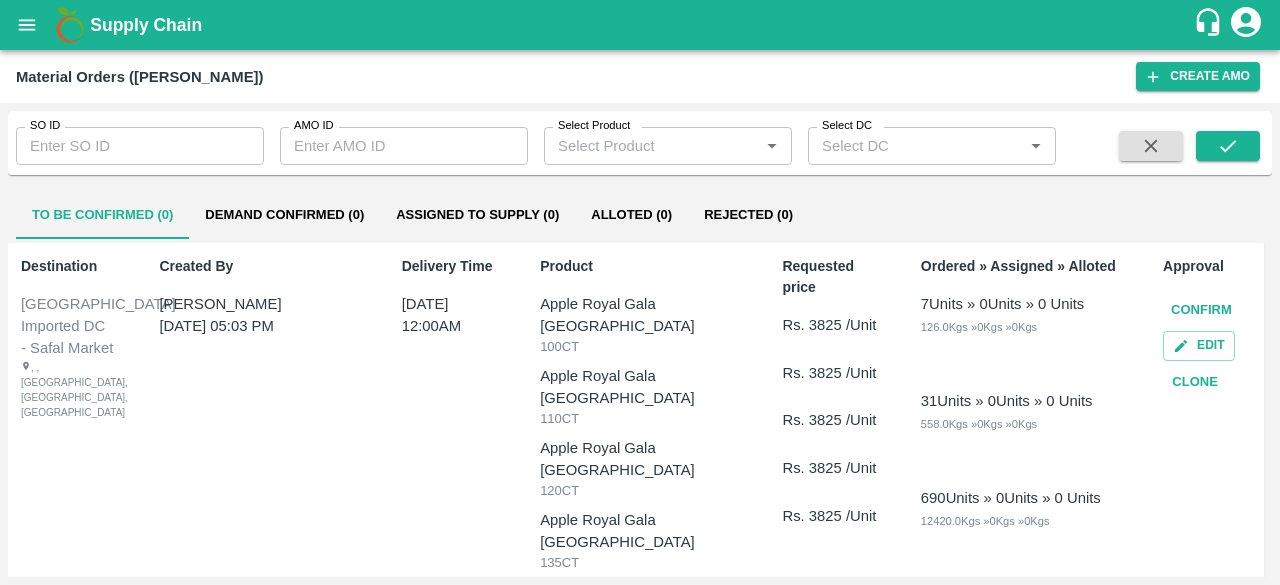 click on "AMO ID" at bounding box center [404, 146] 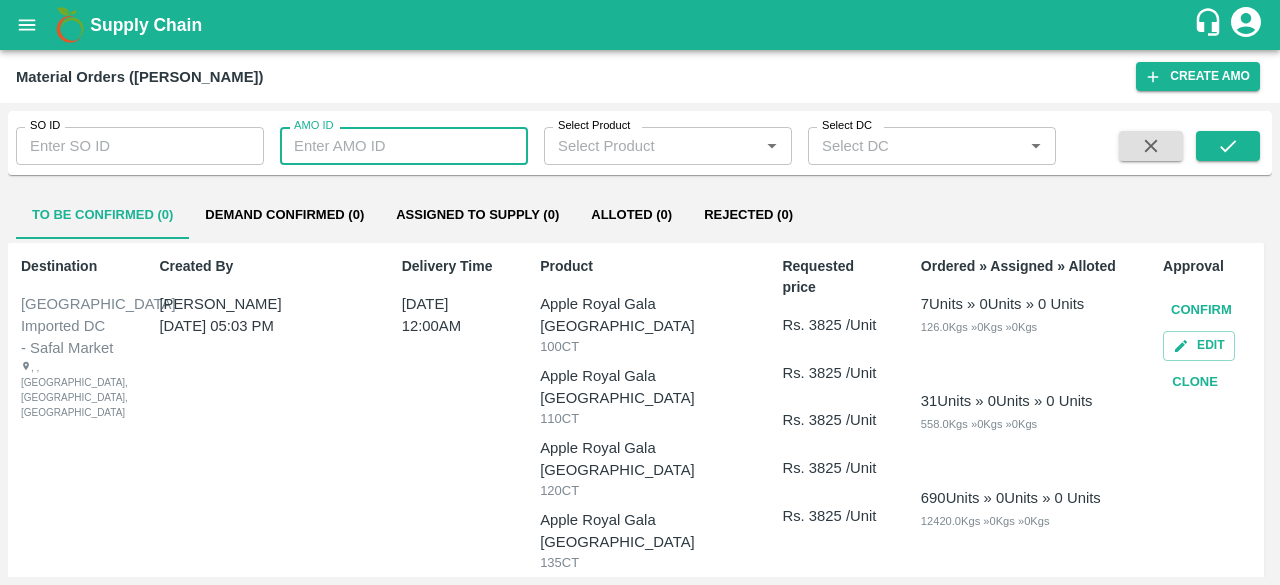 paste on "349882" 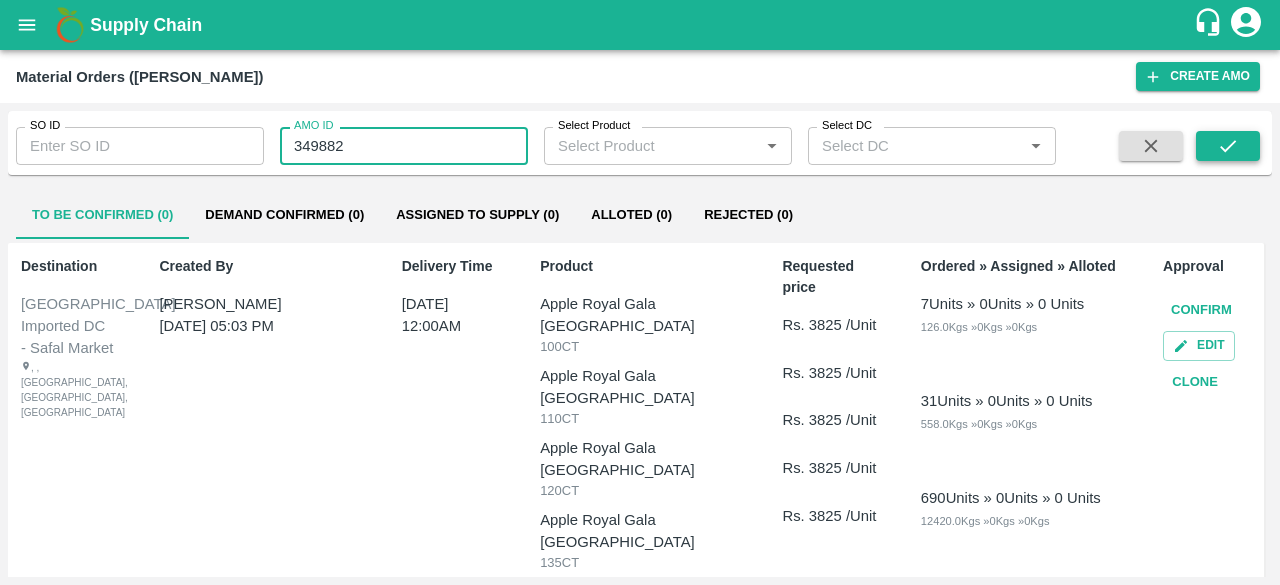 type on "349882" 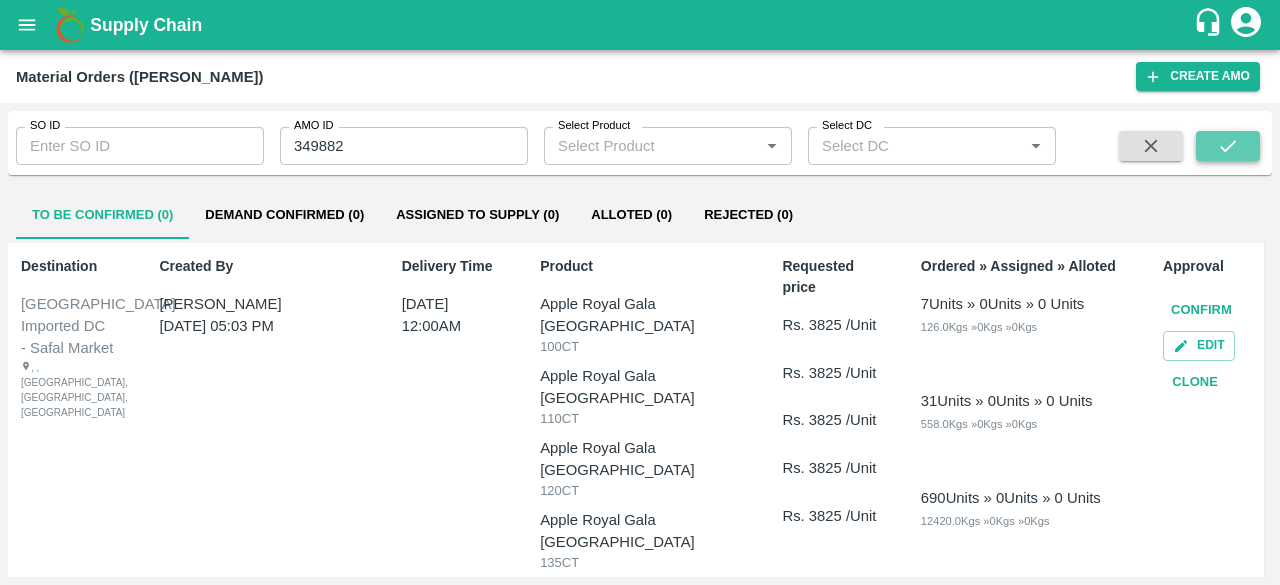 click at bounding box center [1228, 146] 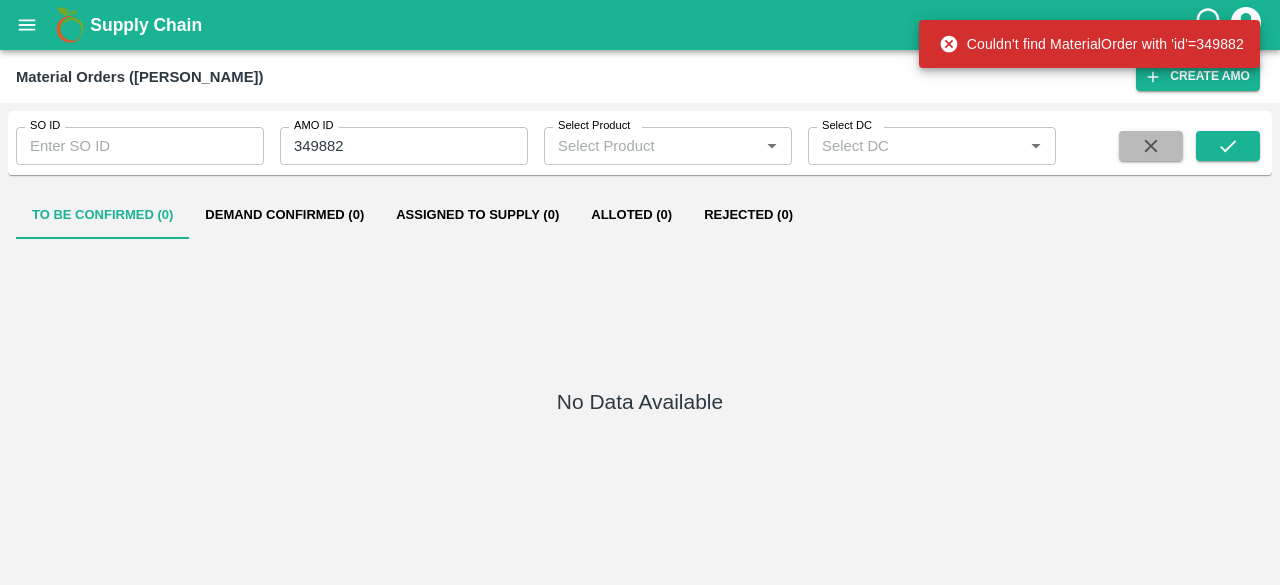 click at bounding box center [1151, 146] 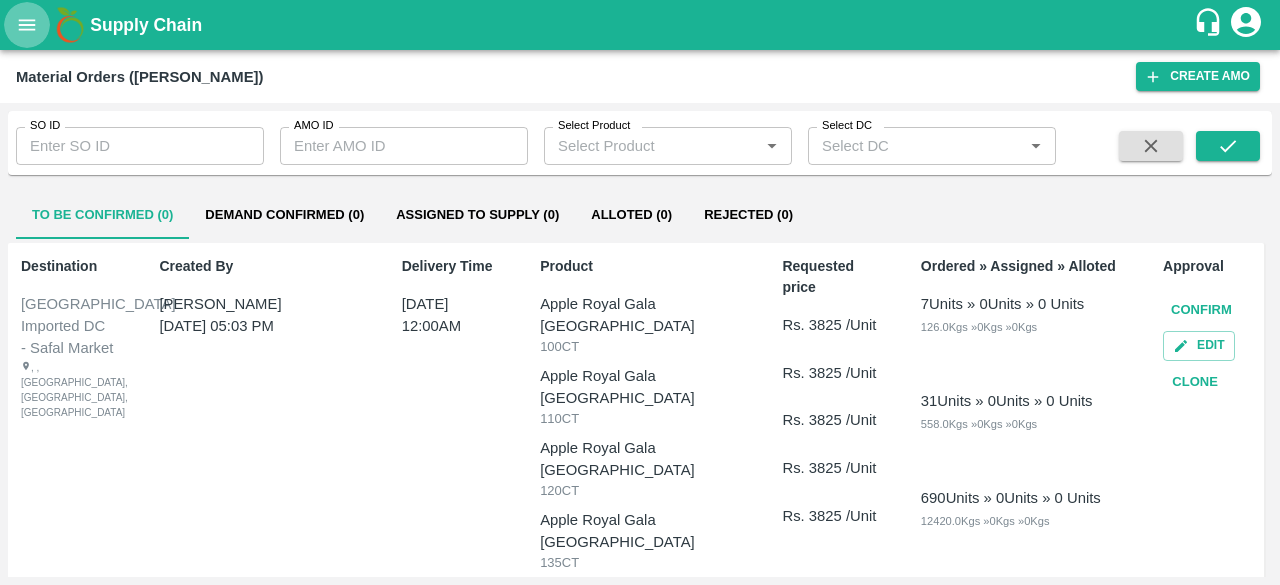 click at bounding box center [27, 25] 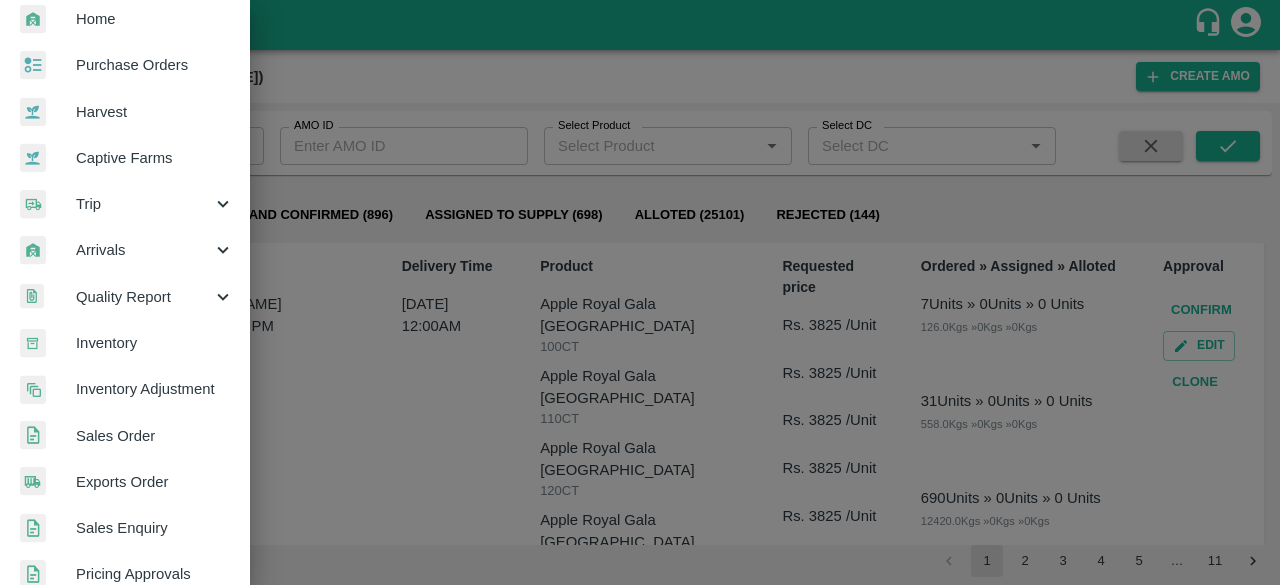 scroll, scrollTop: 64, scrollLeft: 0, axis: vertical 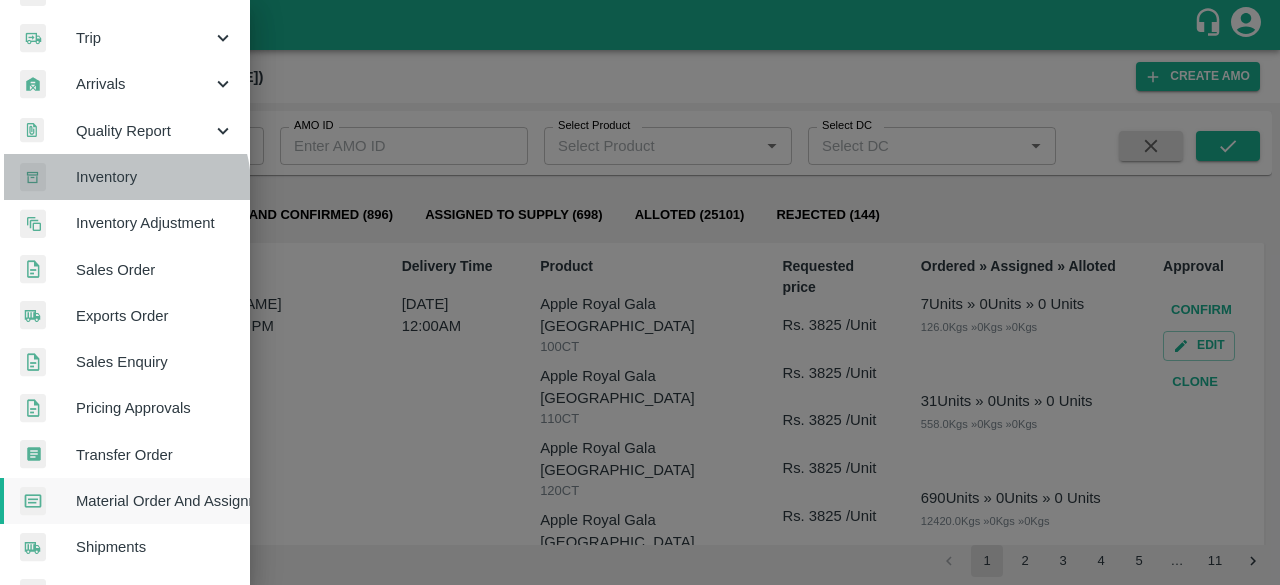 click on "Inventory" at bounding box center [155, 177] 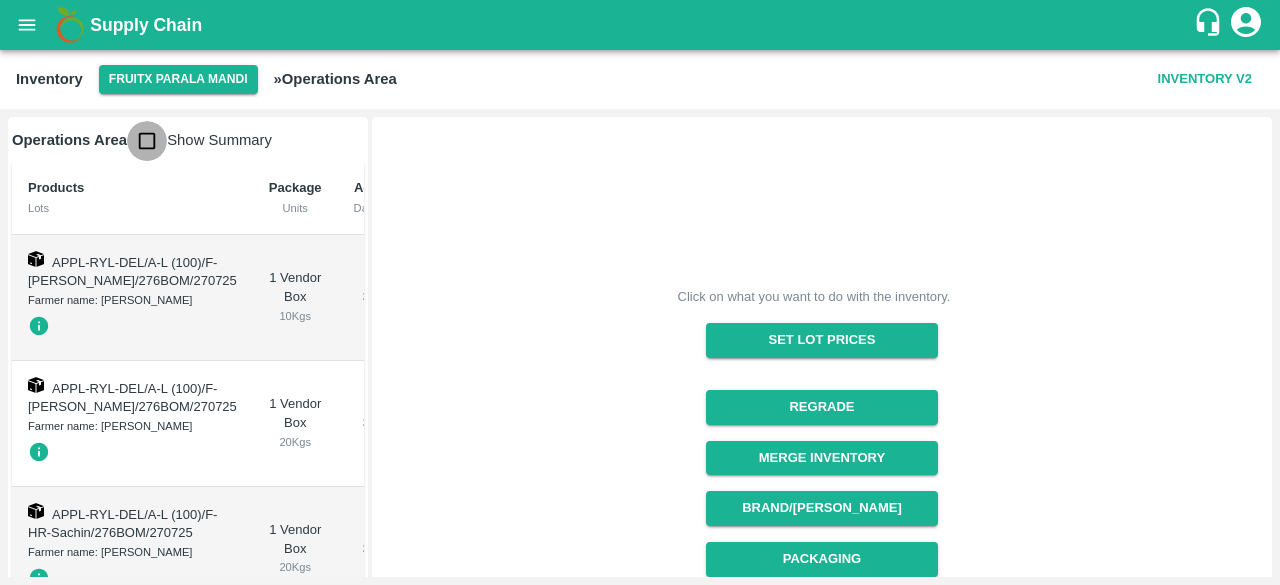 click at bounding box center (147, 141) 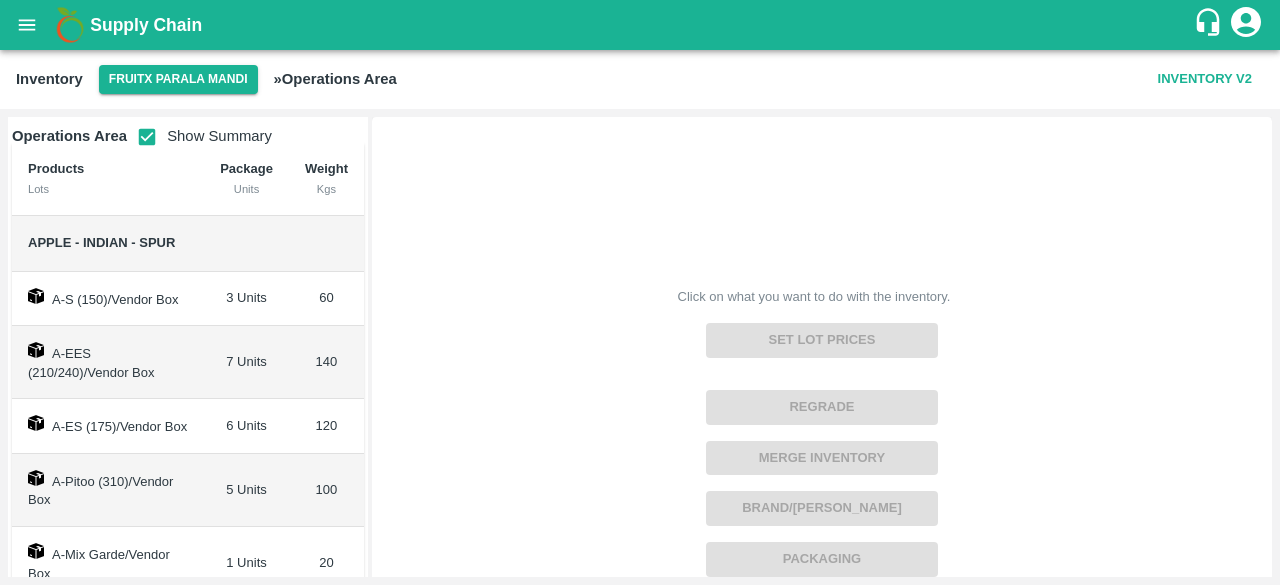 scroll, scrollTop: 0, scrollLeft: 0, axis: both 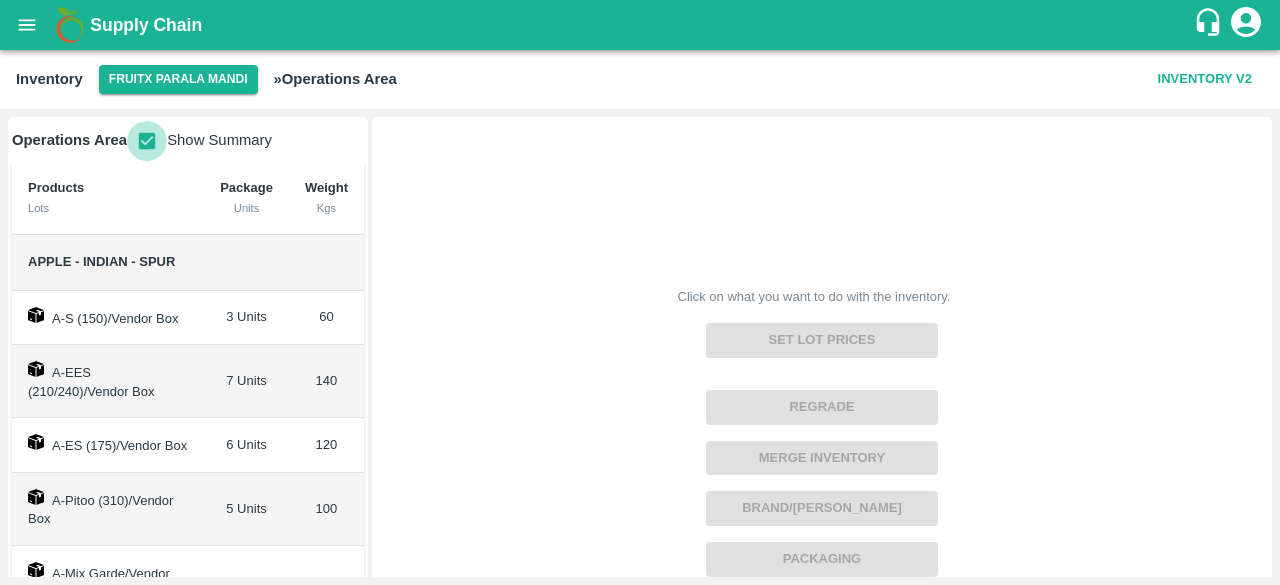 click at bounding box center (147, 141) 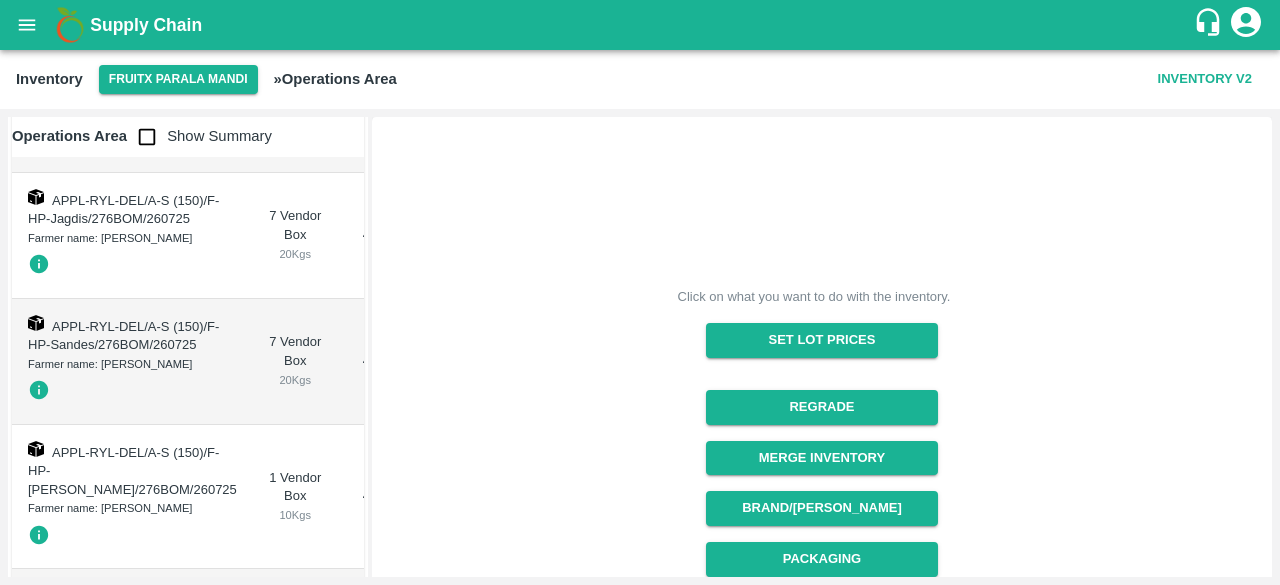 scroll, scrollTop: 1701, scrollLeft: 0, axis: vertical 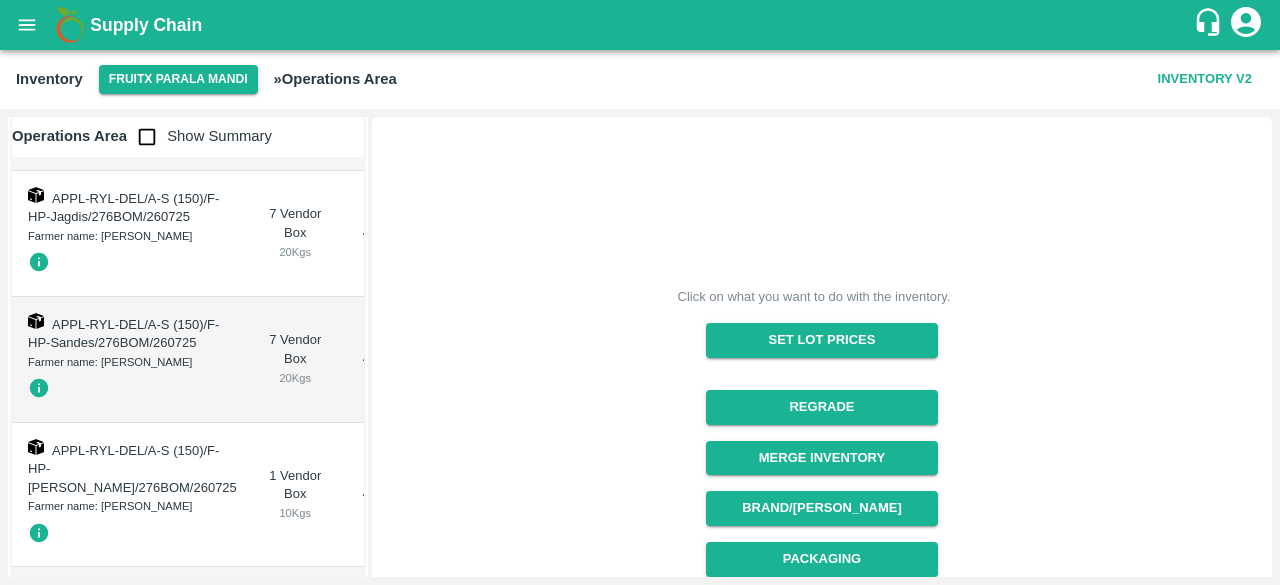 click on "APPL-RYL-DEL/A-S (150)/F-PB-RUCHIK/276BOM/270725" at bounding box center (132, -44) 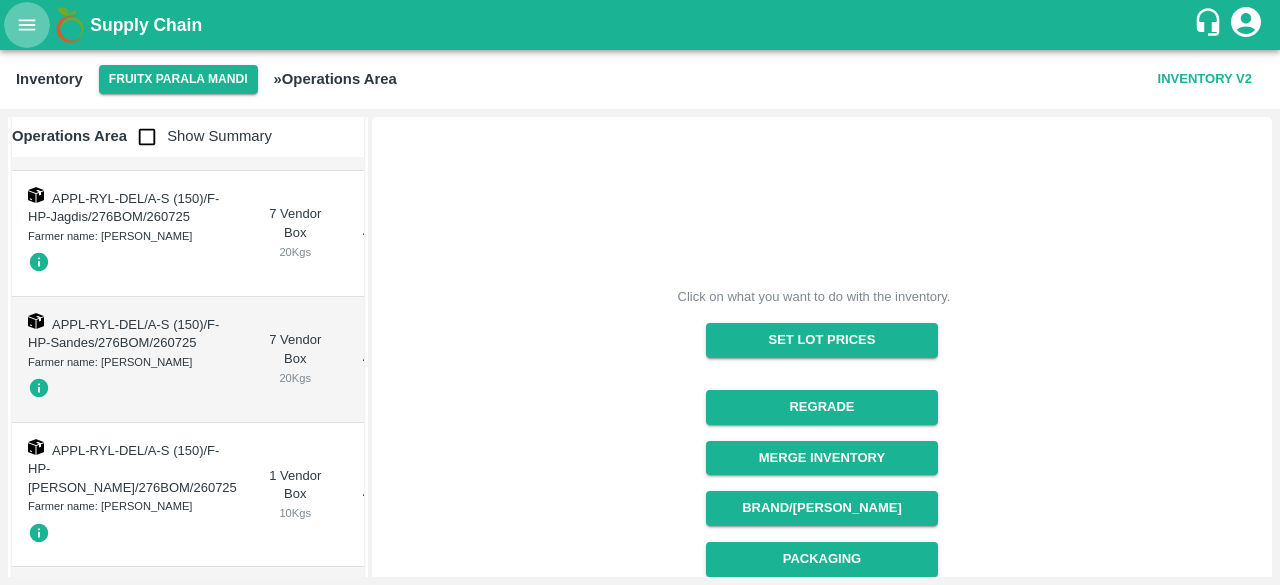click 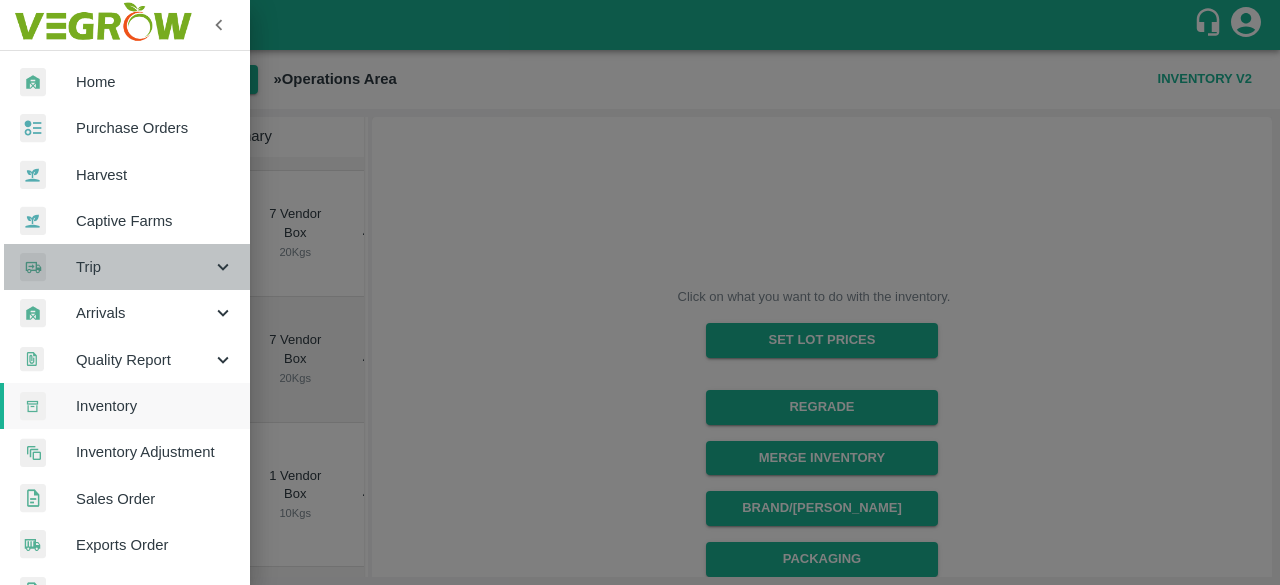 click on "Trip" at bounding box center (125, 267) 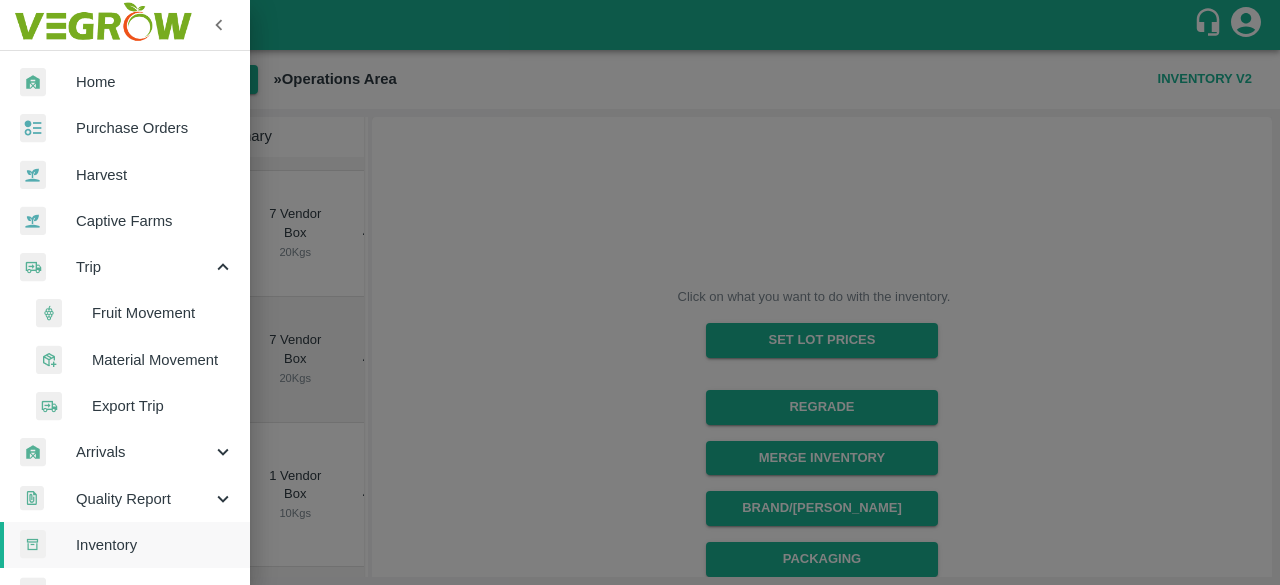click on "Fruit Movement" at bounding box center [163, 313] 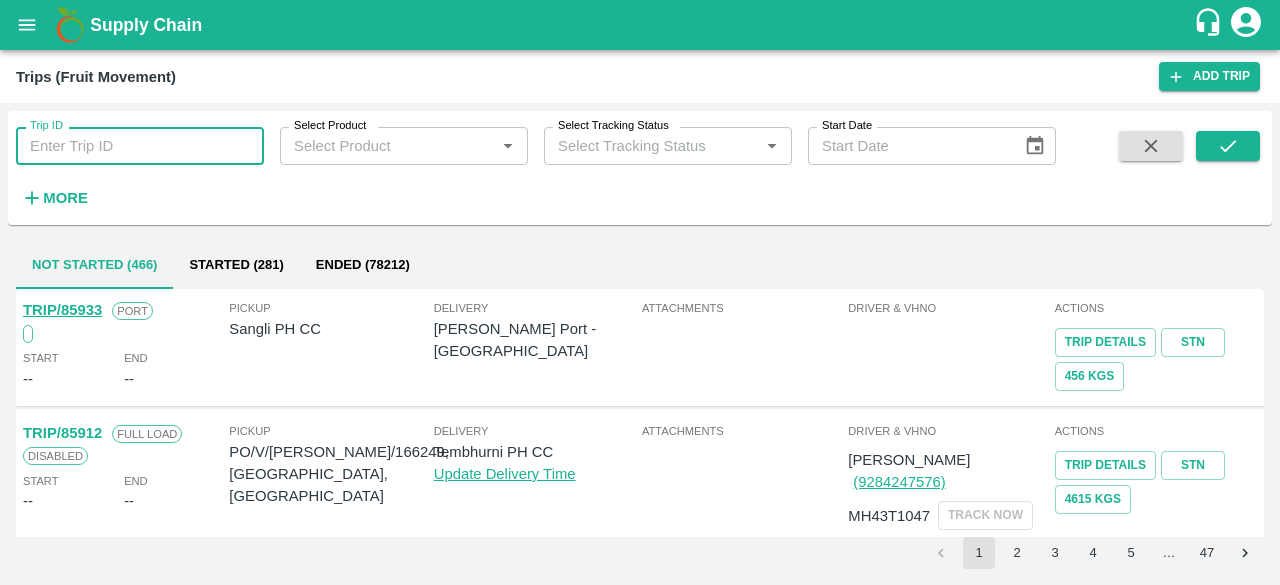 click on "Trip ID" at bounding box center [140, 146] 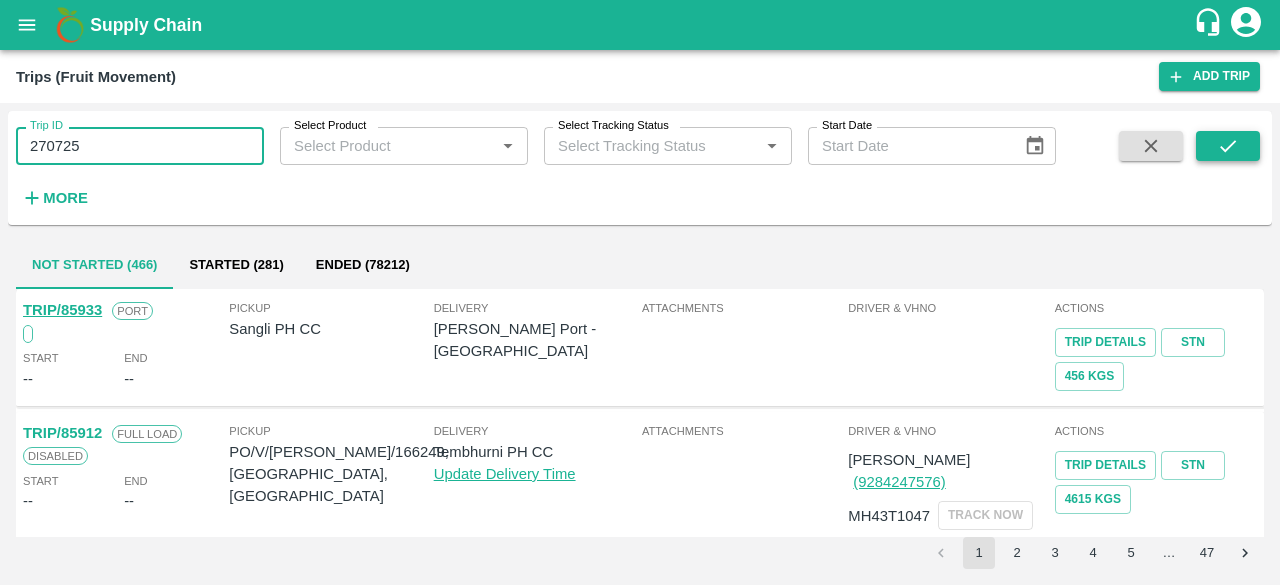type on "270725" 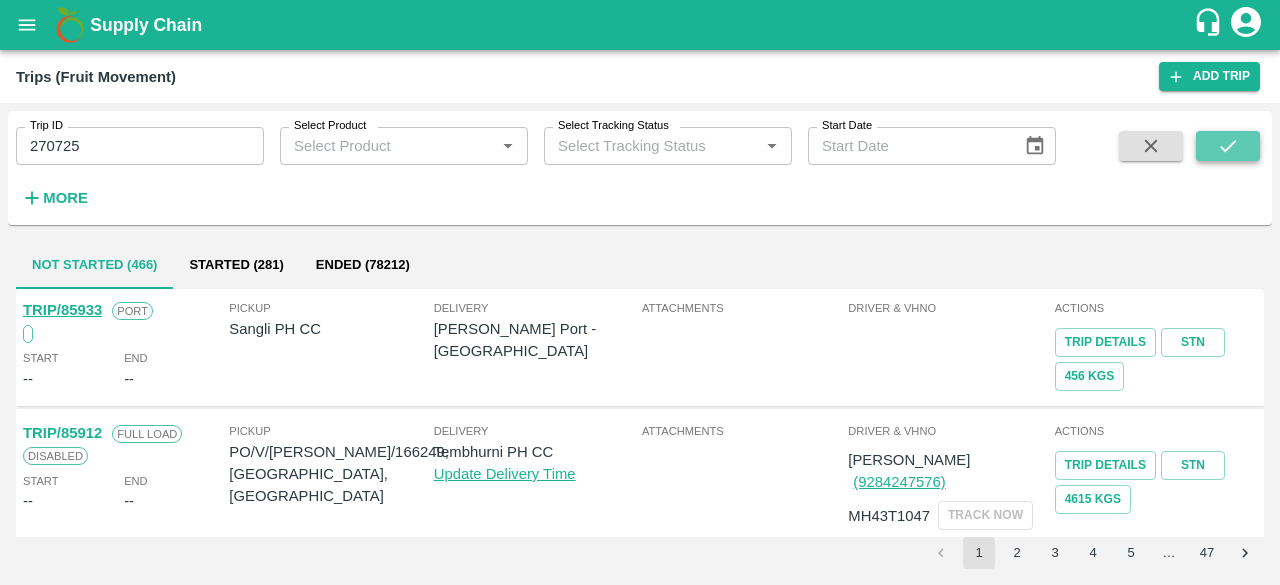click at bounding box center [1228, 146] 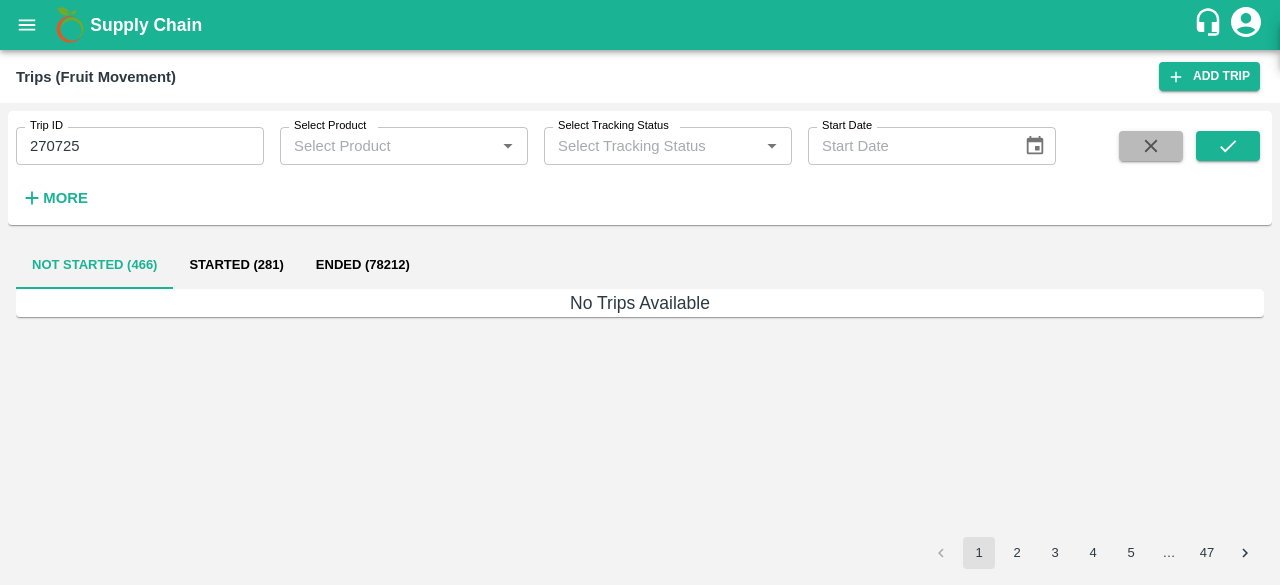 click 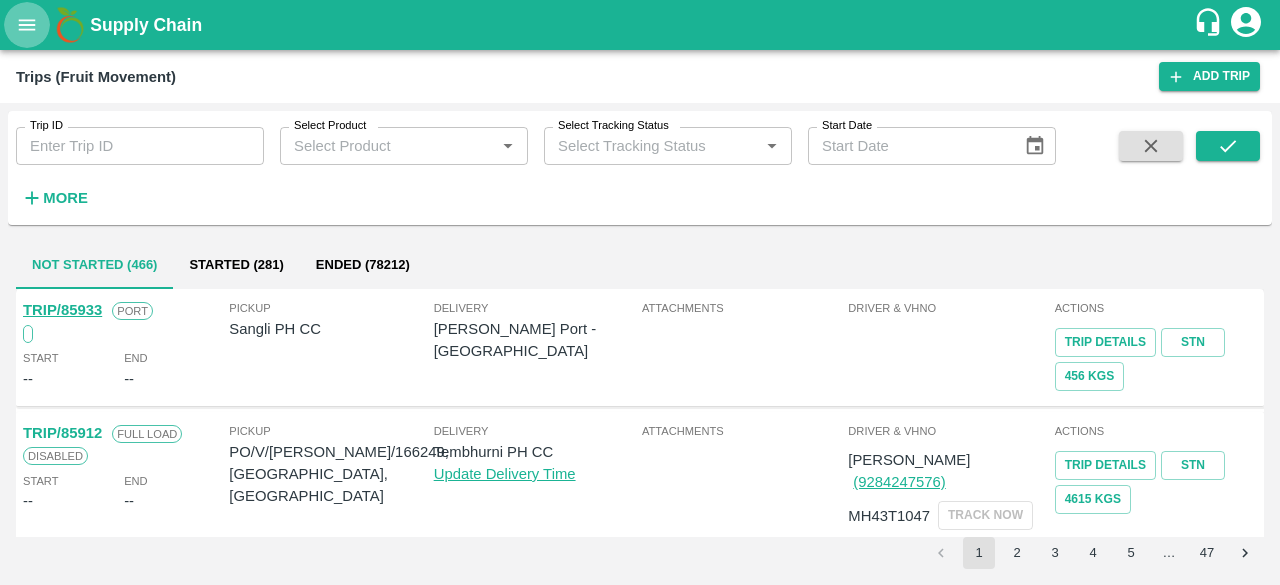 click 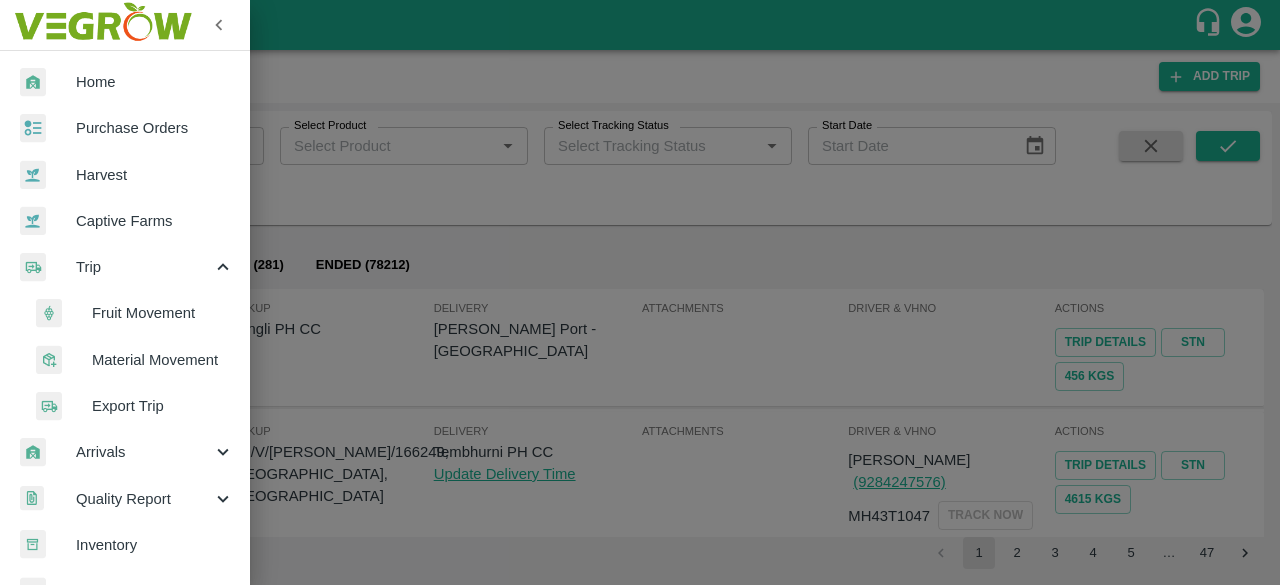 scroll, scrollTop: 96, scrollLeft: 0, axis: vertical 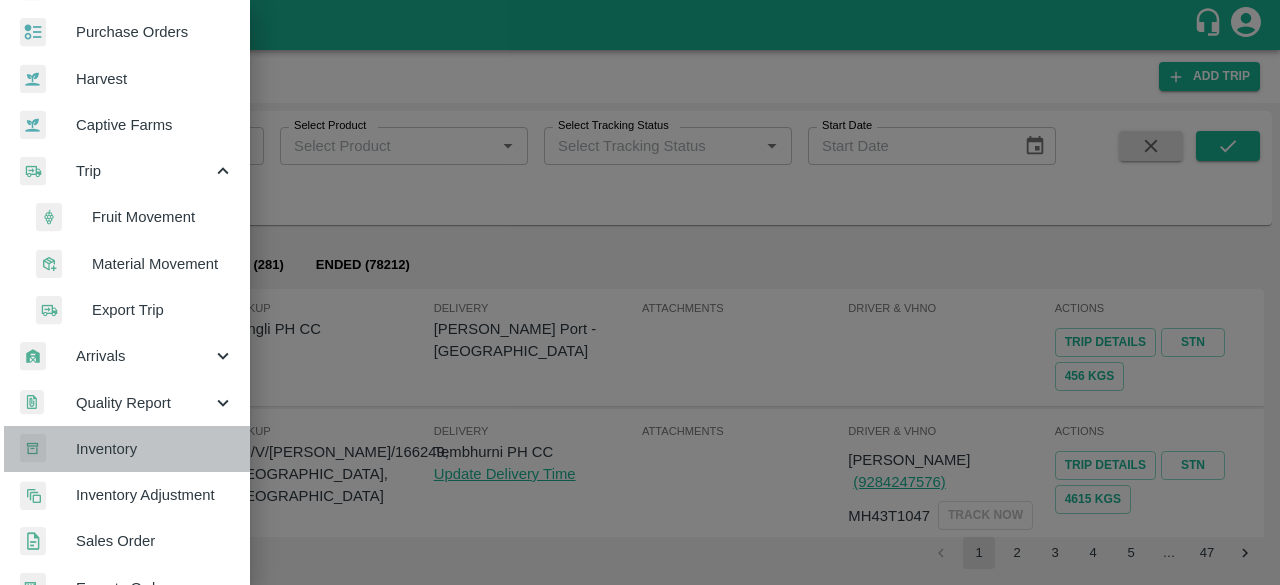 click on "Inventory" at bounding box center (155, 449) 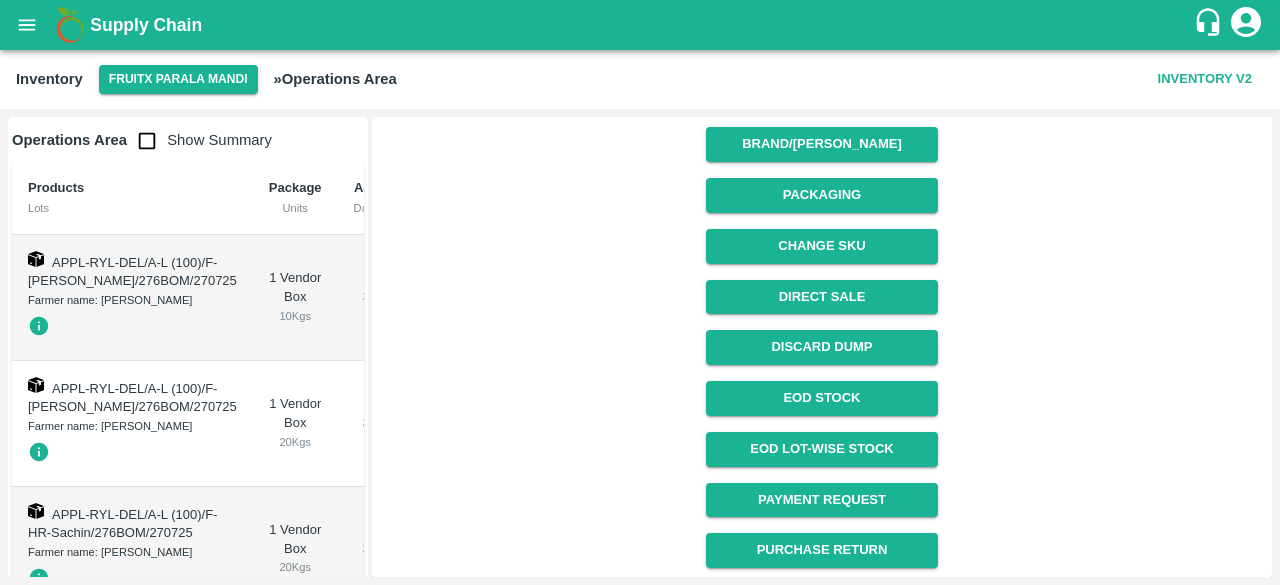 scroll, scrollTop: 0, scrollLeft: 0, axis: both 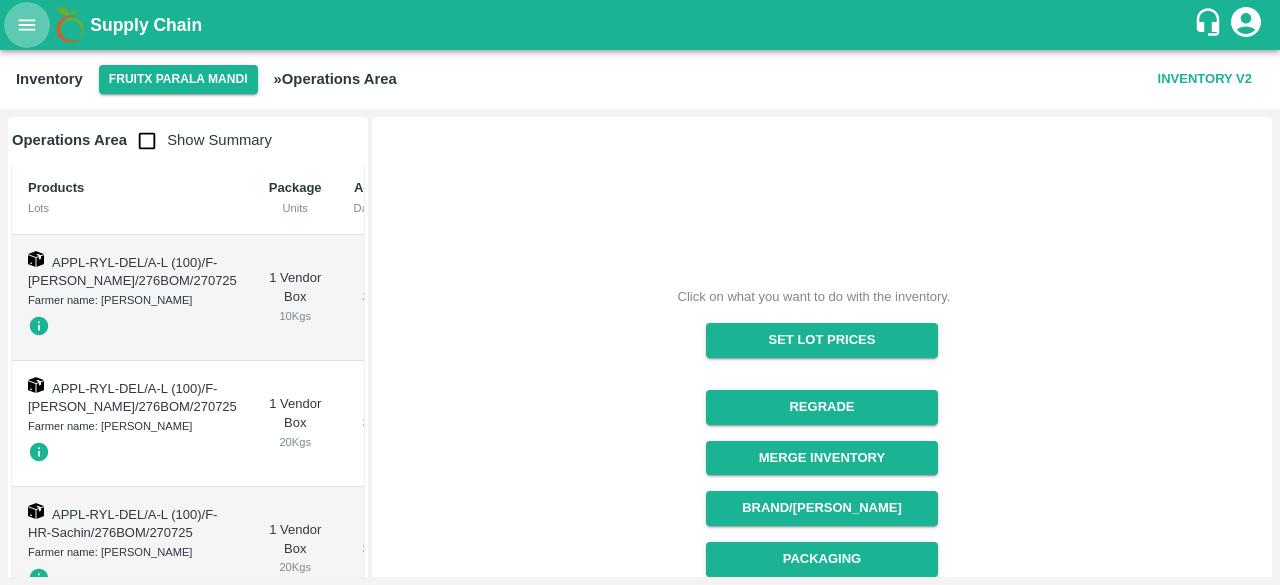 click 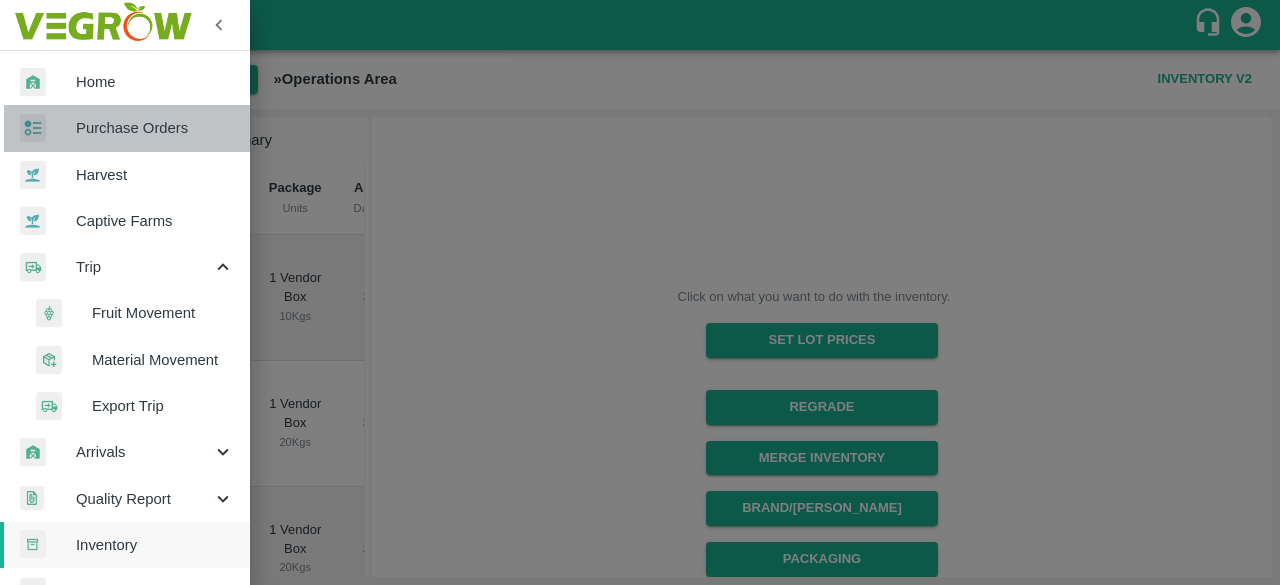 click on "Purchase Orders" at bounding box center [125, 128] 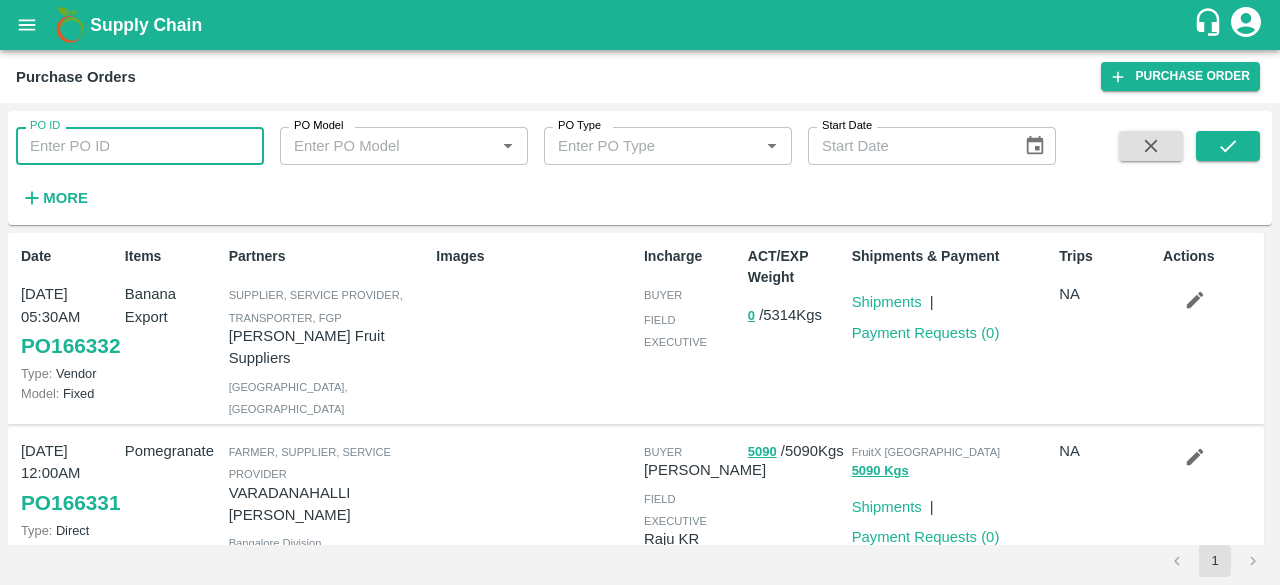 click on "PO ID" at bounding box center (140, 146) 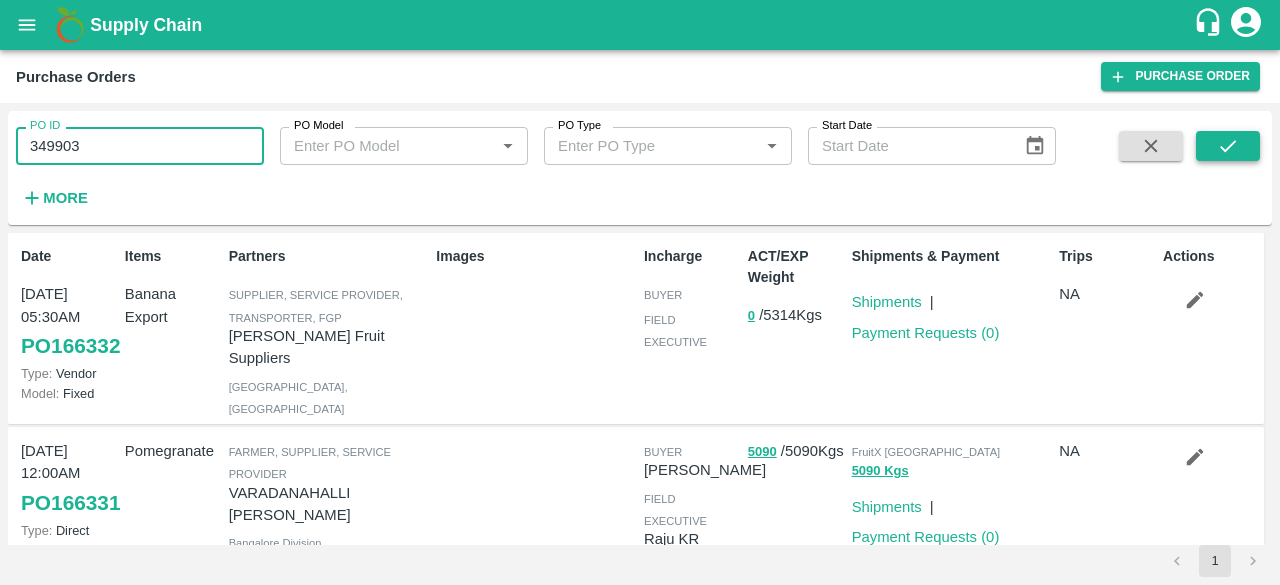type on "349903" 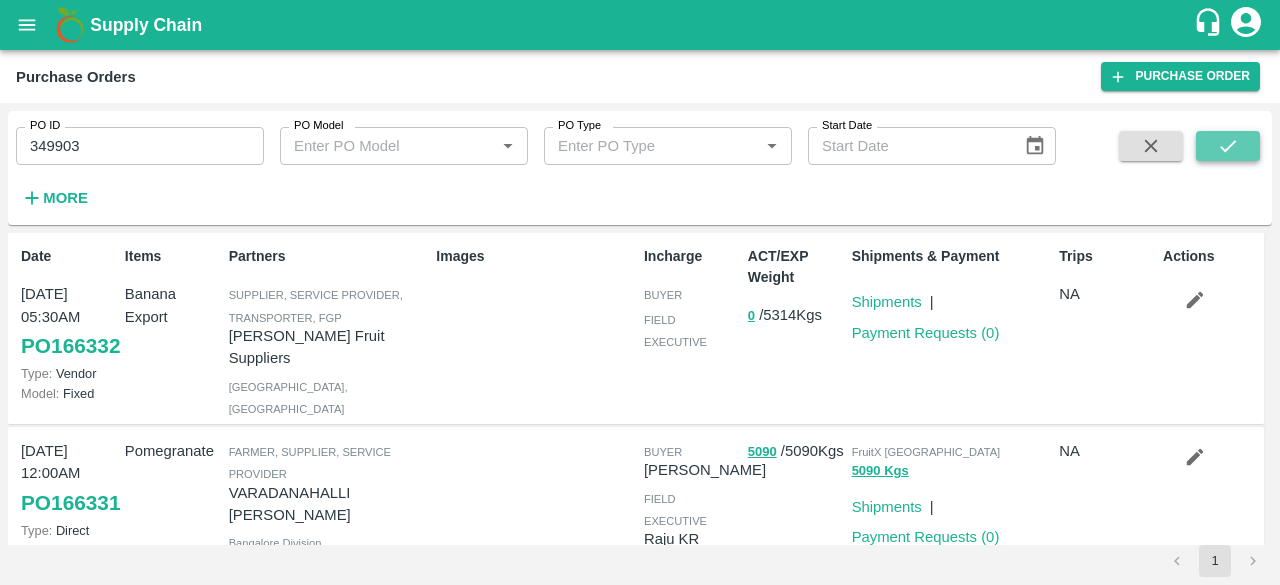 click 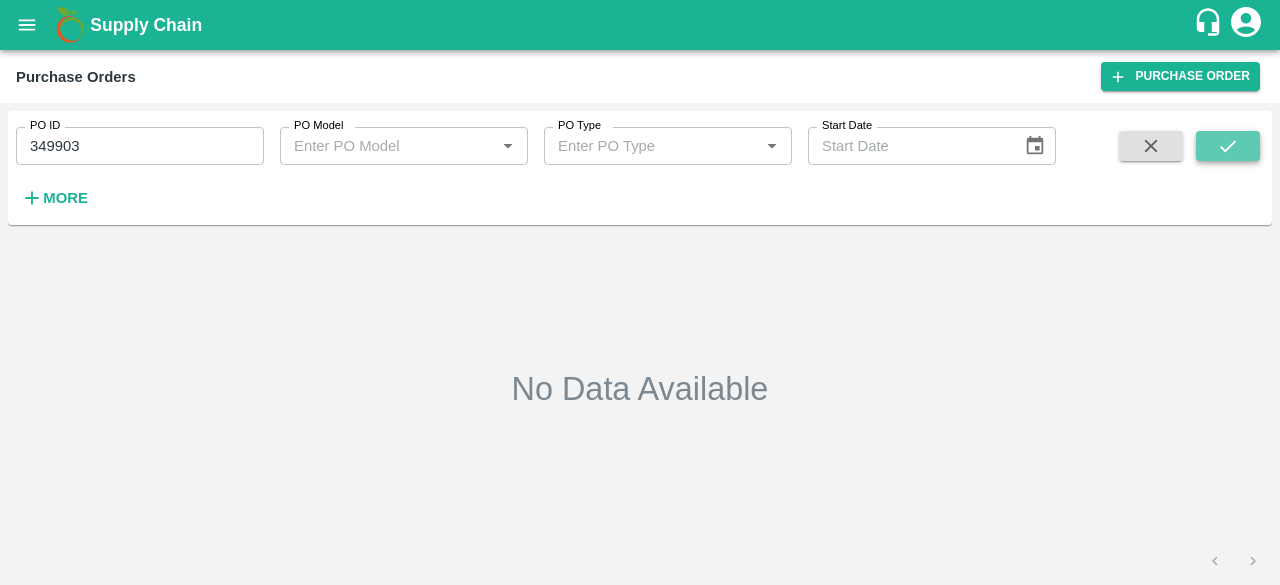 click 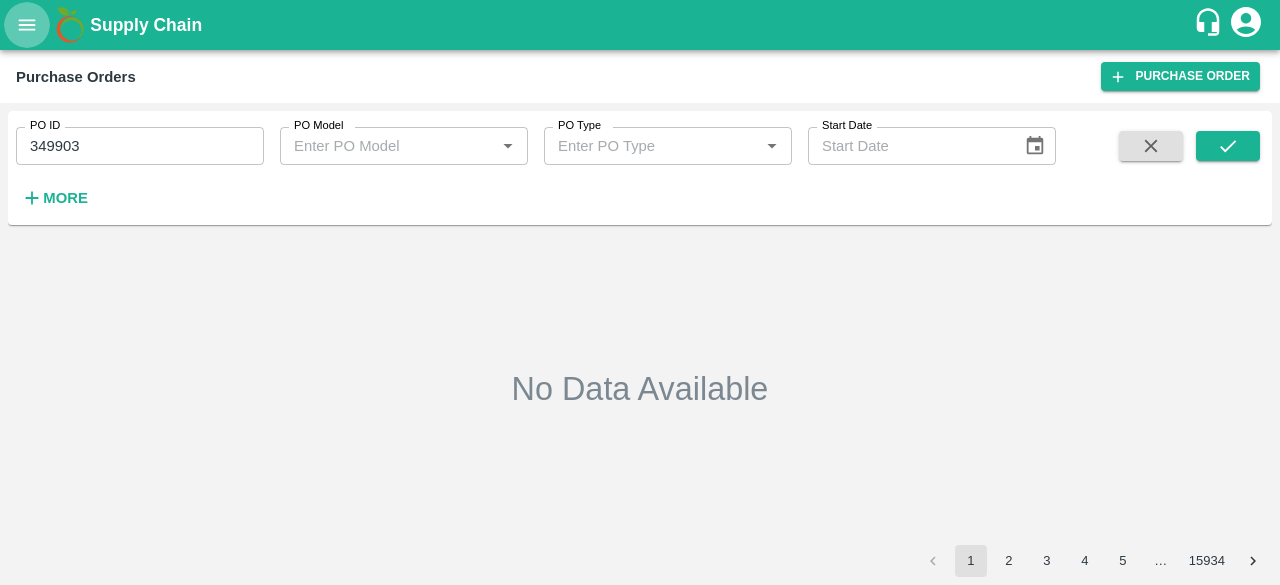 click 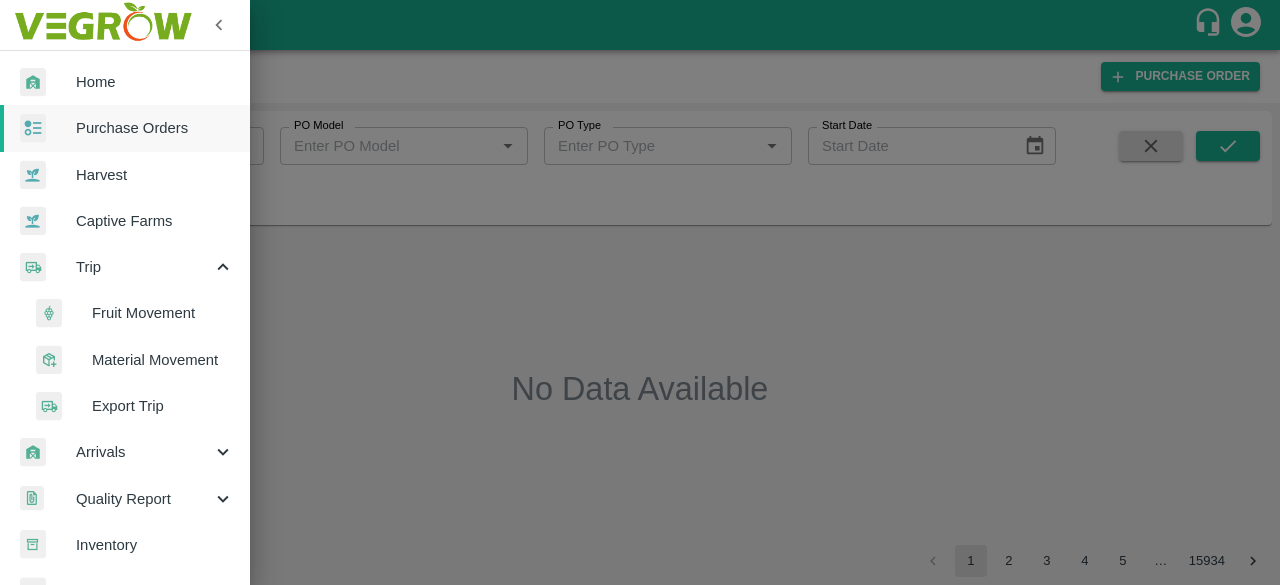 click on "Material Movement" at bounding box center [163, 360] 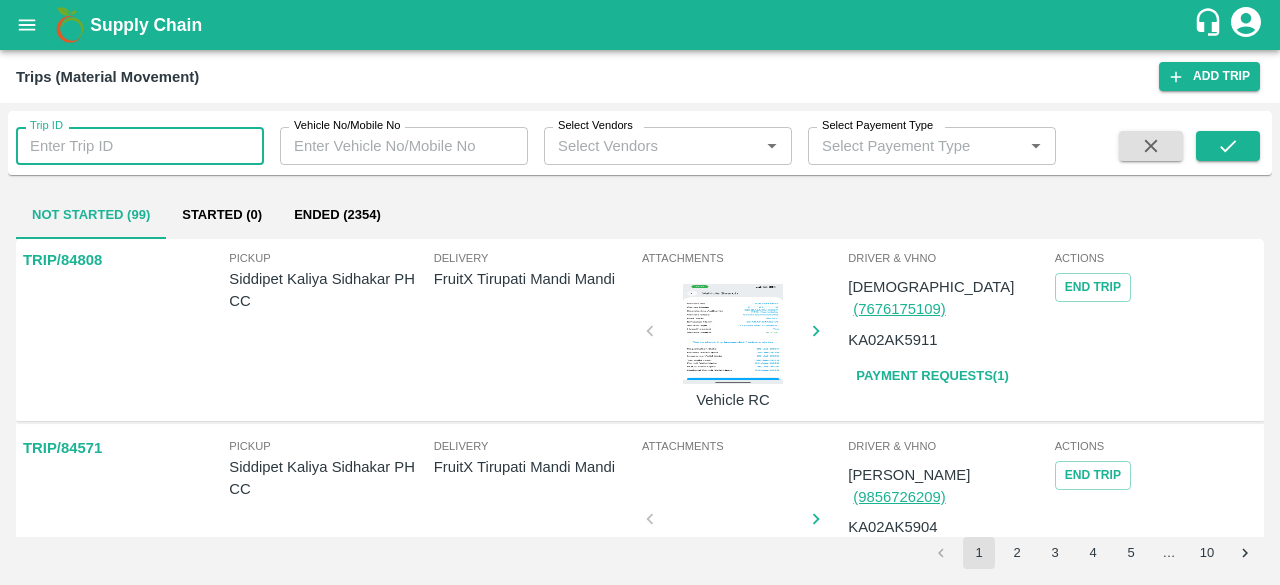 click on "Trip ID" at bounding box center [140, 146] 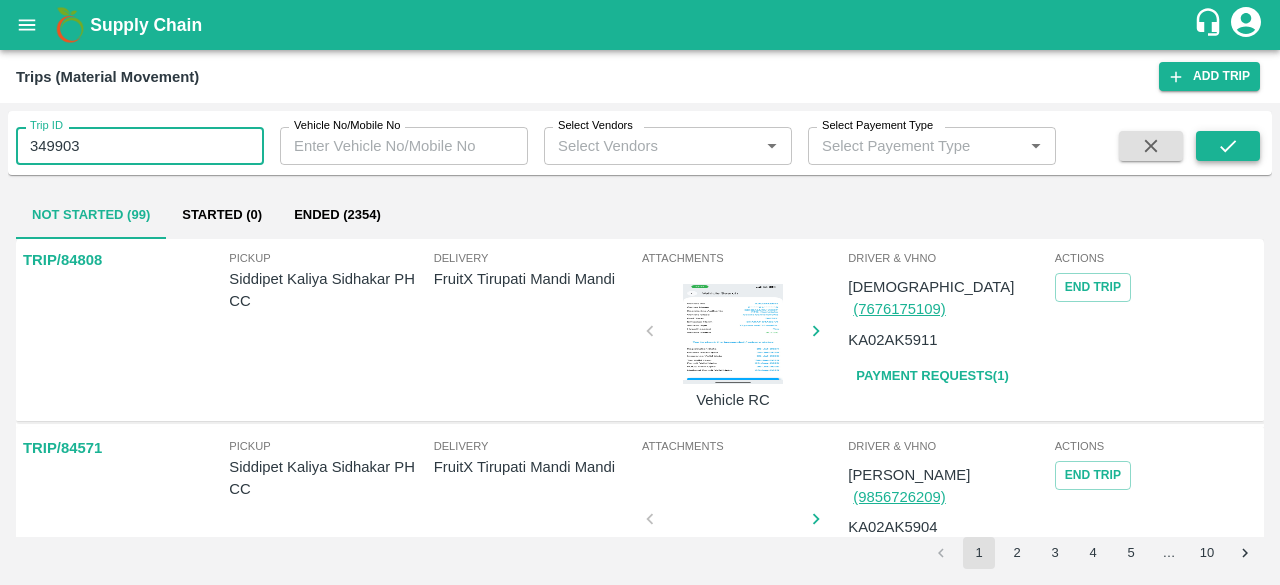 type on "349903" 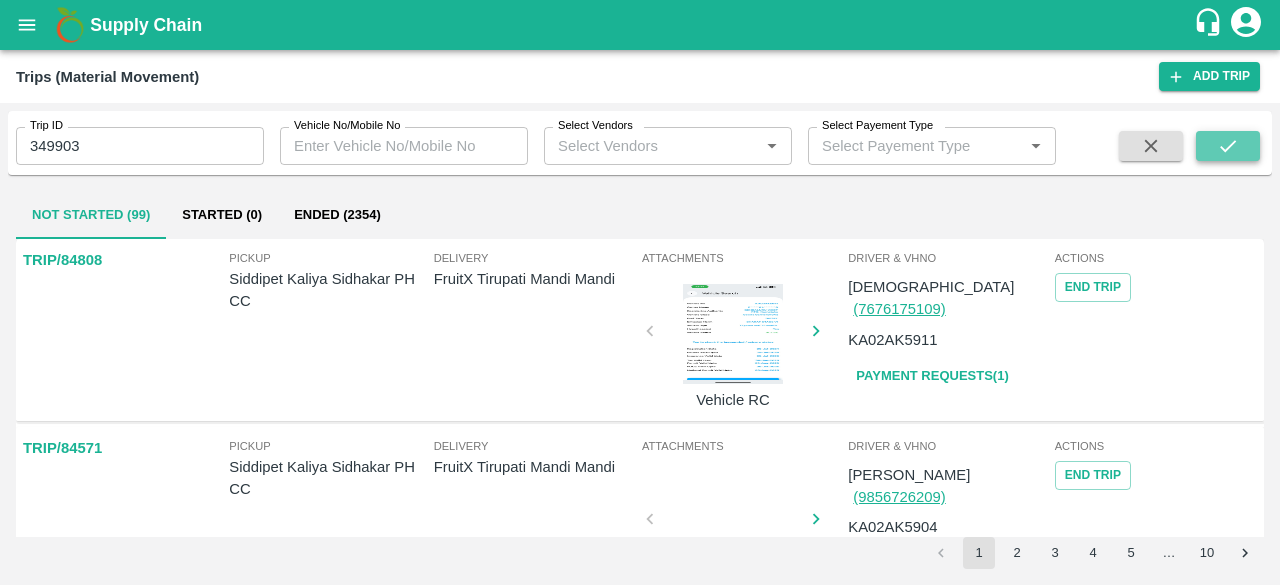 click 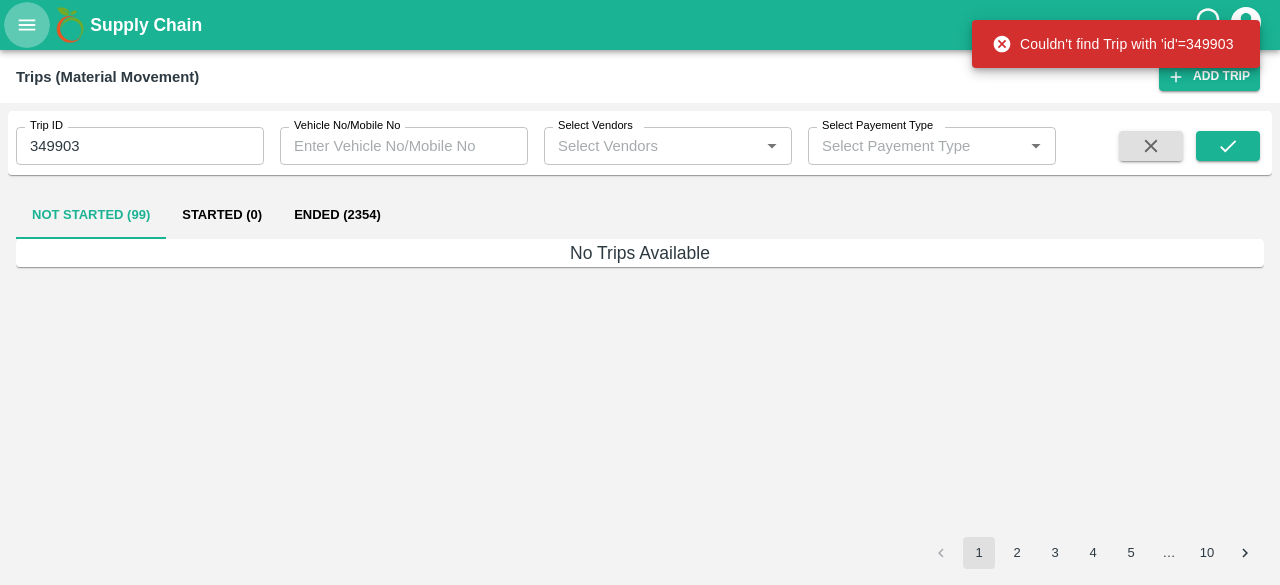 click 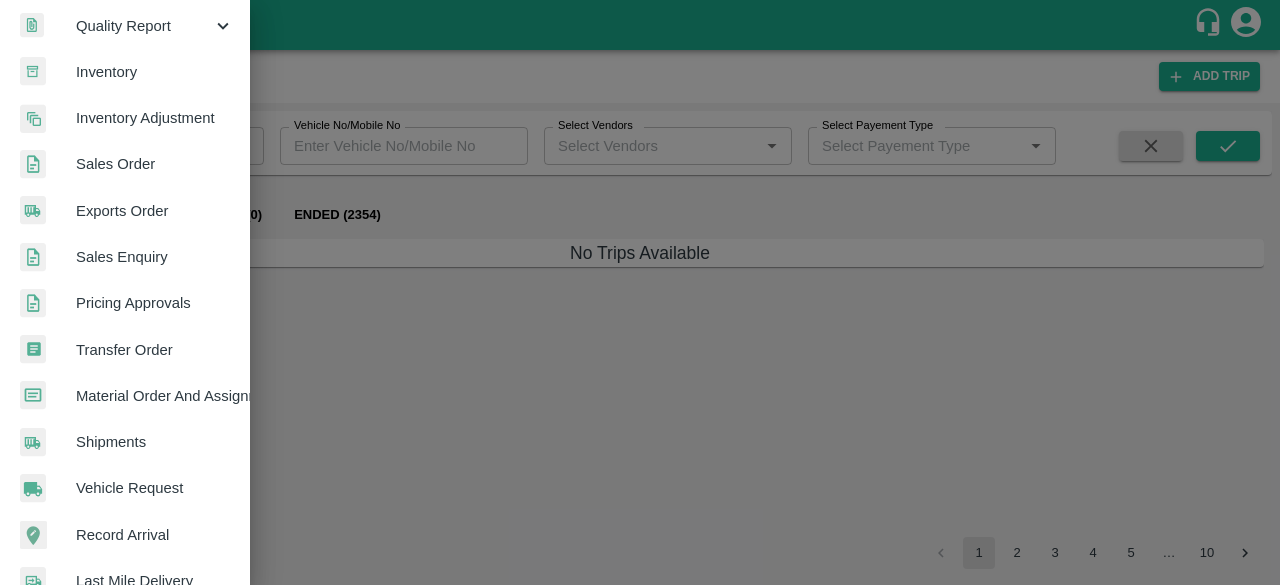 scroll, scrollTop: 474, scrollLeft: 0, axis: vertical 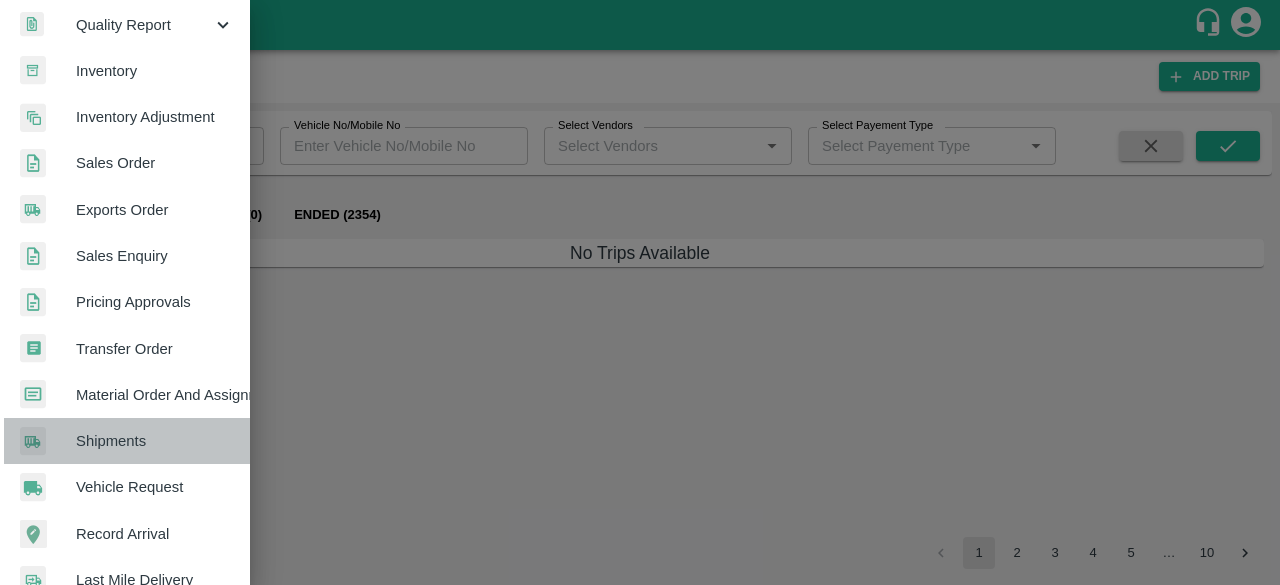 click on "Shipments" at bounding box center (155, 441) 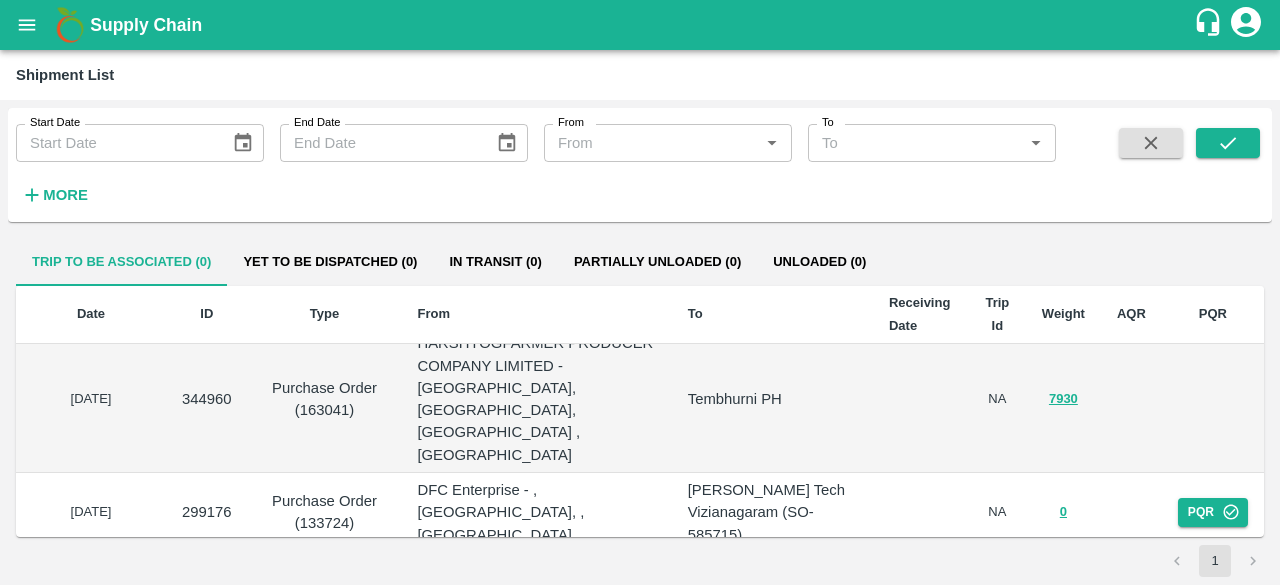 scroll, scrollTop: 0, scrollLeft: 0, axis: both 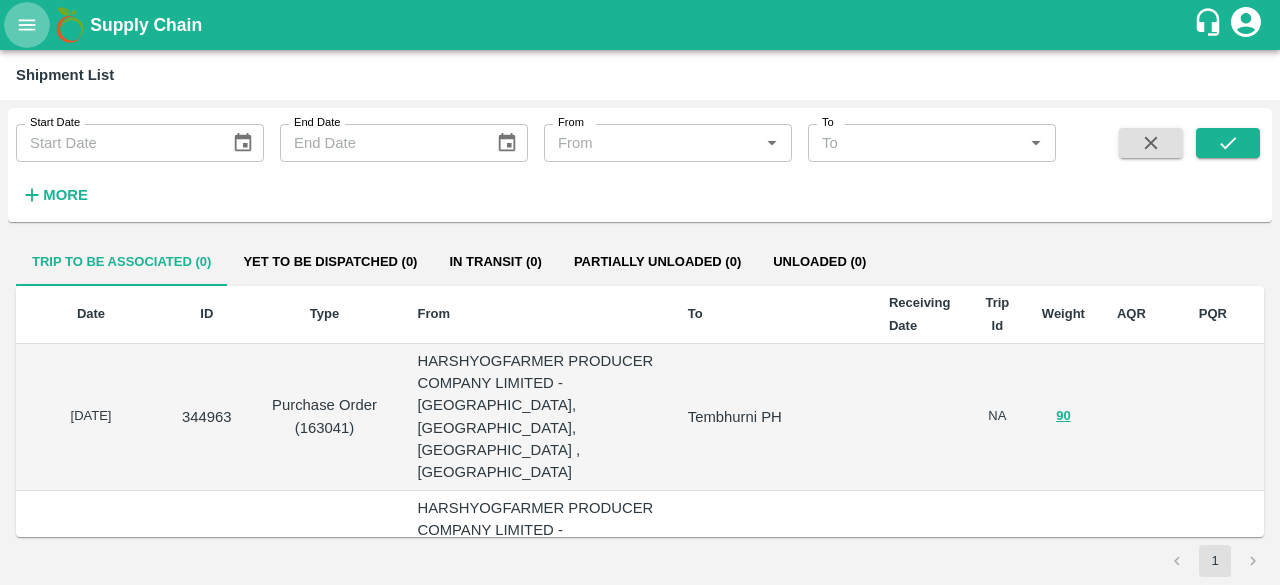 click 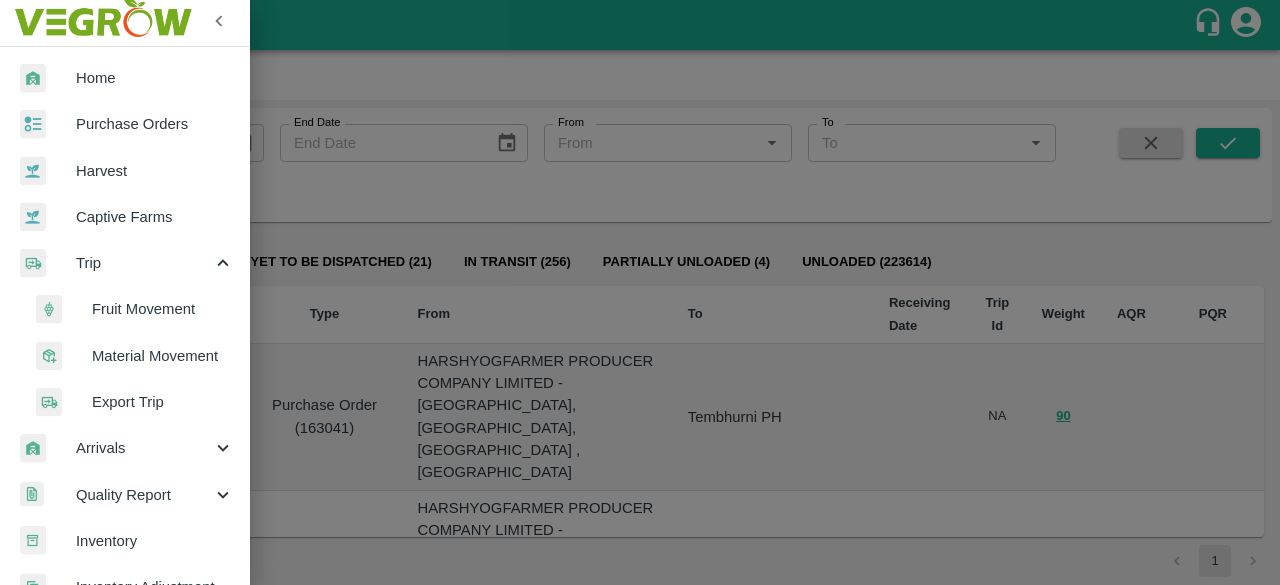 scroll, scrollTop: 0, scrollLeft: 0, axis: both 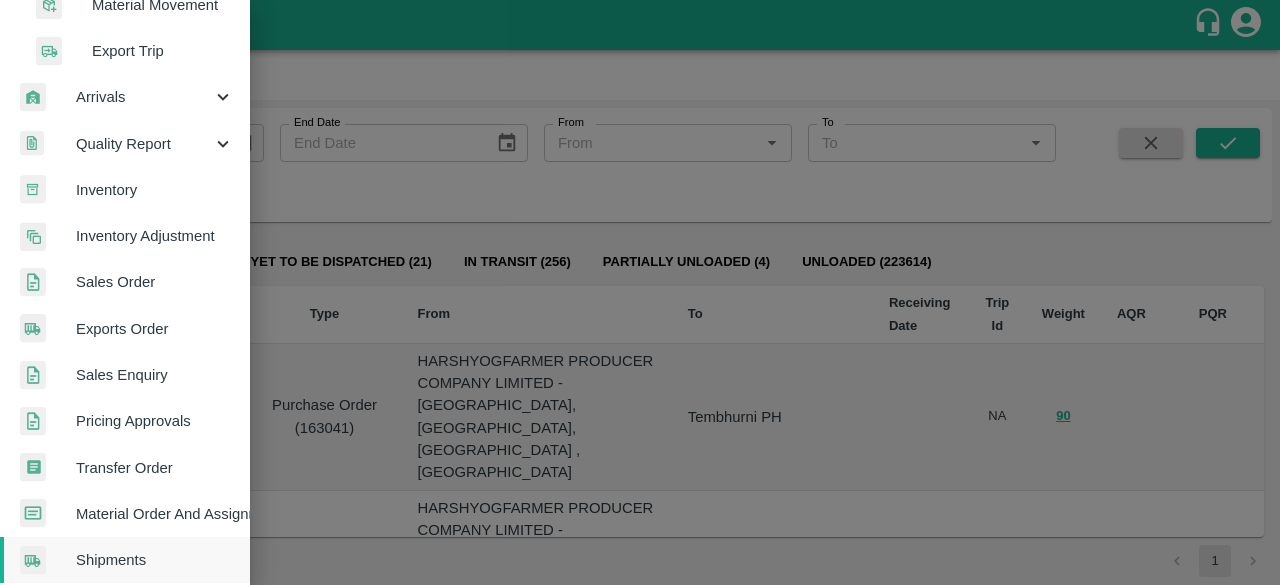 click on "Material Order And Assignment" at bounding box center [155, 514] 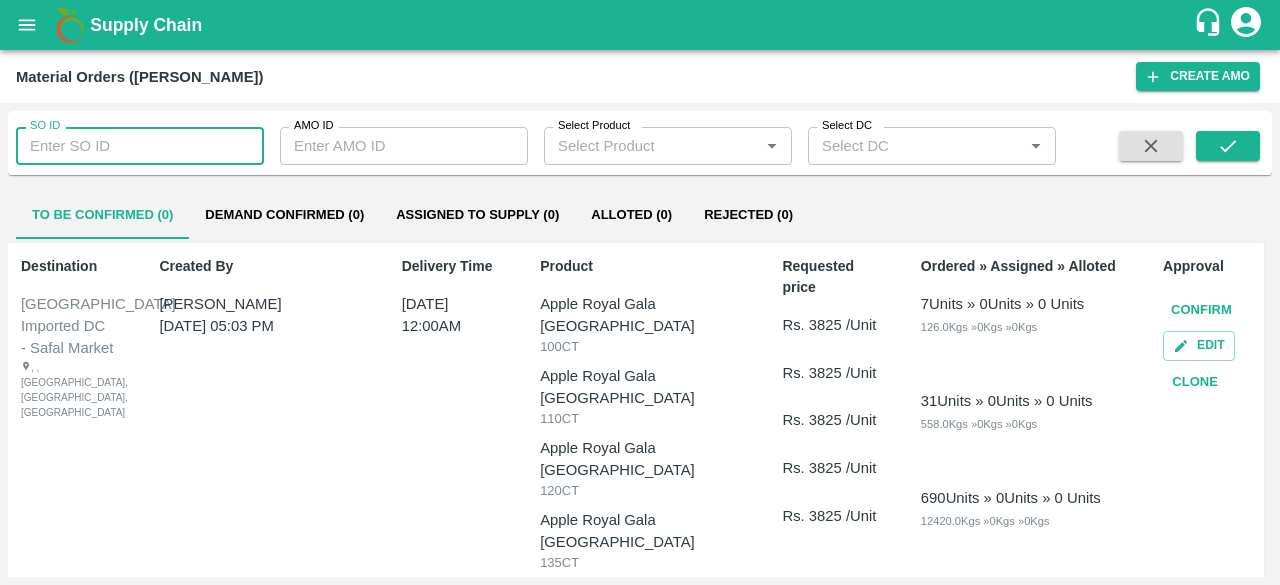click on "SO ID" at bounding box center (140, 146) 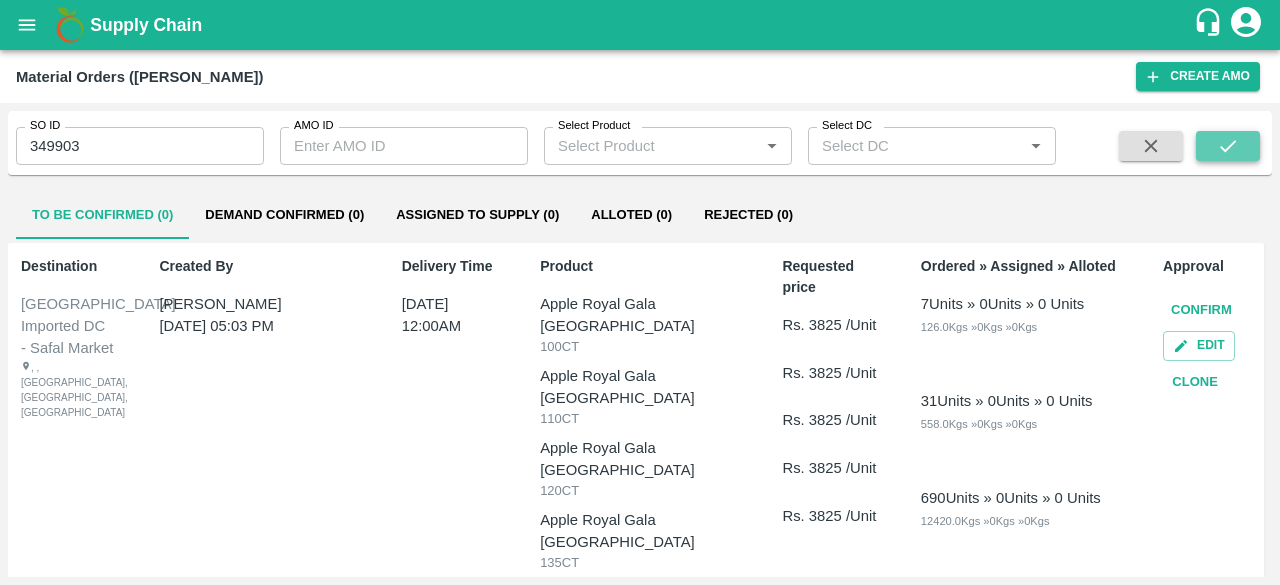 click 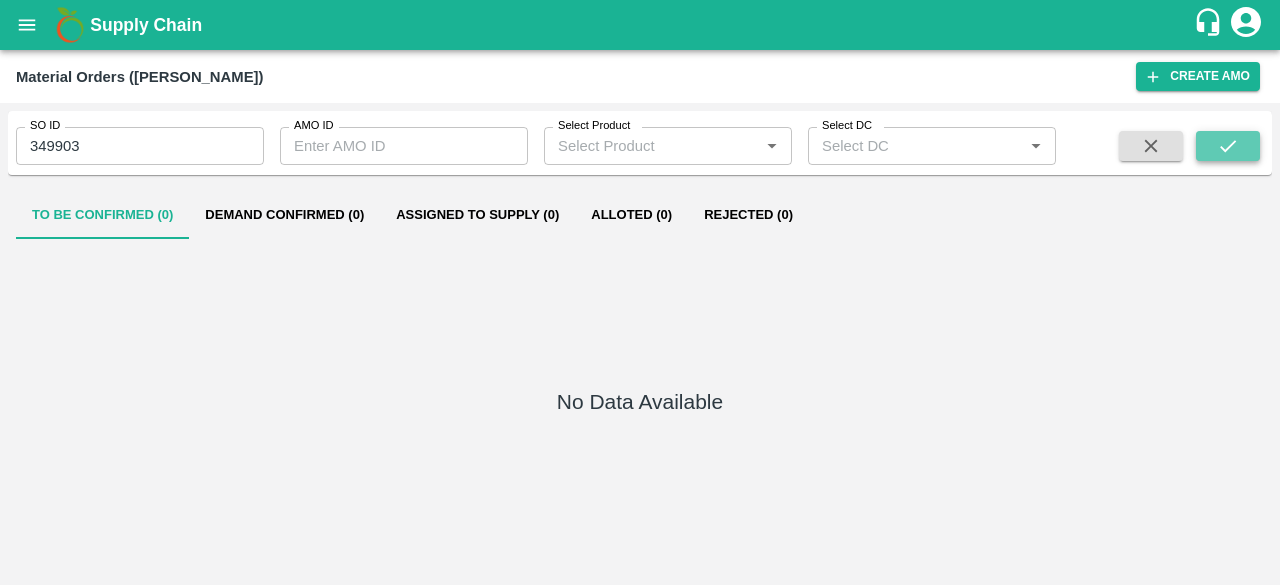 click 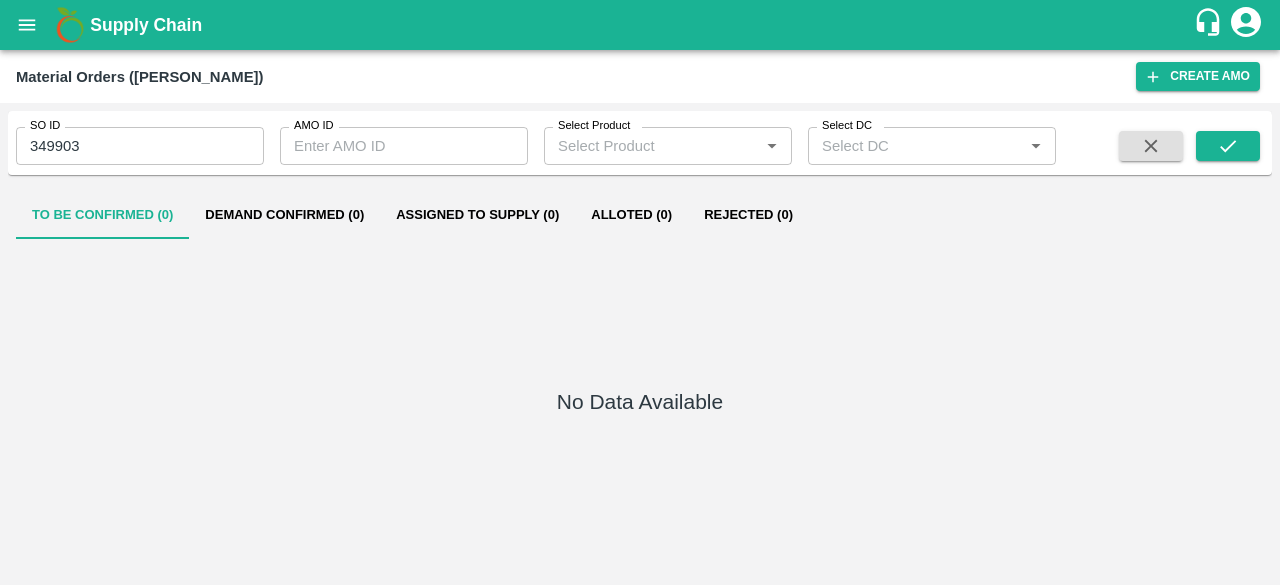 click on "SO ID 349903 SO ID AMO ID AMO ID Select Product Select Product   * Select DC Select DC   *" at bounding box center (640, 143) 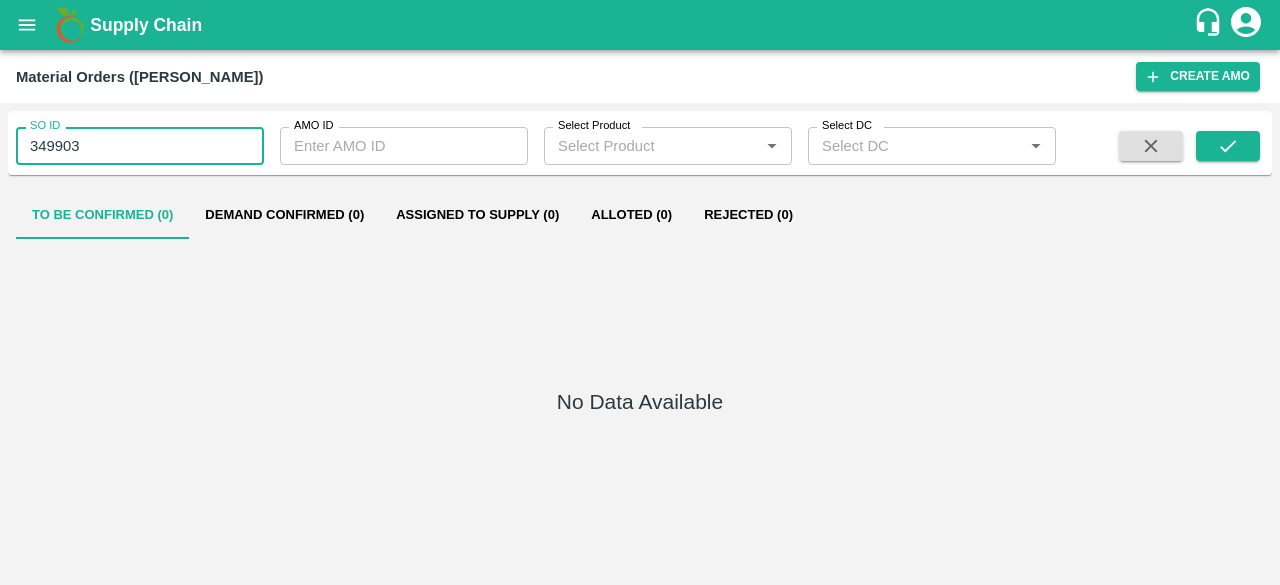 click on "349903" at bounding box center [140, 146] 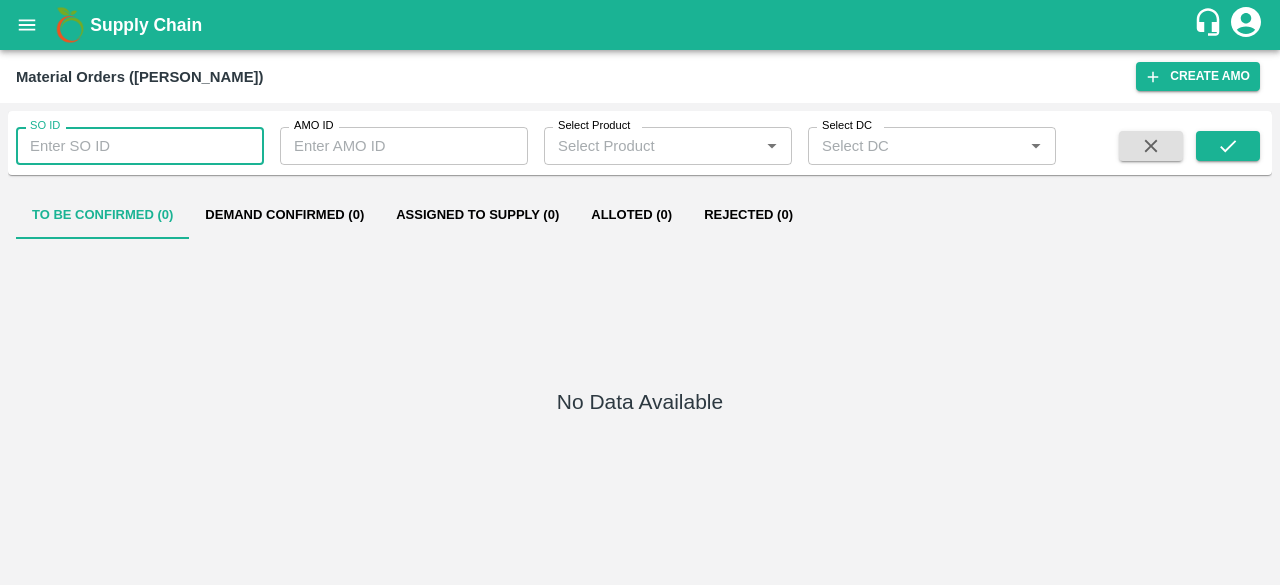 type 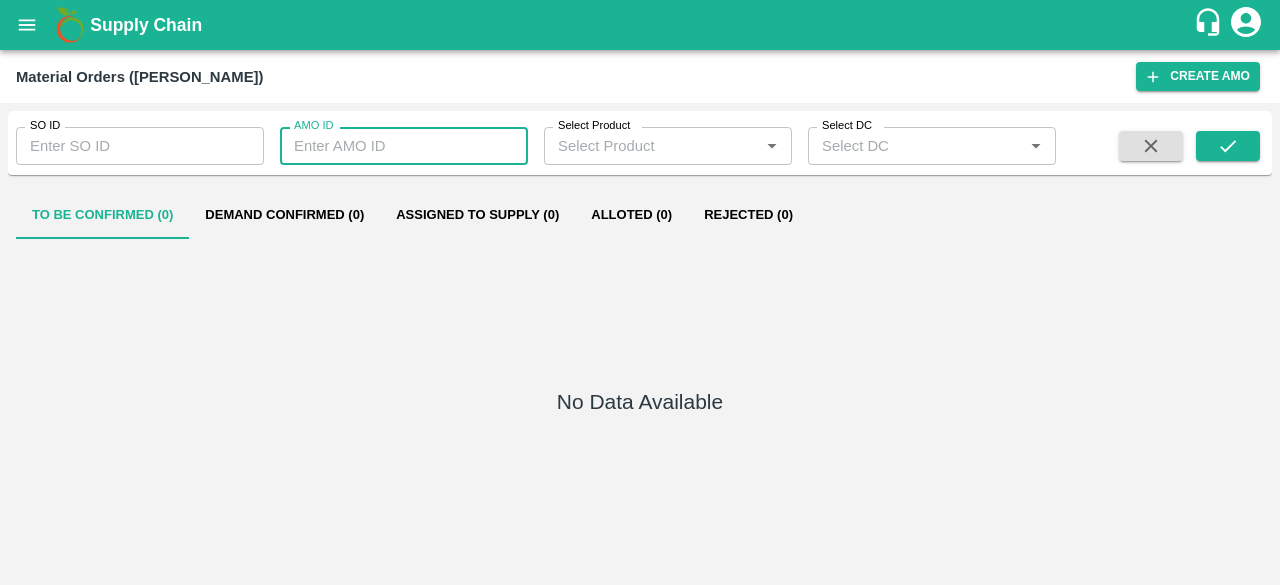 click on "AMO ID" at bounding box center (404, 146) 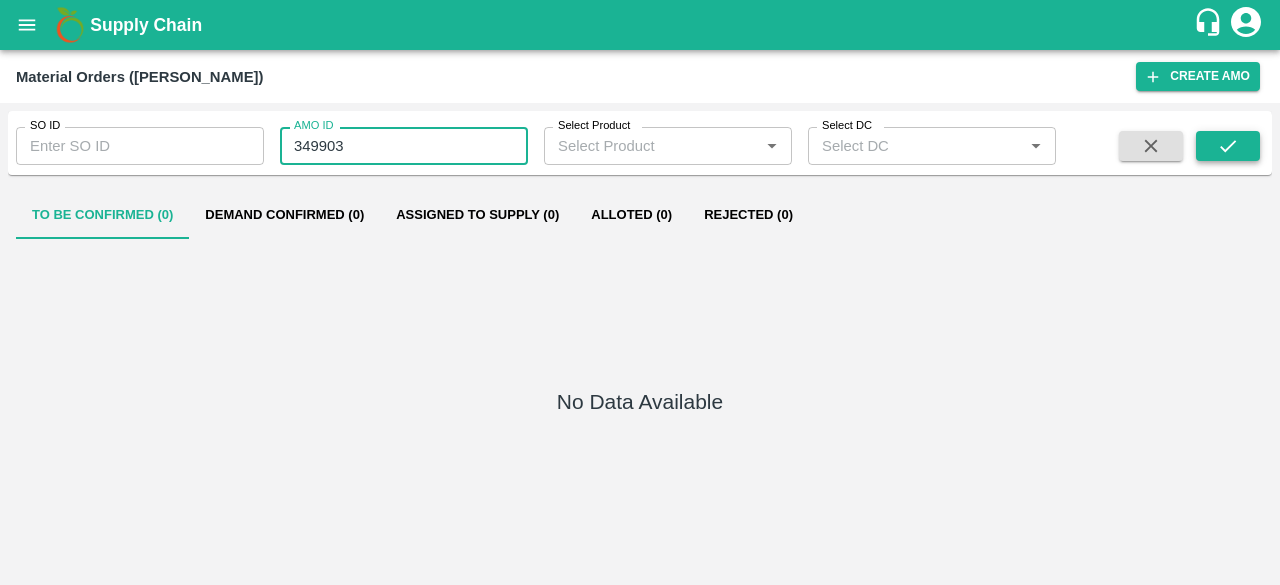 type on "349903" 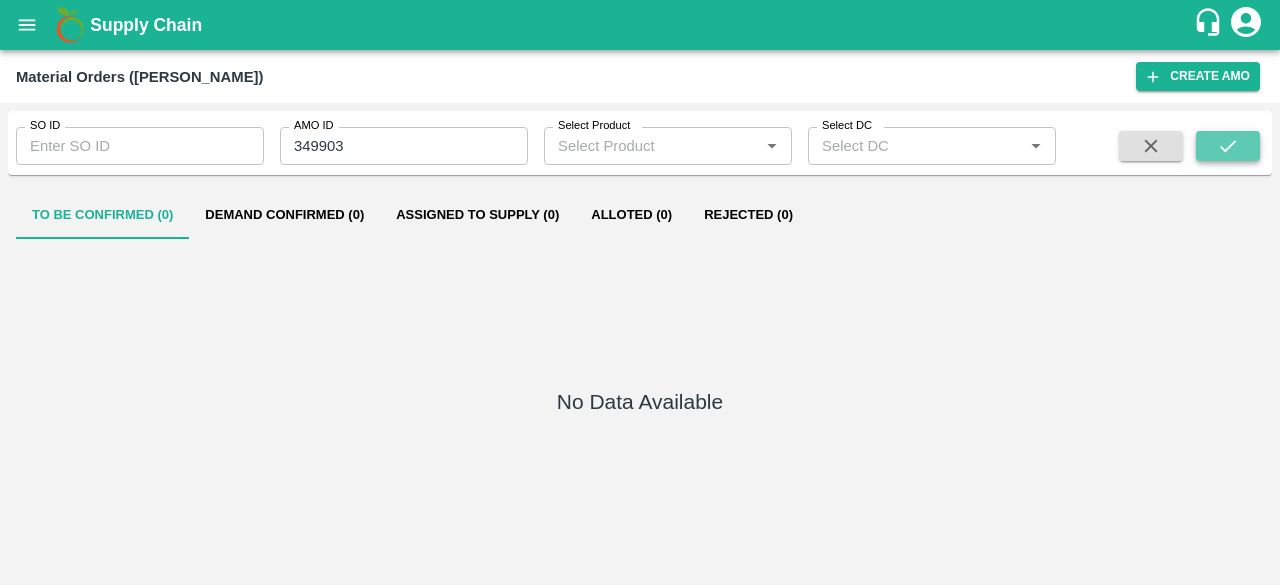 click at bounding box center (1228, 146) 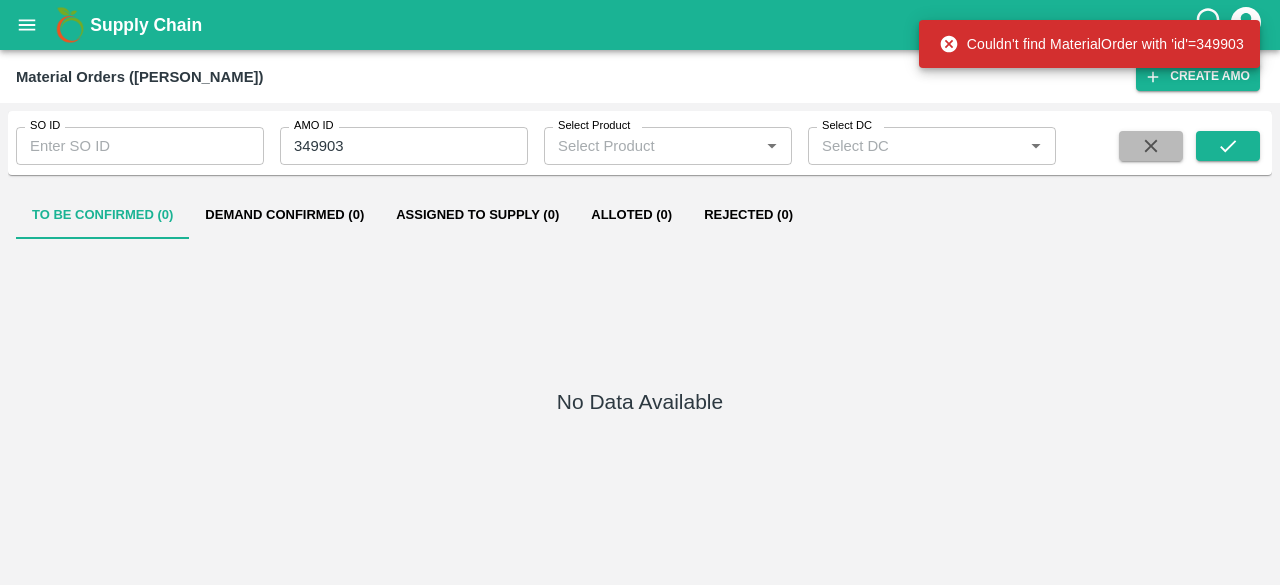 click 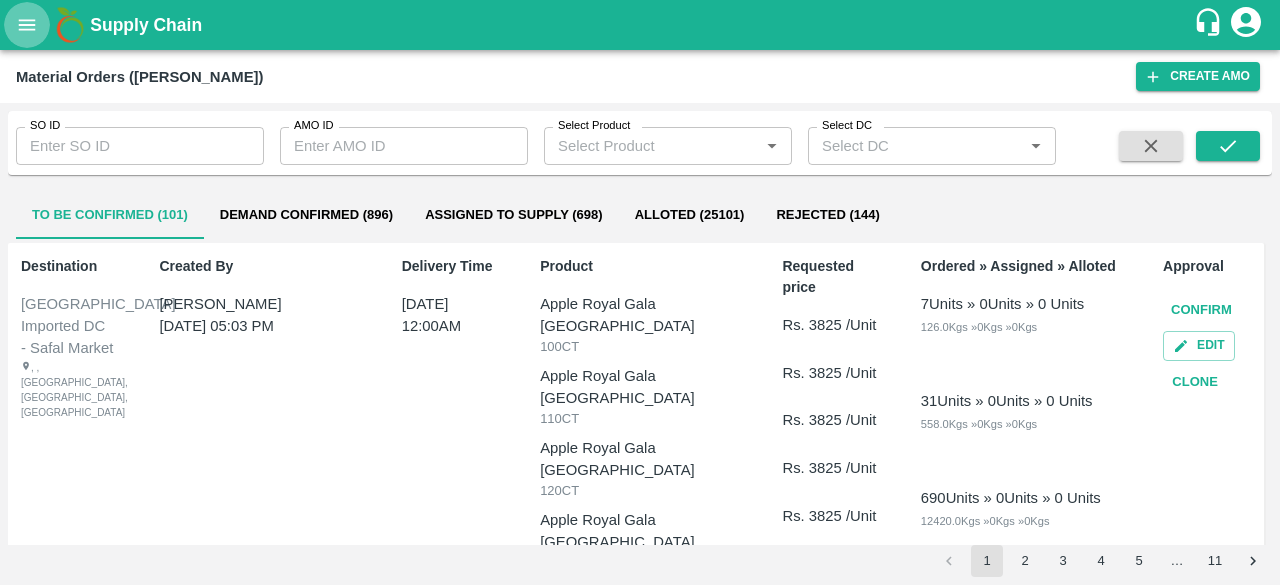 click at bounding box center (27, 25) 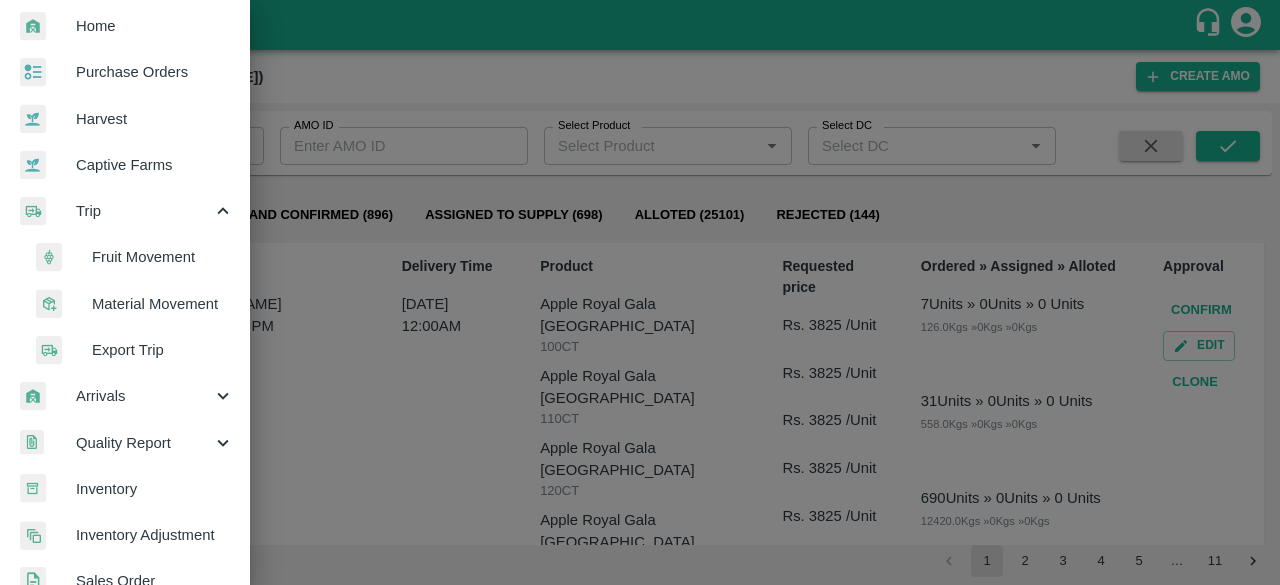 scroll, scrollTop: 57, scrollLeft: 0, axis: vertical 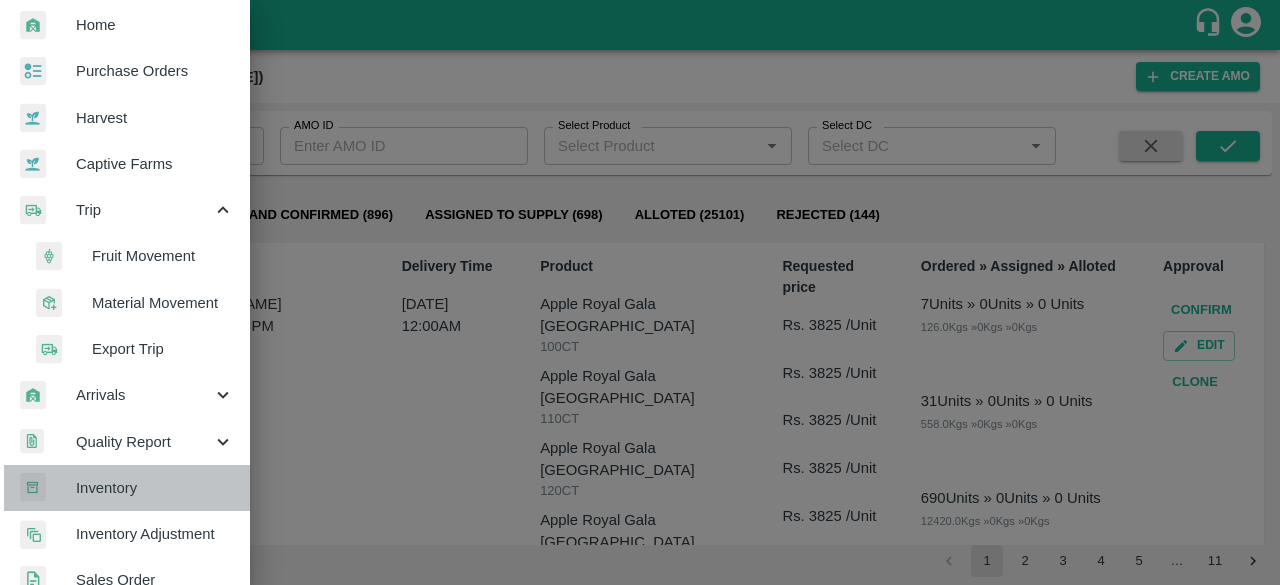 click on "Inventory" at bounding box center [155, 488] 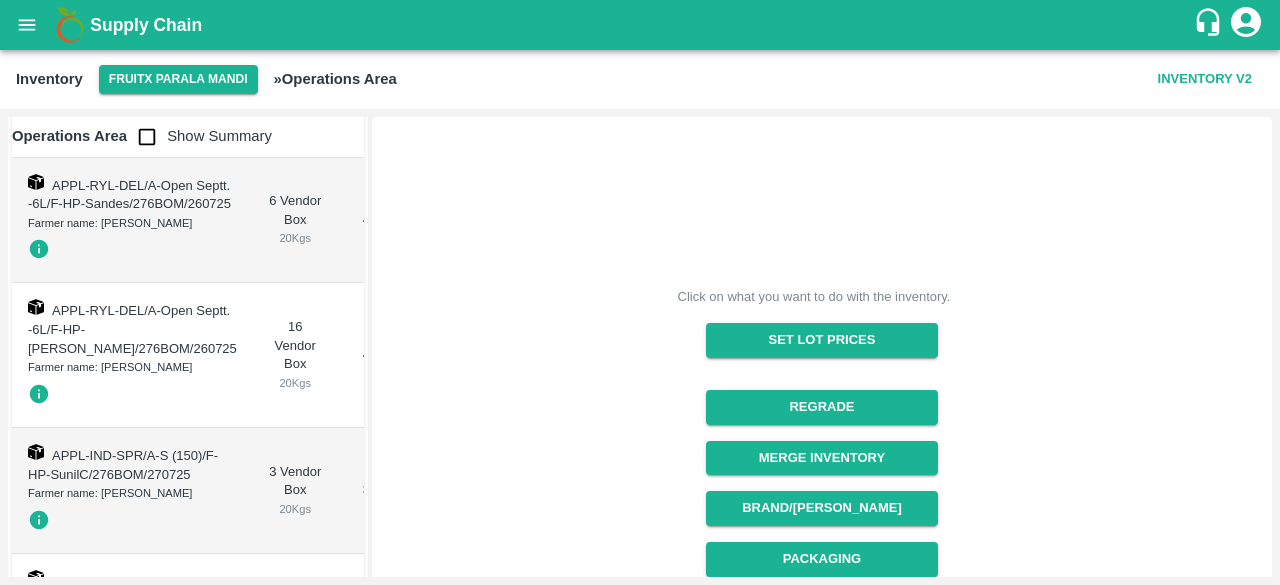 scroll, scrollTop: 4853, scrollLeft: 0, axis: vertical 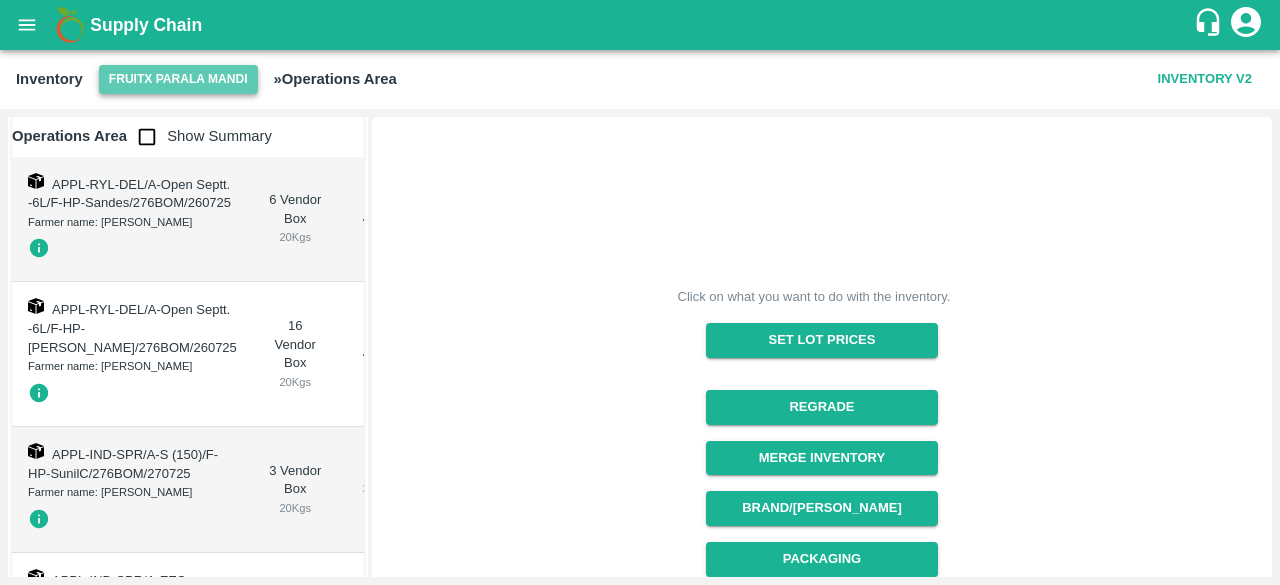click on "FruitX Parala Mandi" at bounding box center [178, 79] 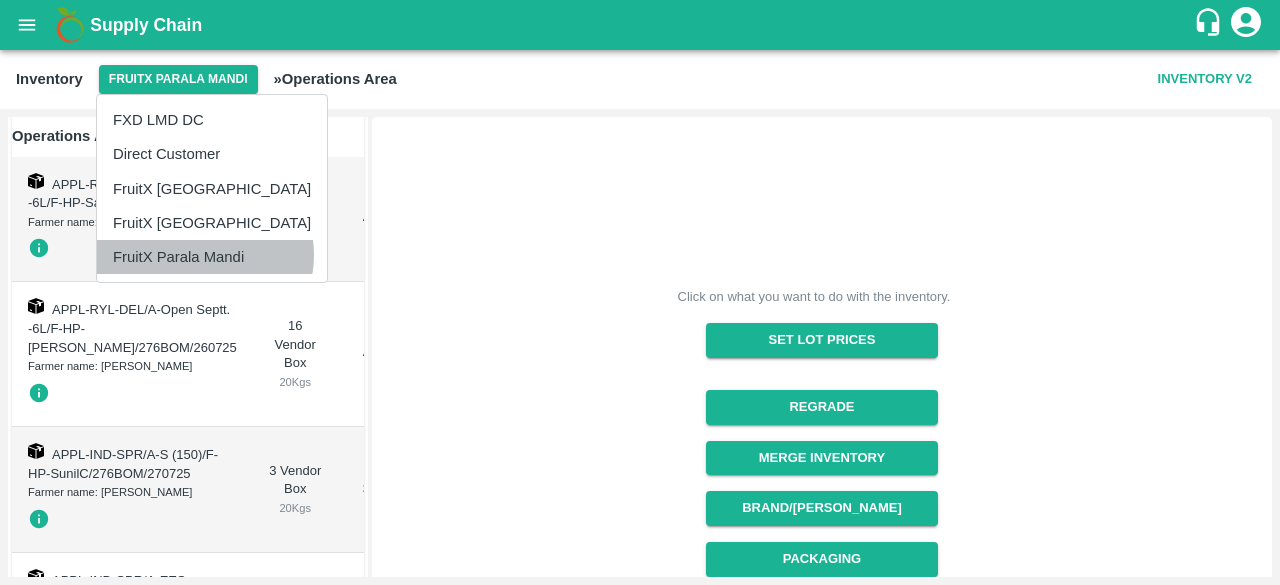 click on "FruitX Parala Mandi" at bounding box center (212, 257) 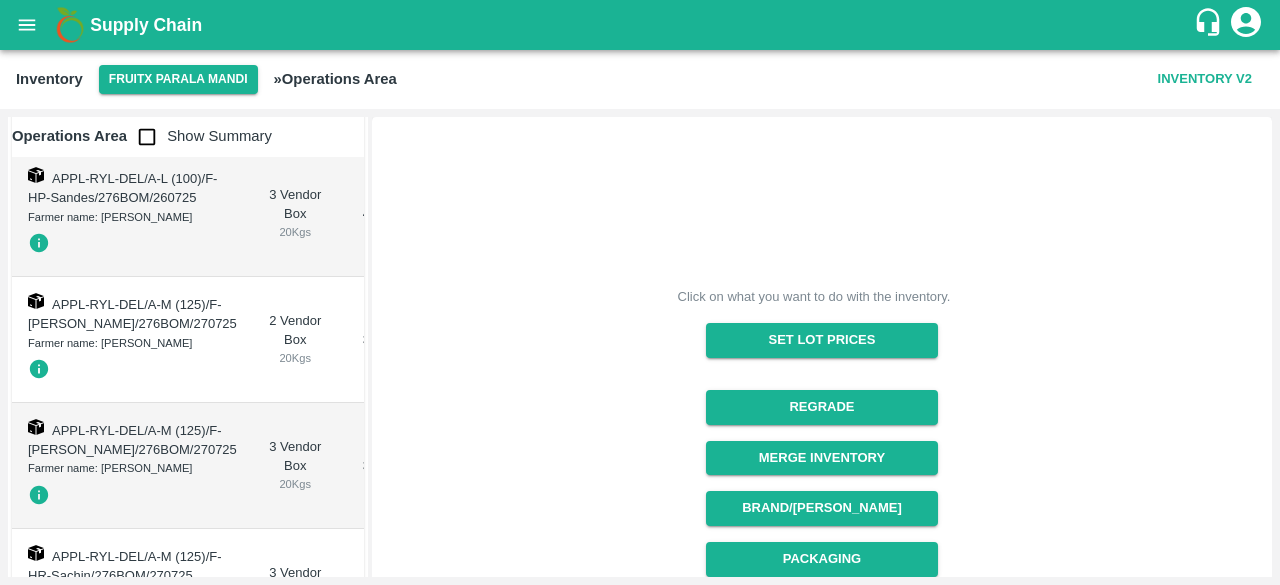 scroll, scrollTop: 0, scrollLeft: 0, axis: both 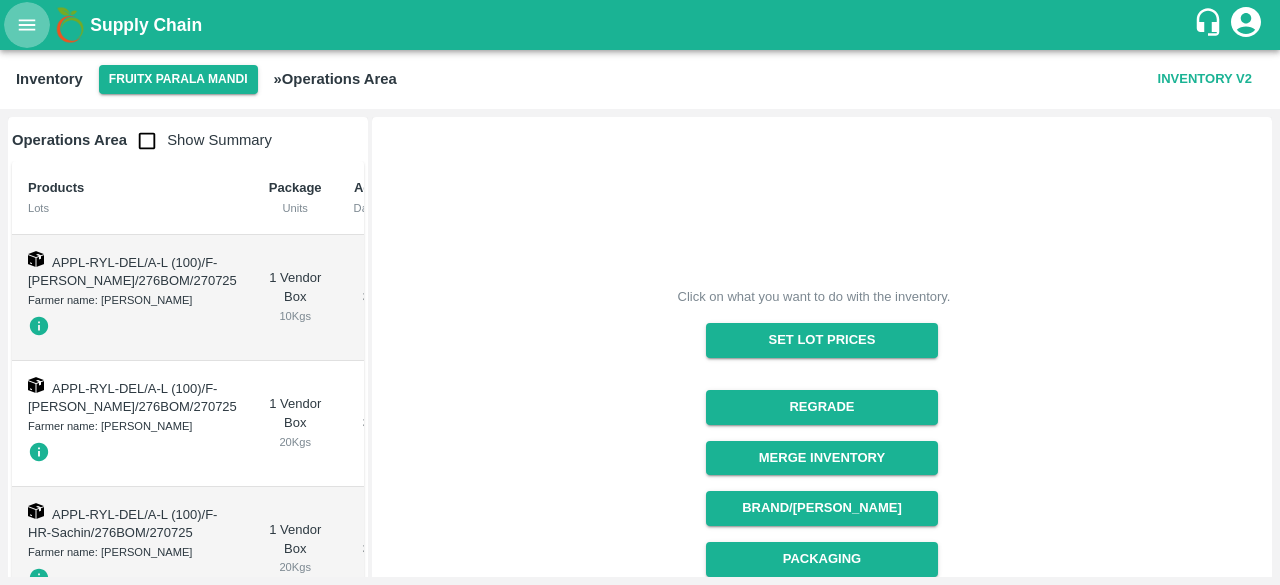 click 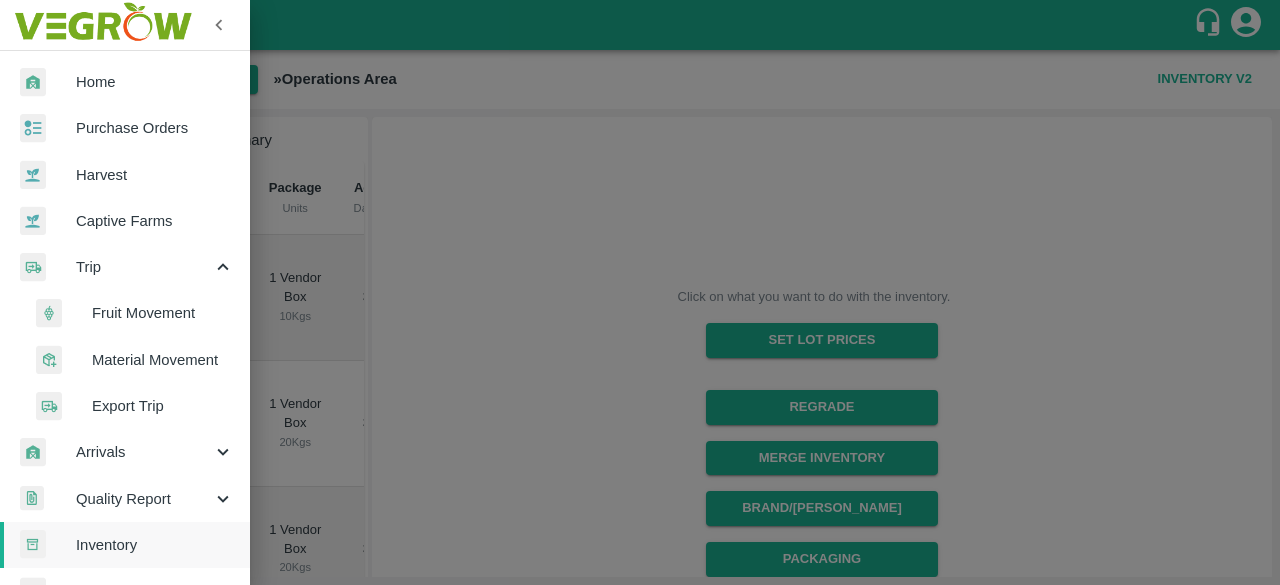 scroll, scrollTop: 159, scrollLeft: 0, axis: vertical 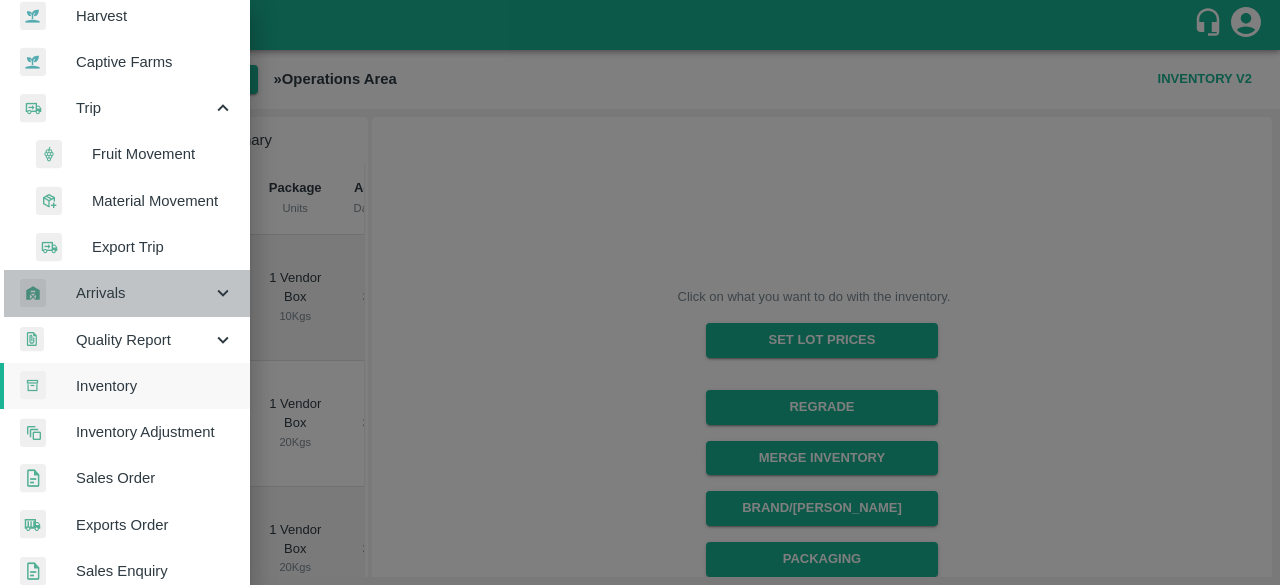 click on "Arrivals" at bounding box center (144, 293) 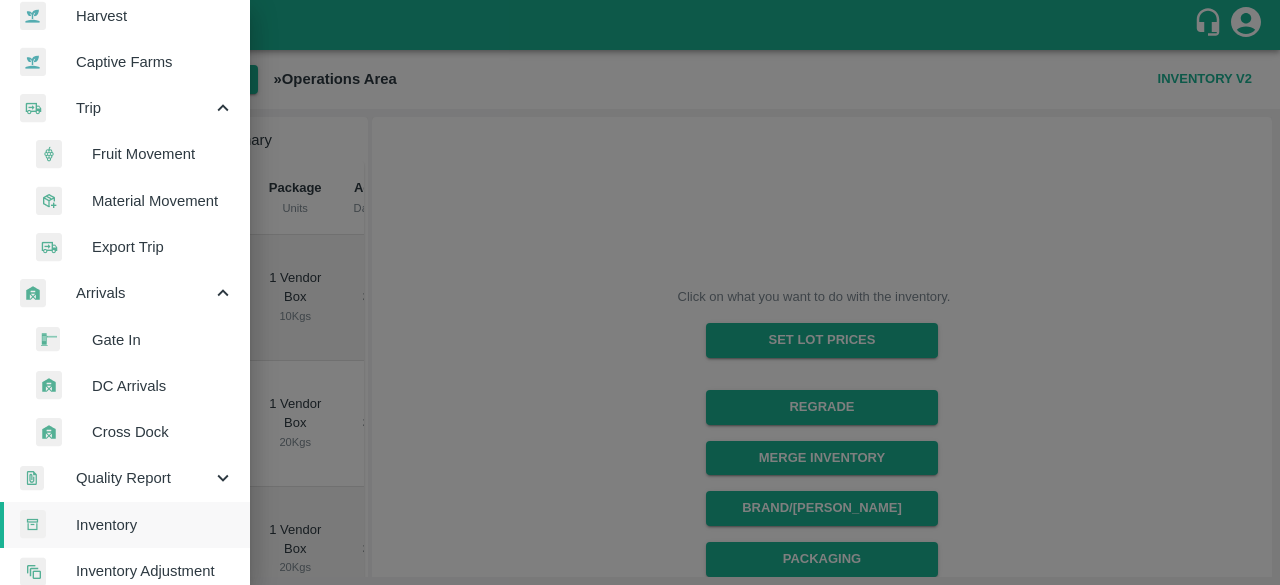 click on "DC Arrivals" at bounding box center (163, 386) 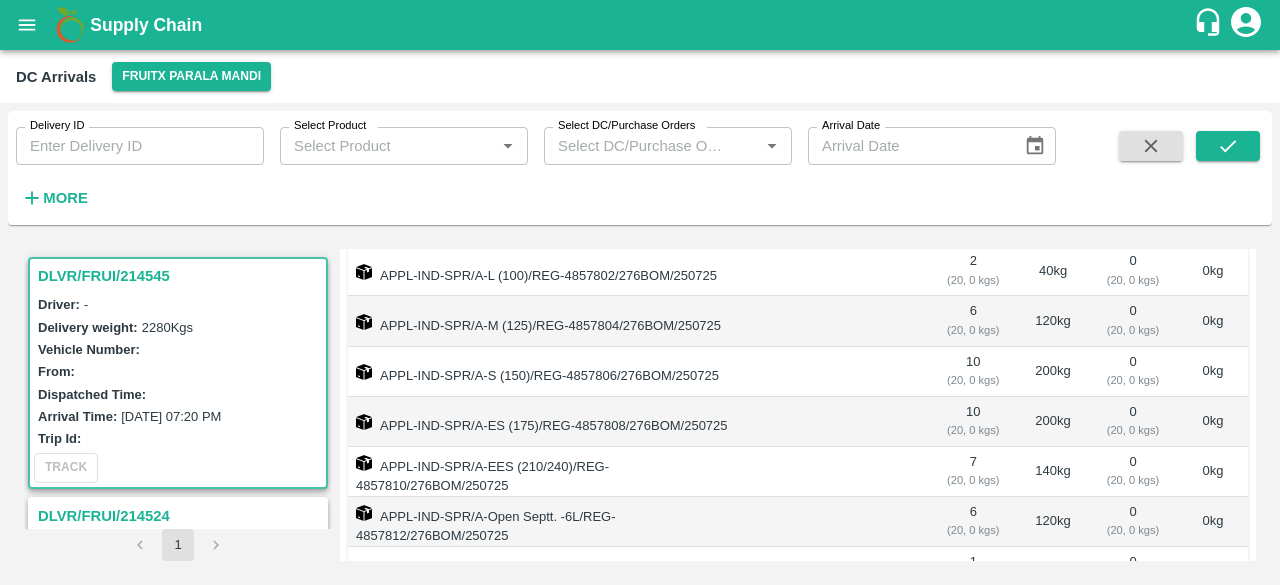 scroll, scrollTop: 377, scrollLeft: 0, axis: vertical 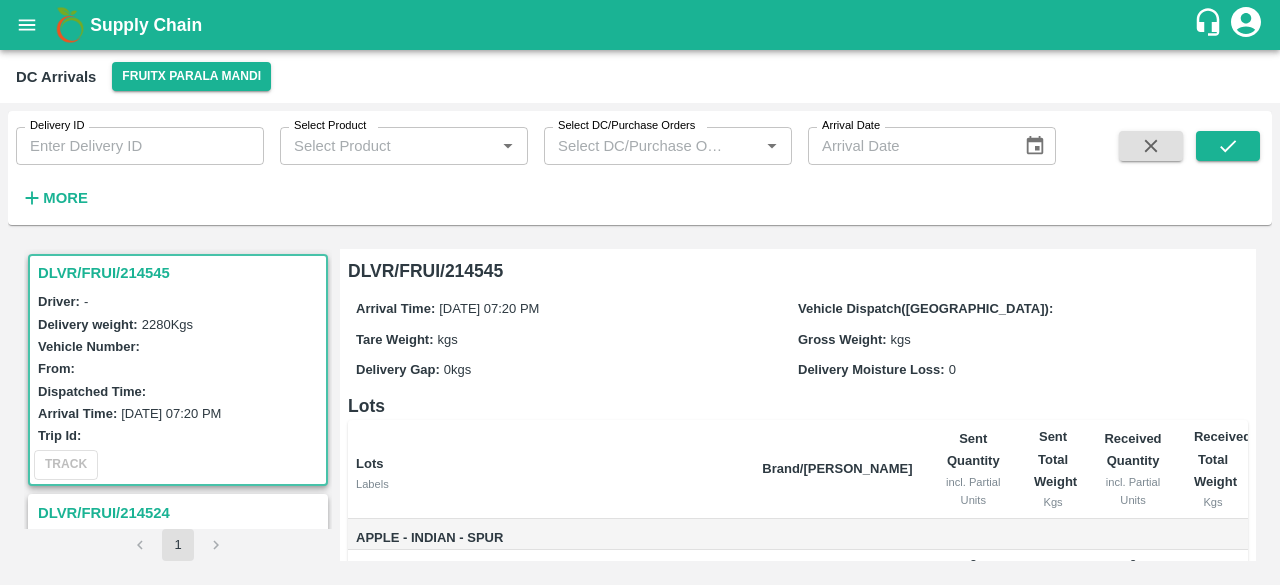 click on "Arrival Time: 29 Jul 2025, 07:20 PM Vehicle Dispatch(DC): Tare Weight:  kgs Gross Weight:  kgs Delivery Gap: 0  kgs Delivery Moisture Loss: 0" at bounding box center (798, 338) 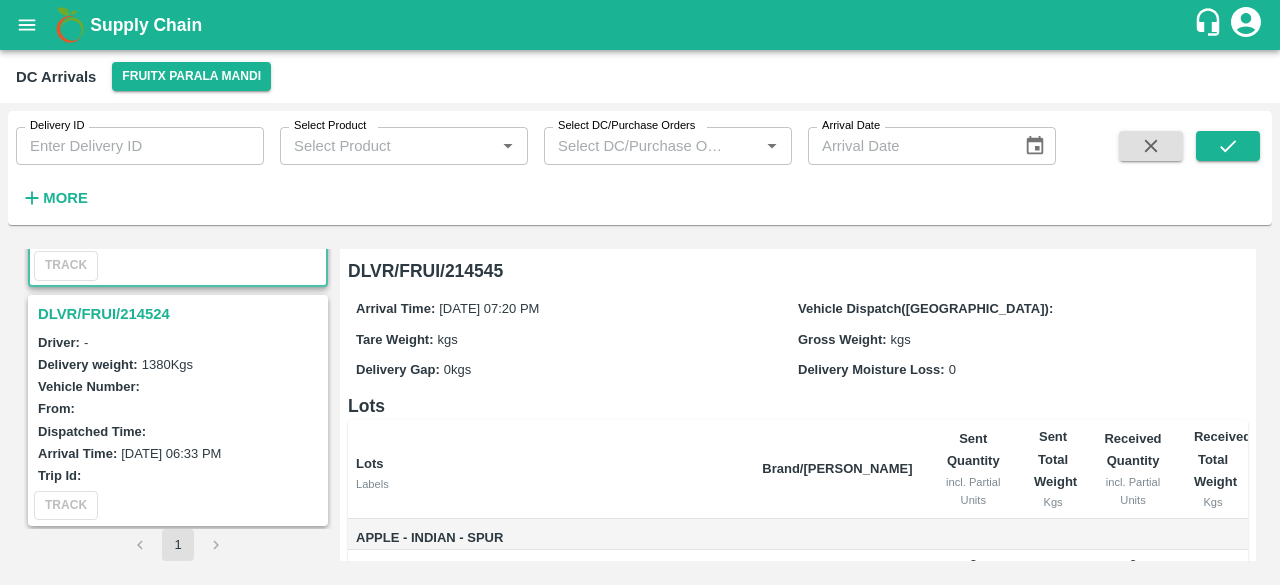 scroll, scrollTop: 204, scrollLeft: 0, axis: vertical 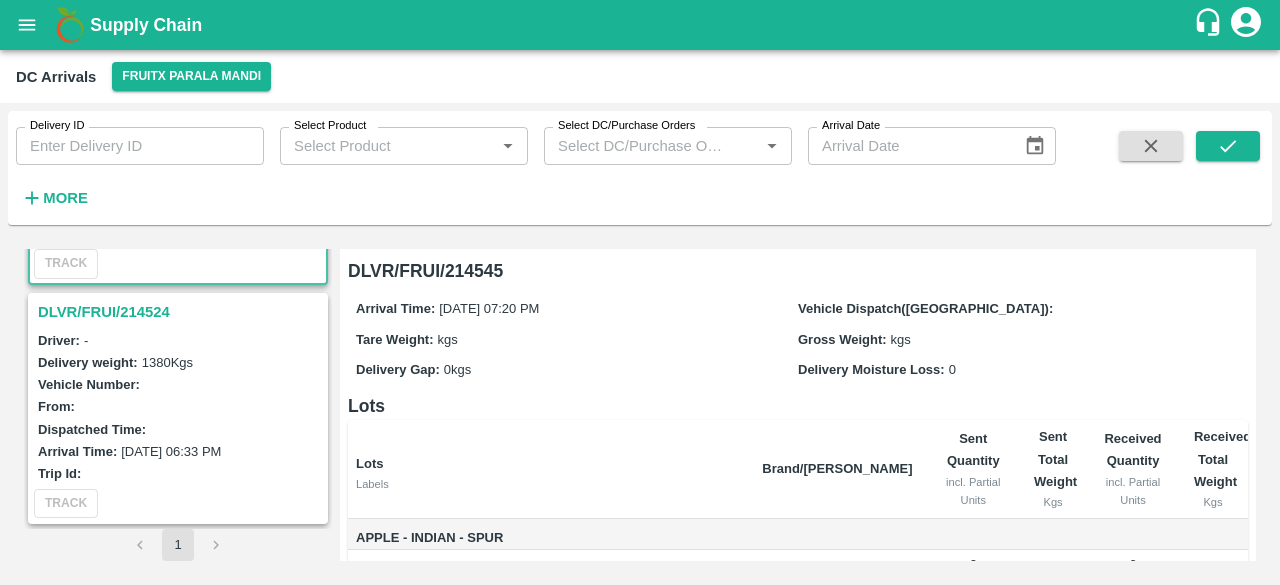 click on "DLVR/FRUI/214524" at bounding box center (181, 312) 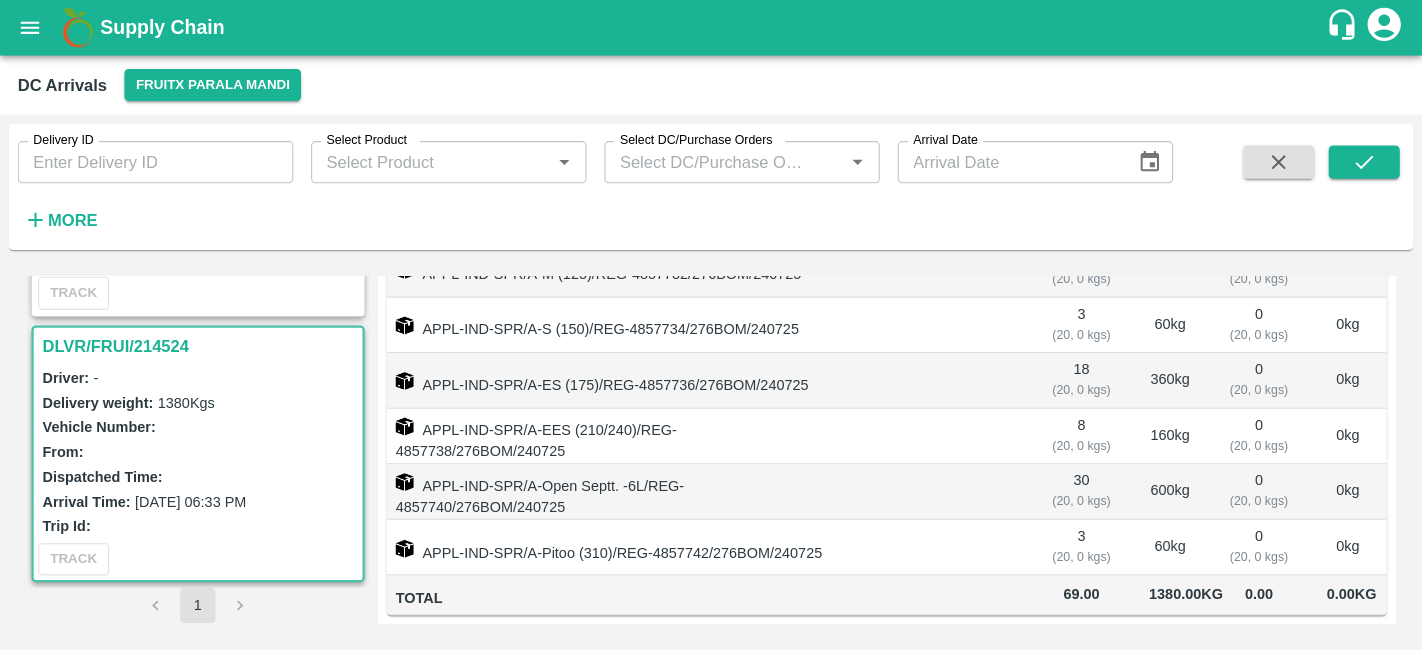 scroll, scrollTop: 0, scrollLeft: 0, axis: both 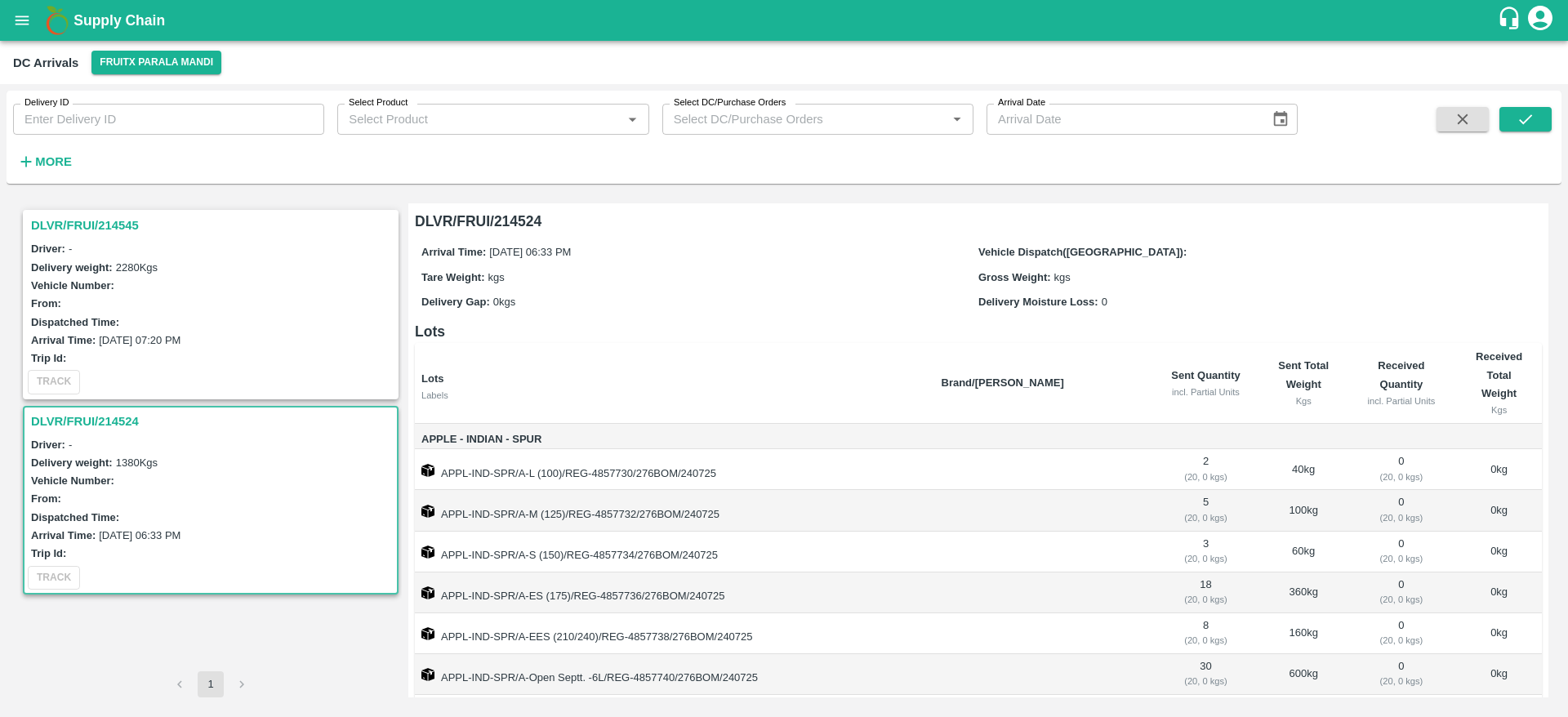 drag, startPoint x: 1040, startPoint y: 0, endPoint x: 928, endPoint y: 406, distance: 421.1651 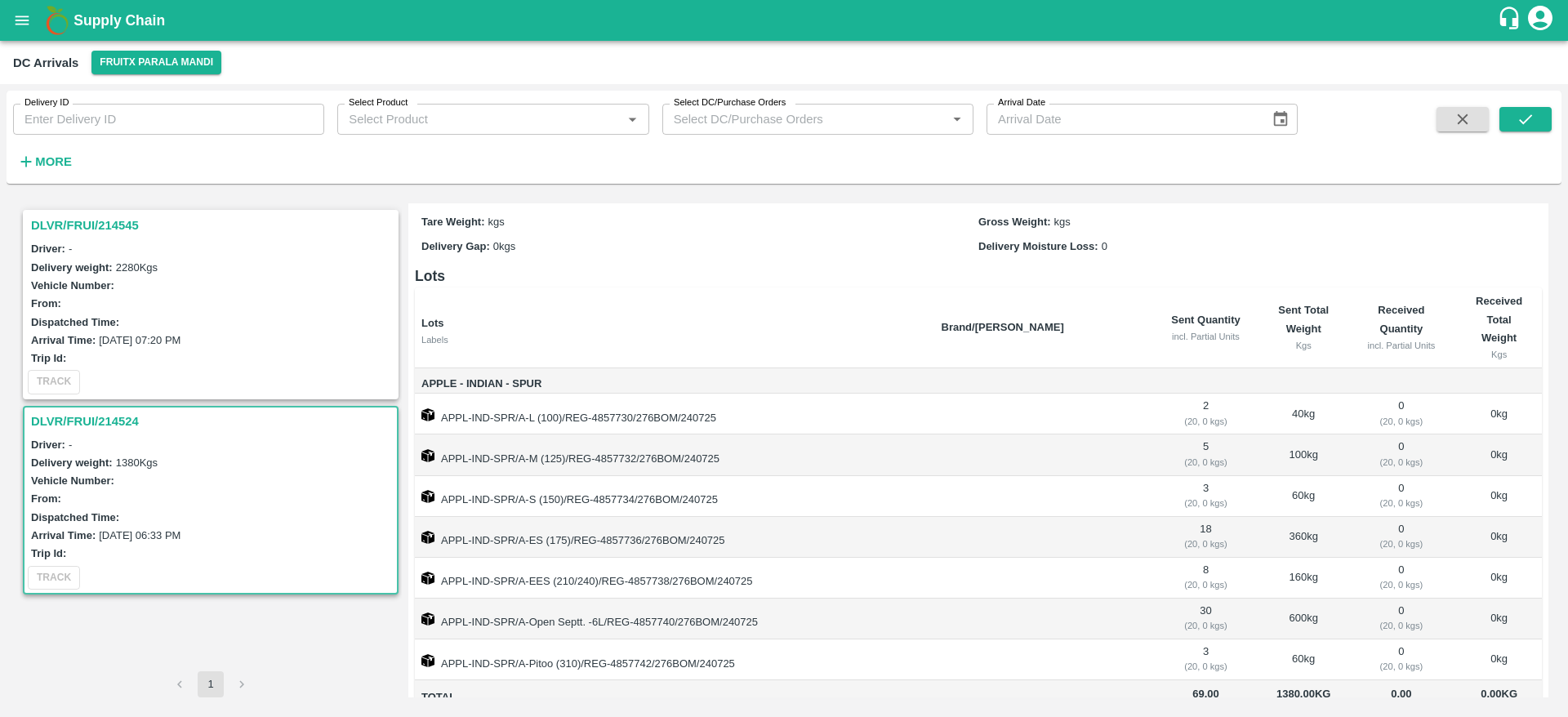 scroll, scrollTop: 0, scrollLeft: 0, axis: both 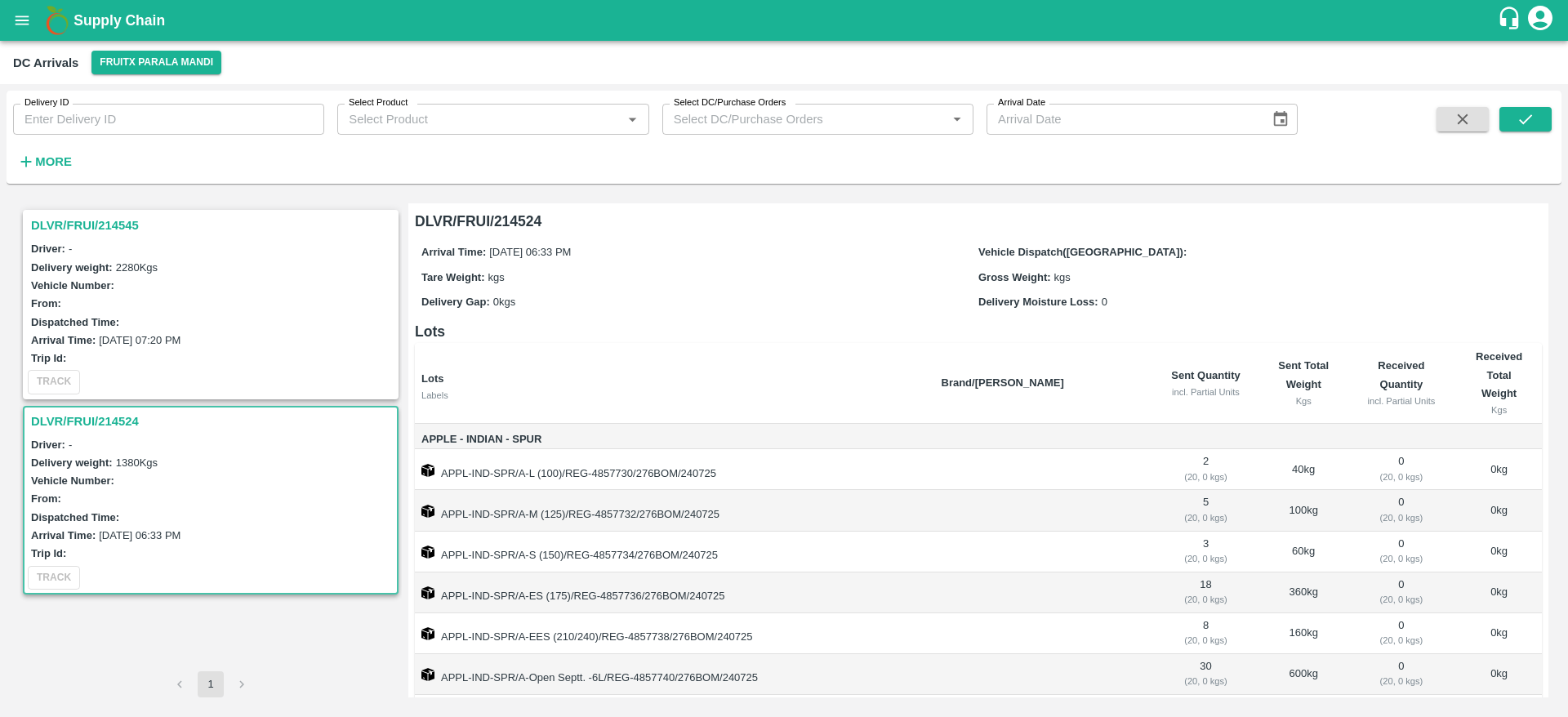 click on "DLVR/FRUI/214545" at bounding box center (213, 225) 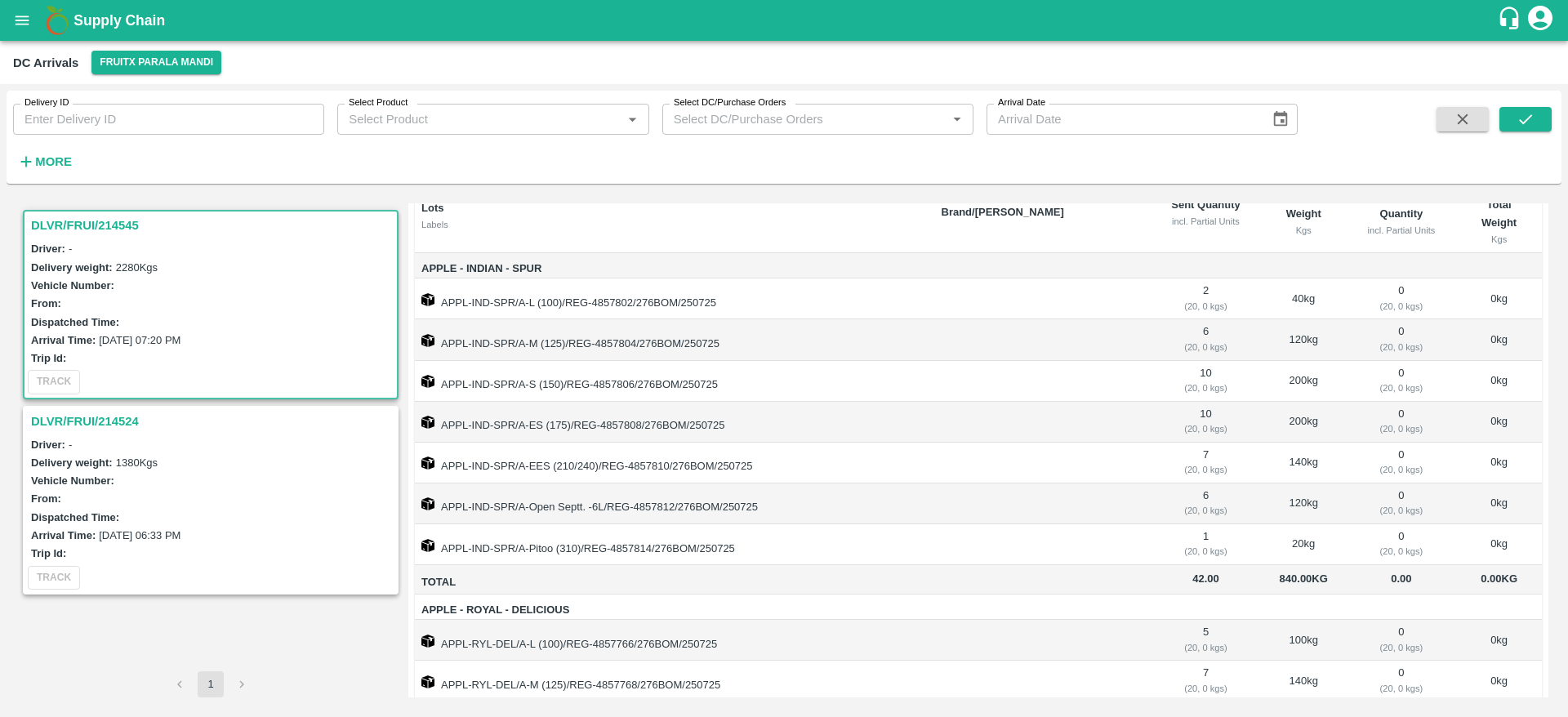 scroll, scrollTop: 0, scrollLeft: 0, axis: both 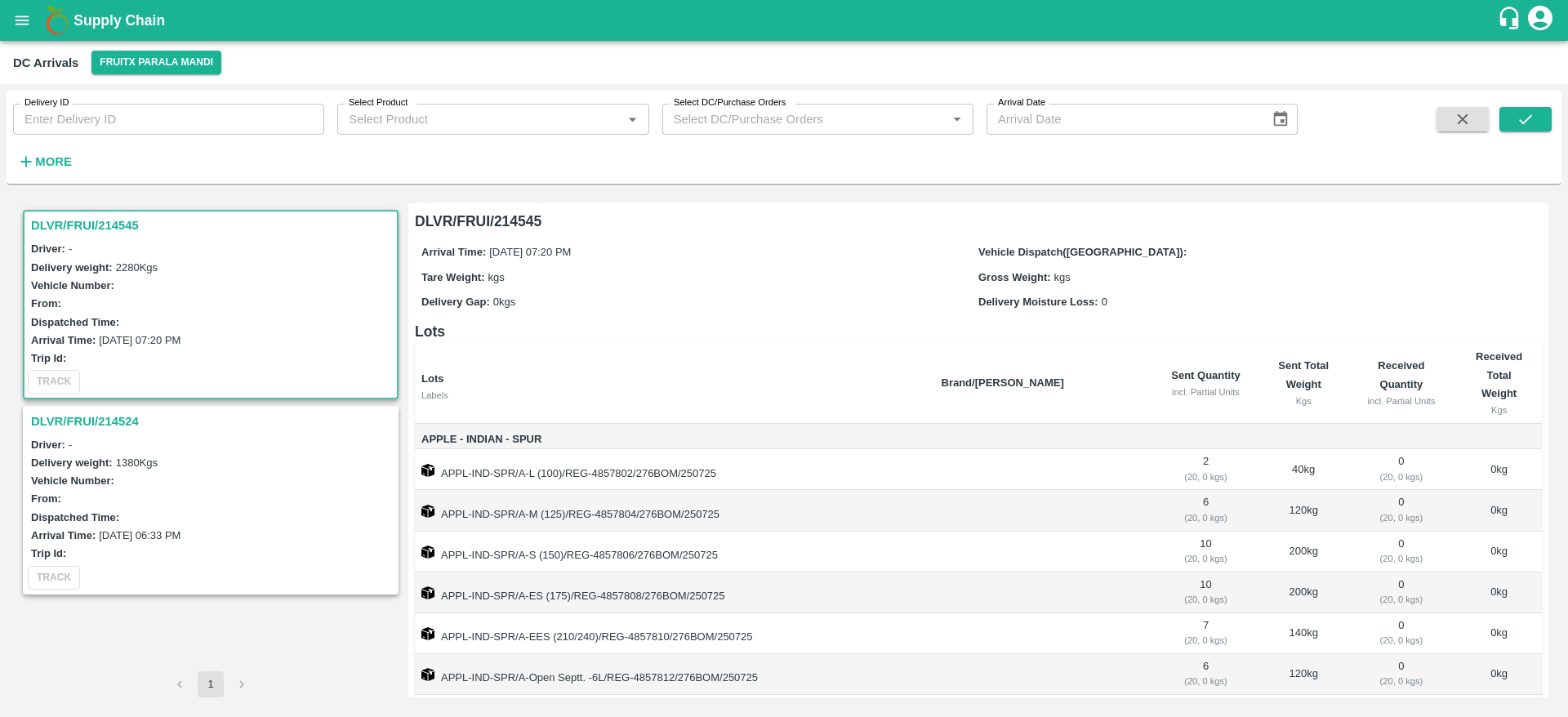 click on "DLVR/FRUI/214524" at bounding box center (213, 421) 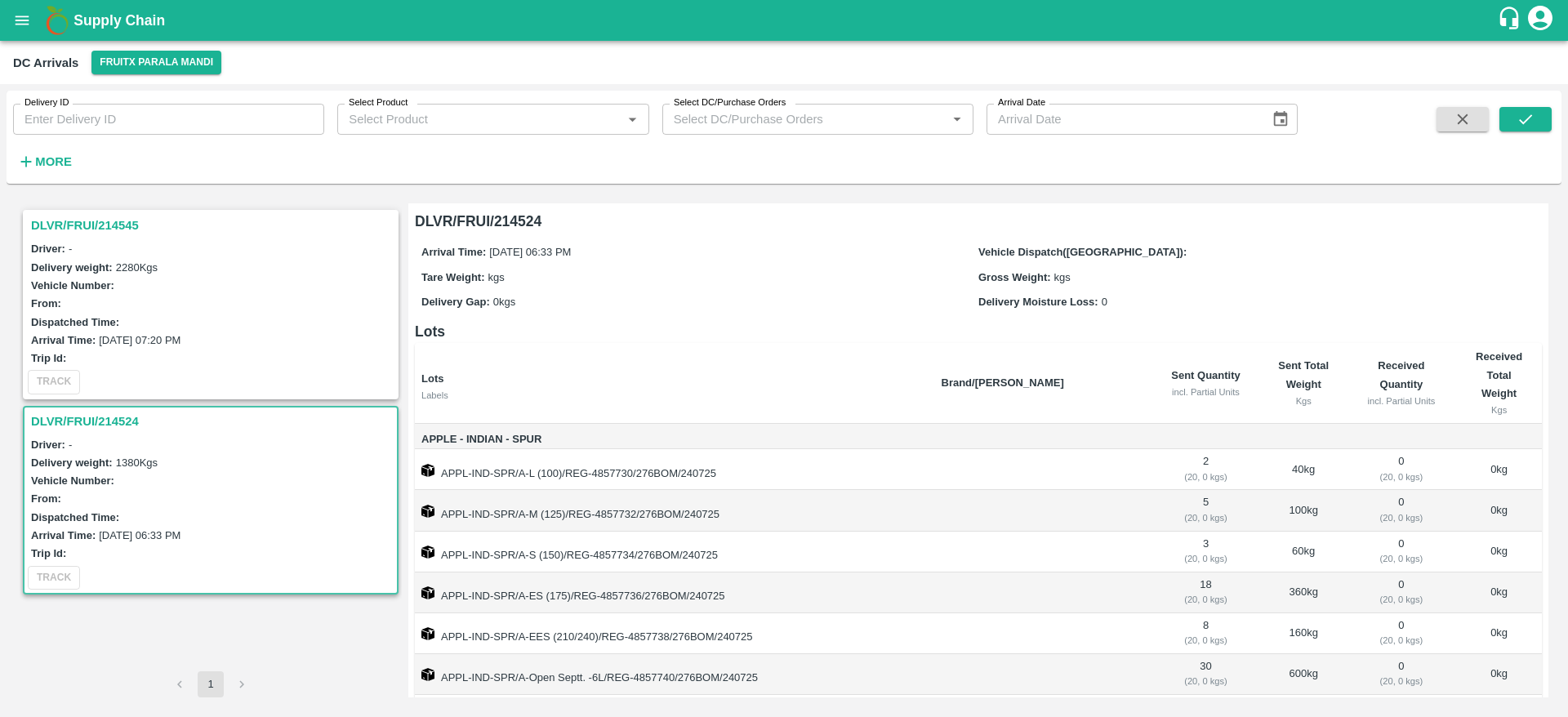scroll, scrollTop: 56, scrollLeft: 0, axis: vertical 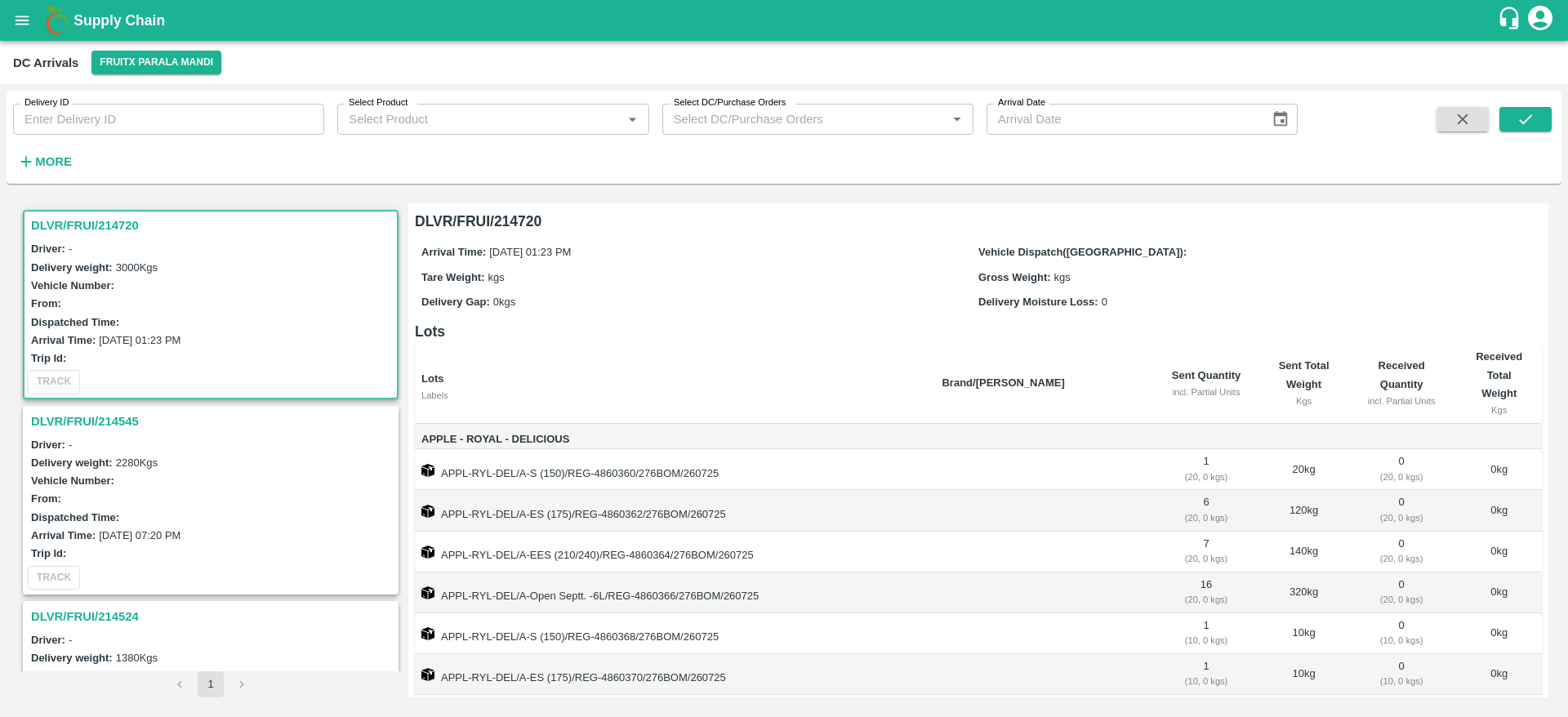 click on "DLVR/FRUI/214720" at bounding box center (211, 225) 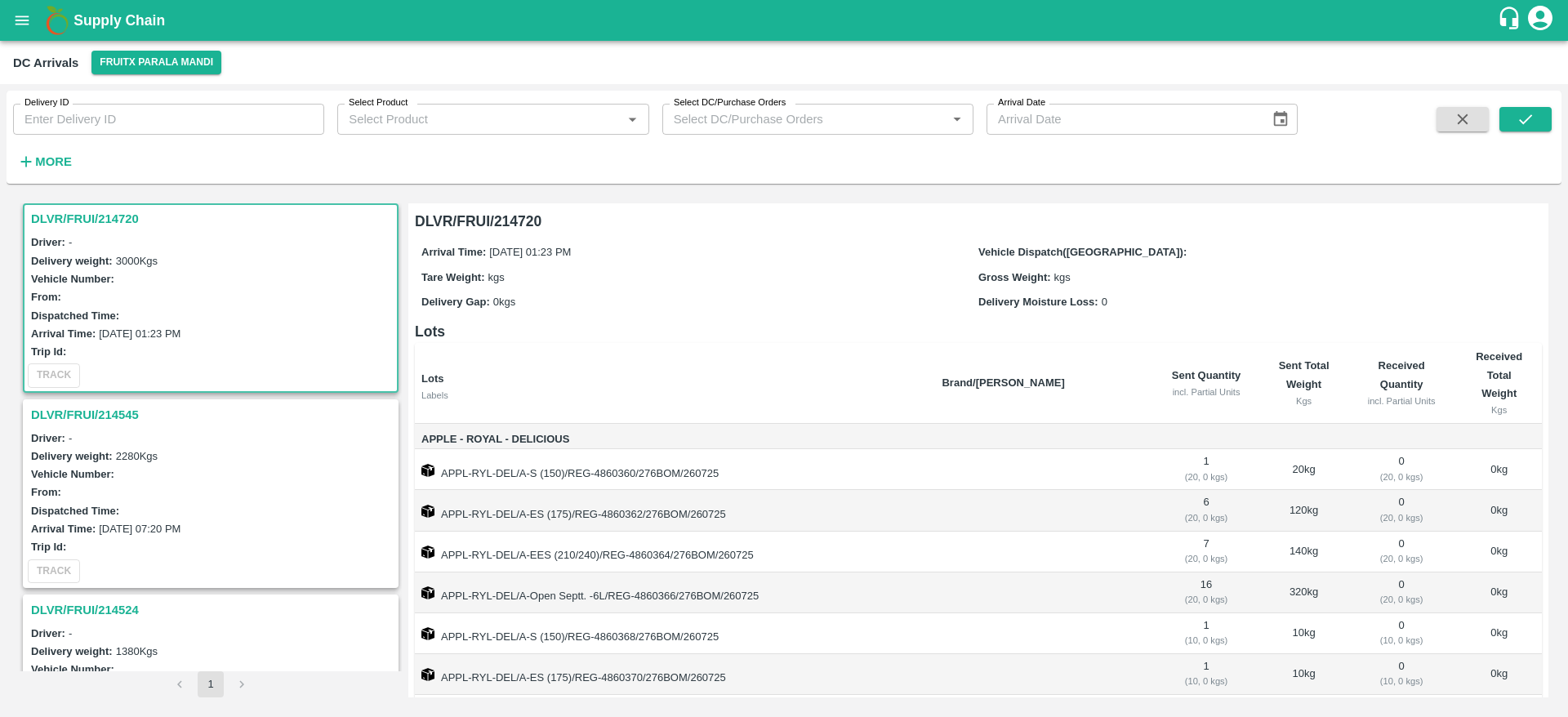click at bounding box center [22, 20] 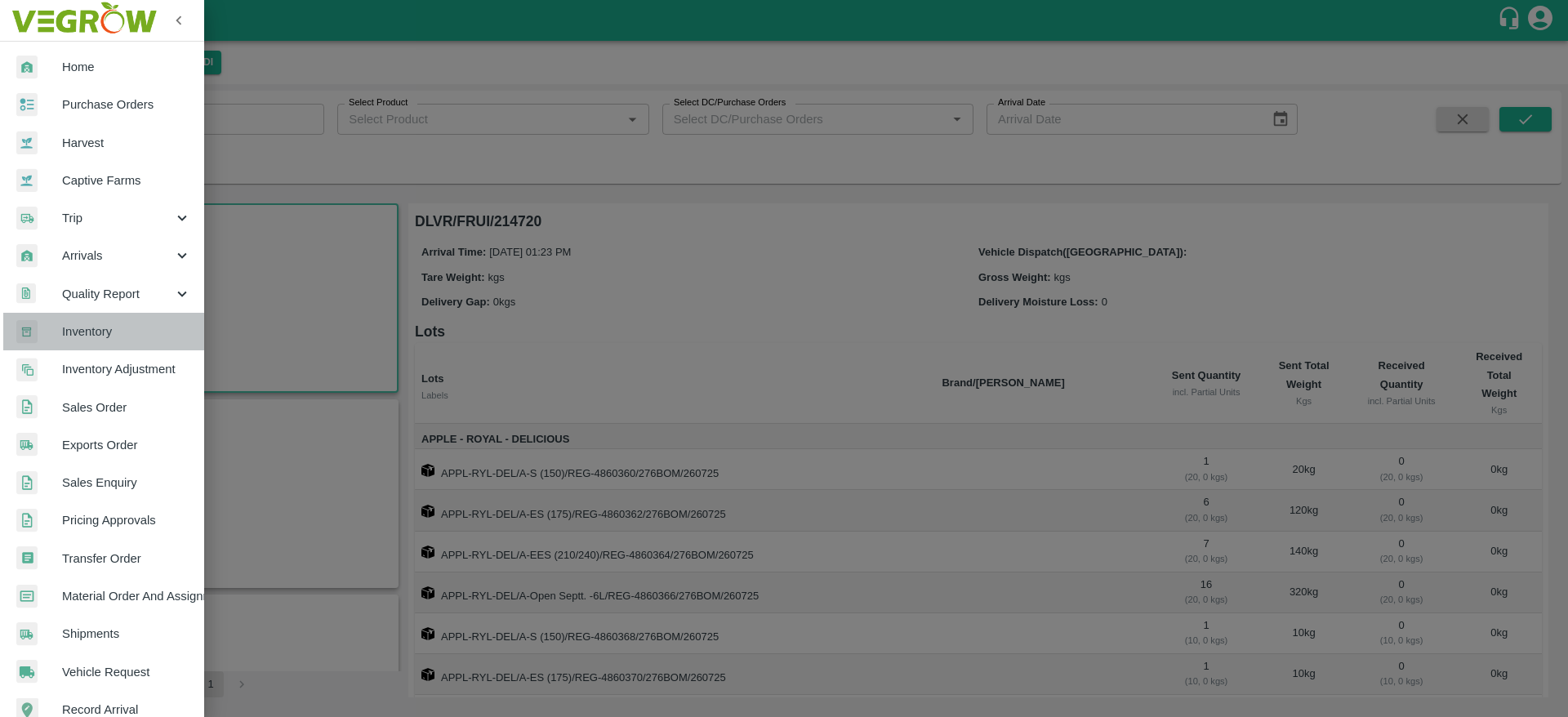 click on "Inventory" at bounding box center [127, 332] 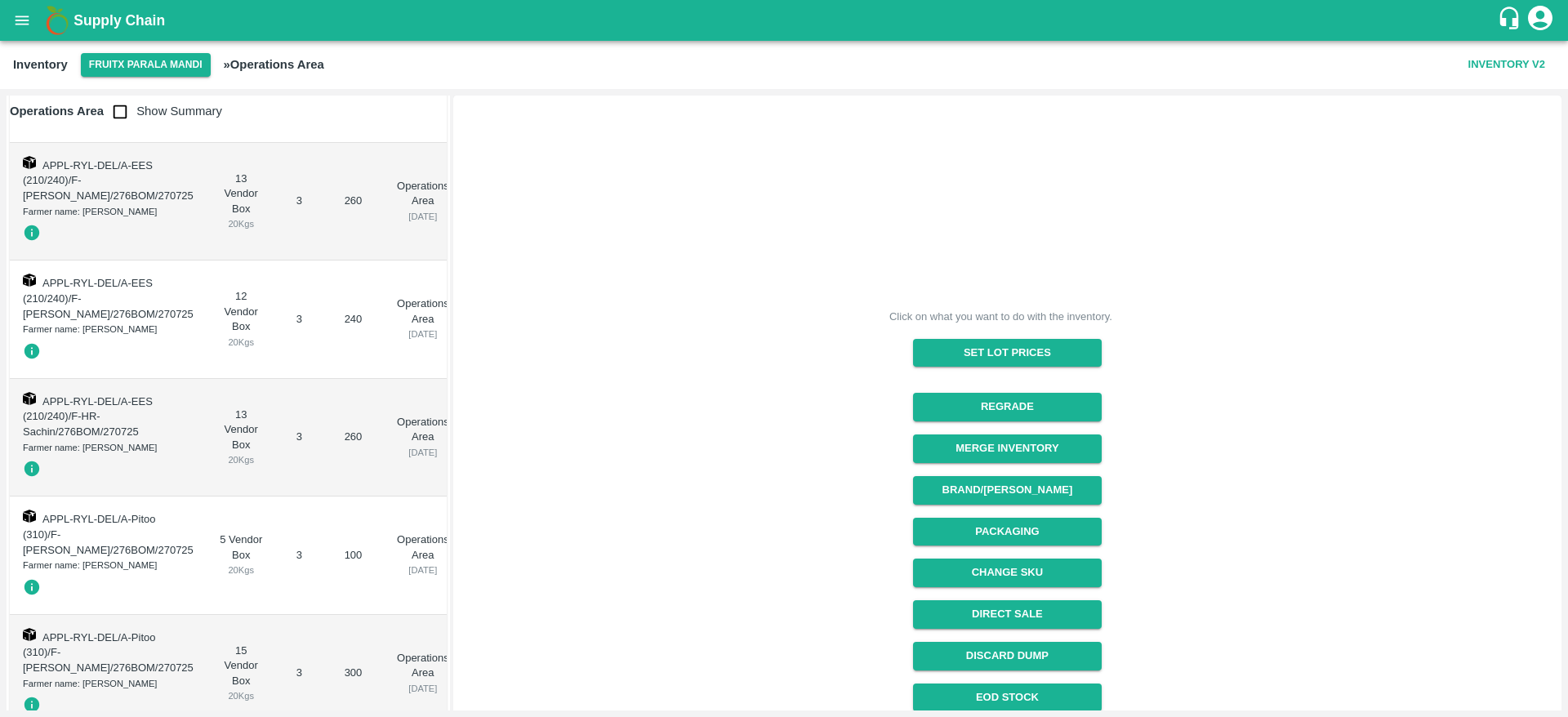 scroll, scrollTop: 1007, scrollLeft: 0, axis: vertical 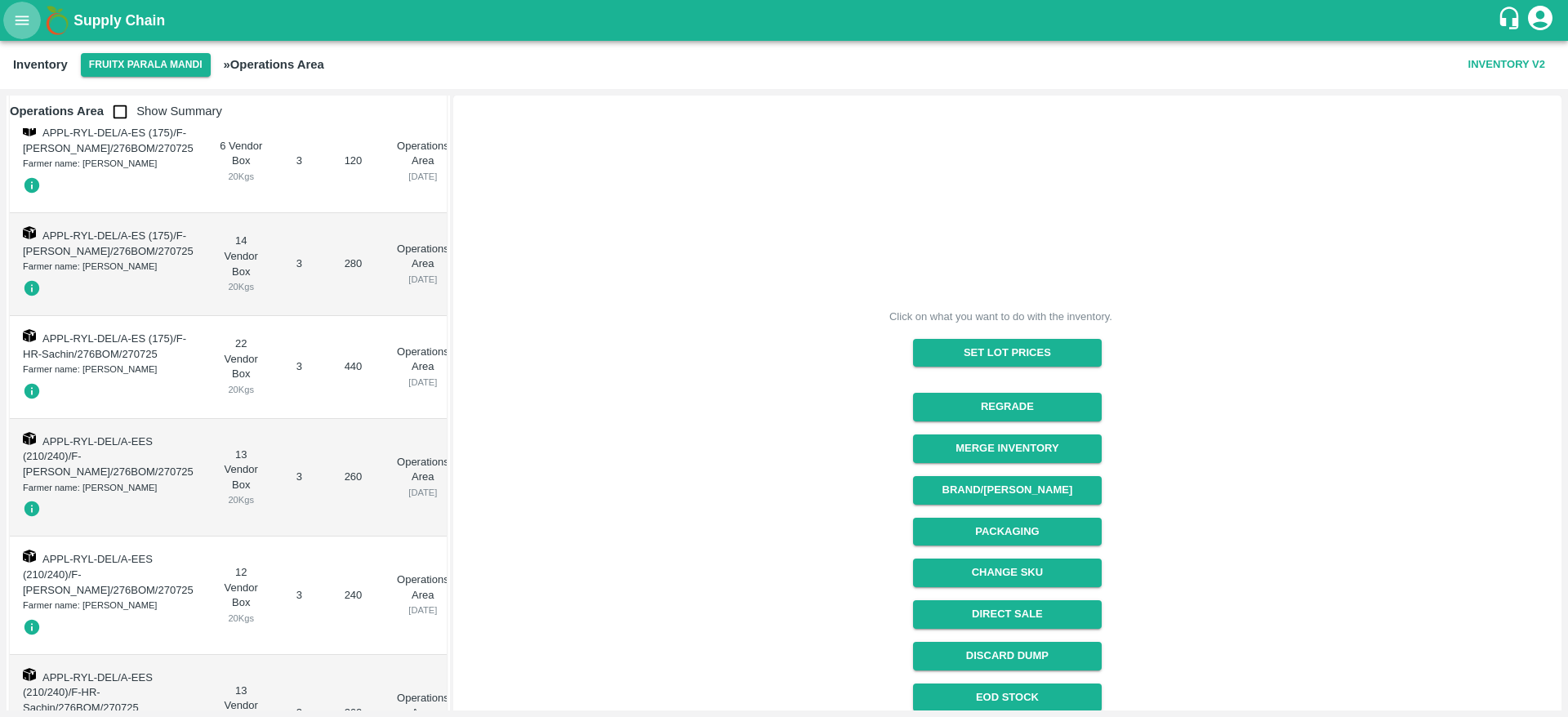 click 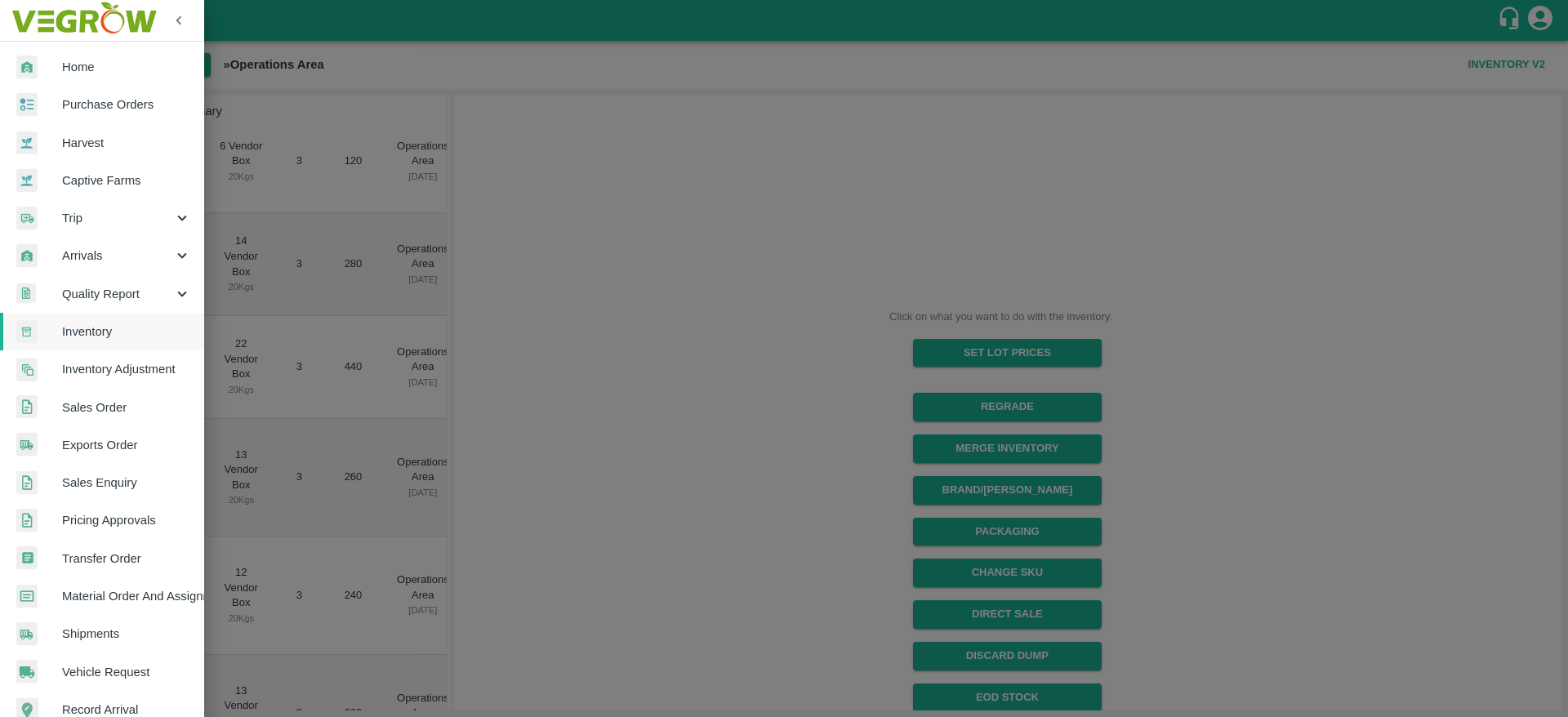 click at bounding box center [784, 358] 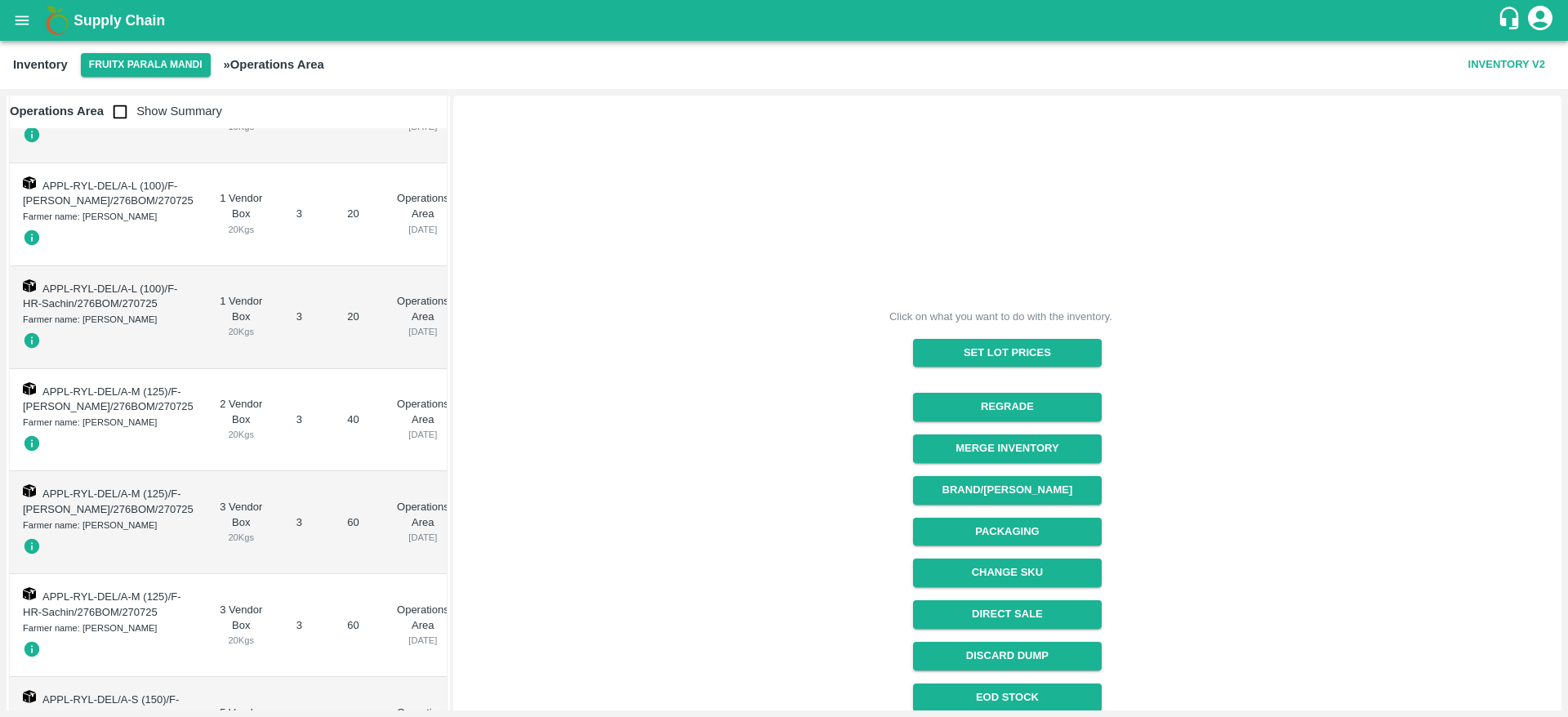 scroll, scrollTop: 0, scrollLeft: 0, axis: both 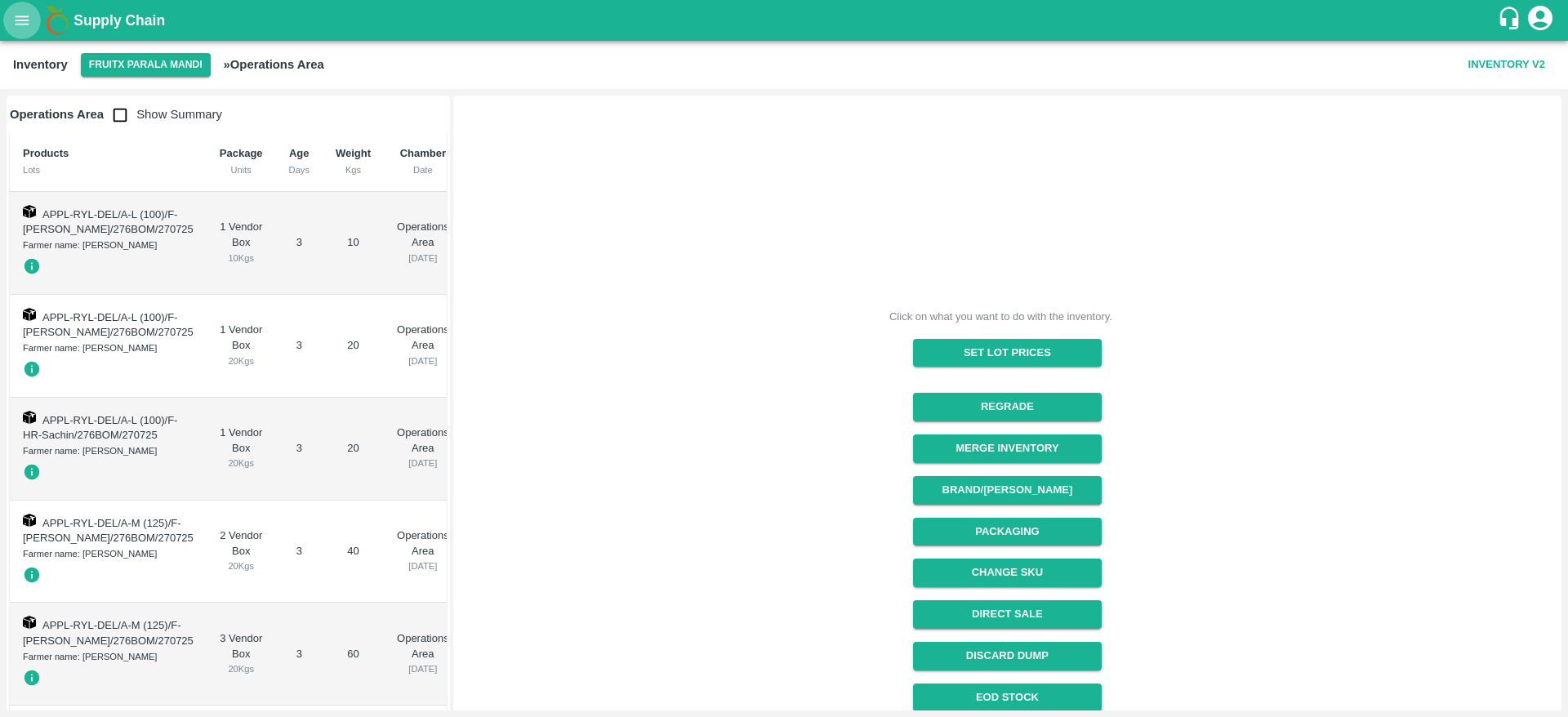 click 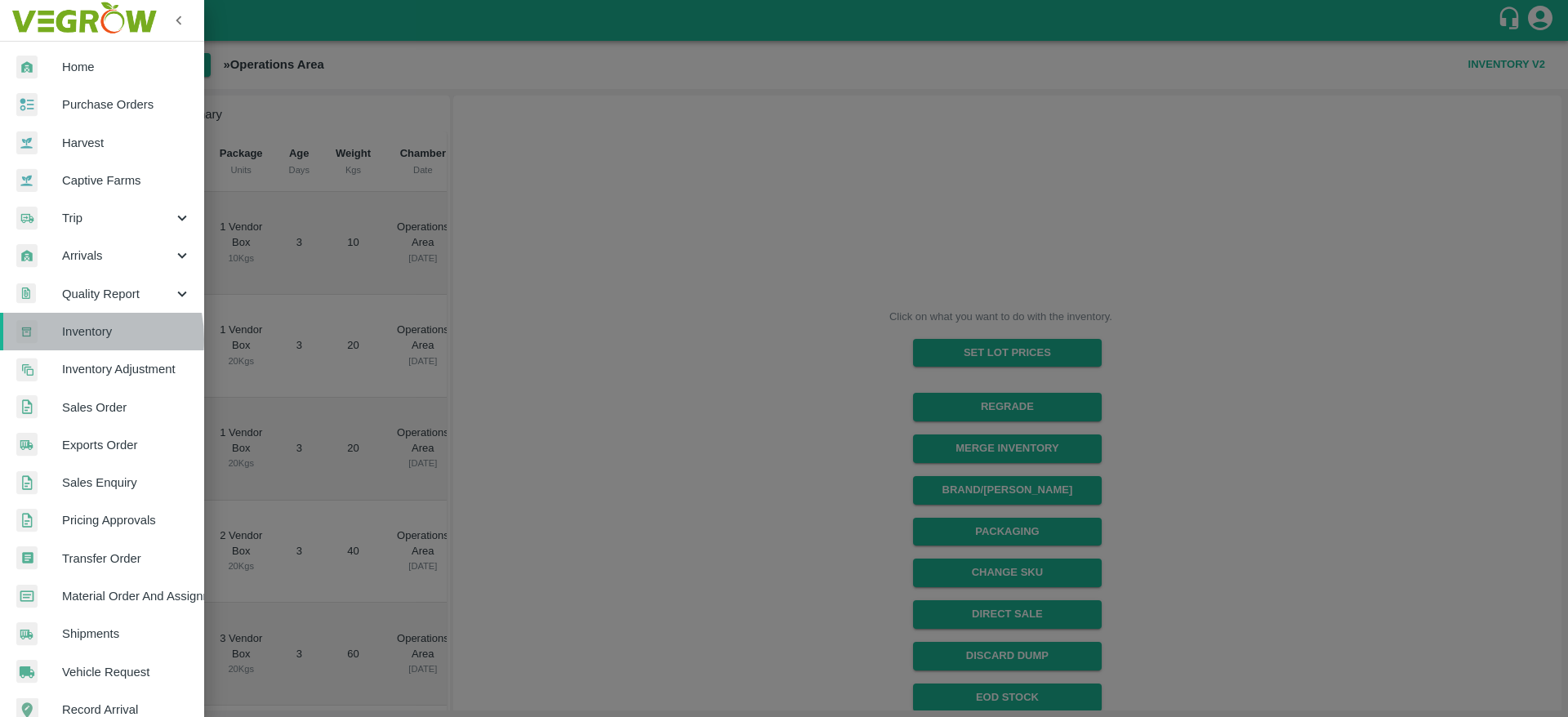 click on "Inventory" at bounding box center [127, 332] 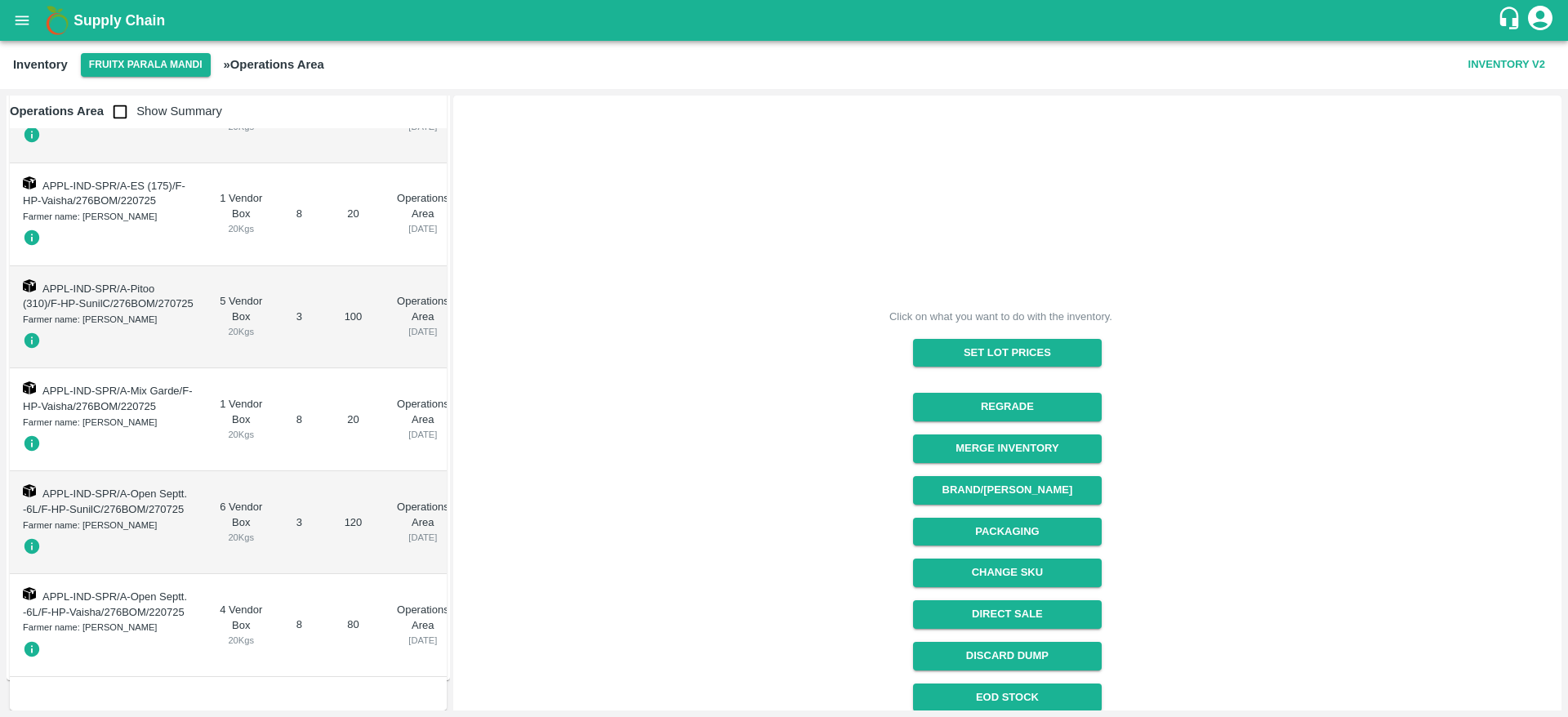 scroll, scrollTop: 2582, scrollLeft: 0, axis: vertical 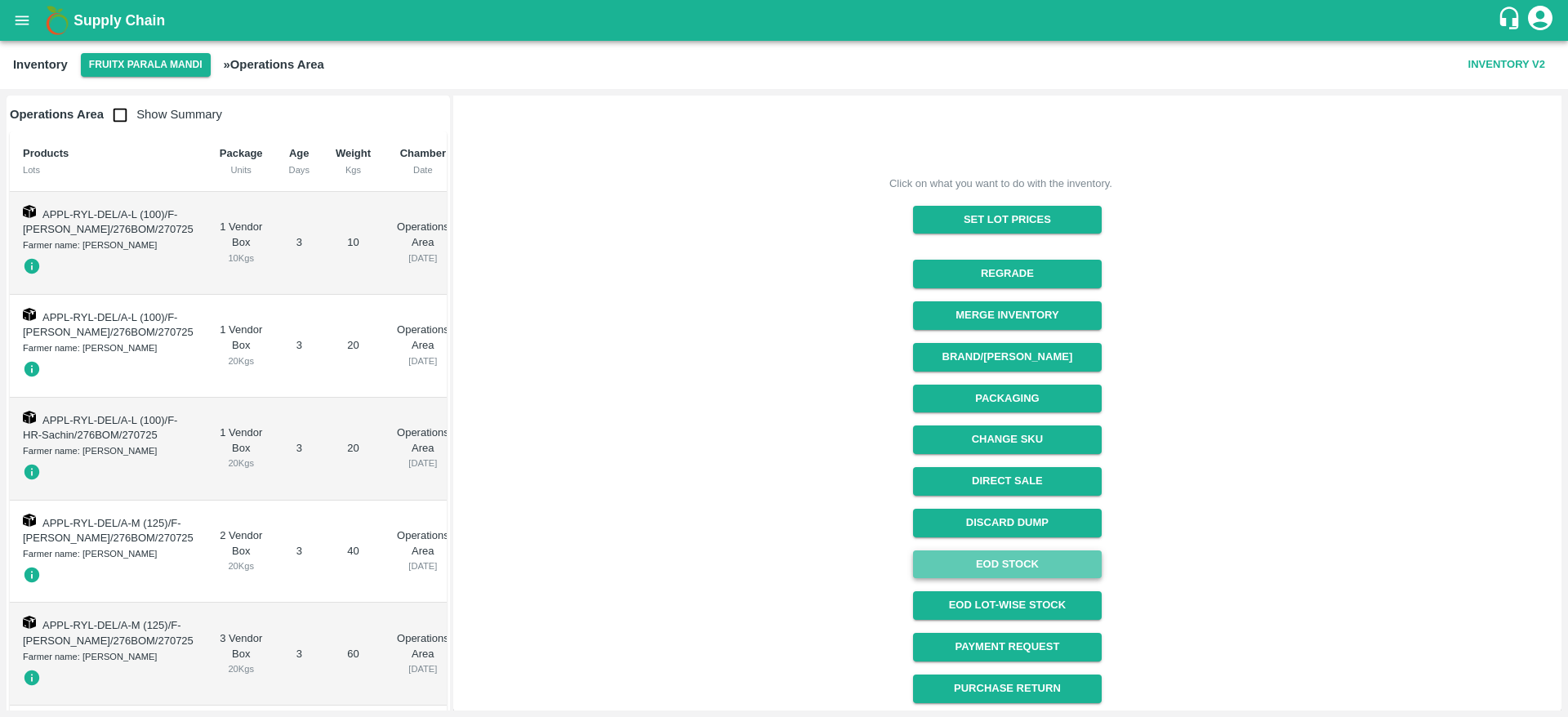 click on "EOD Stock" at bounding box center [1007, 564] 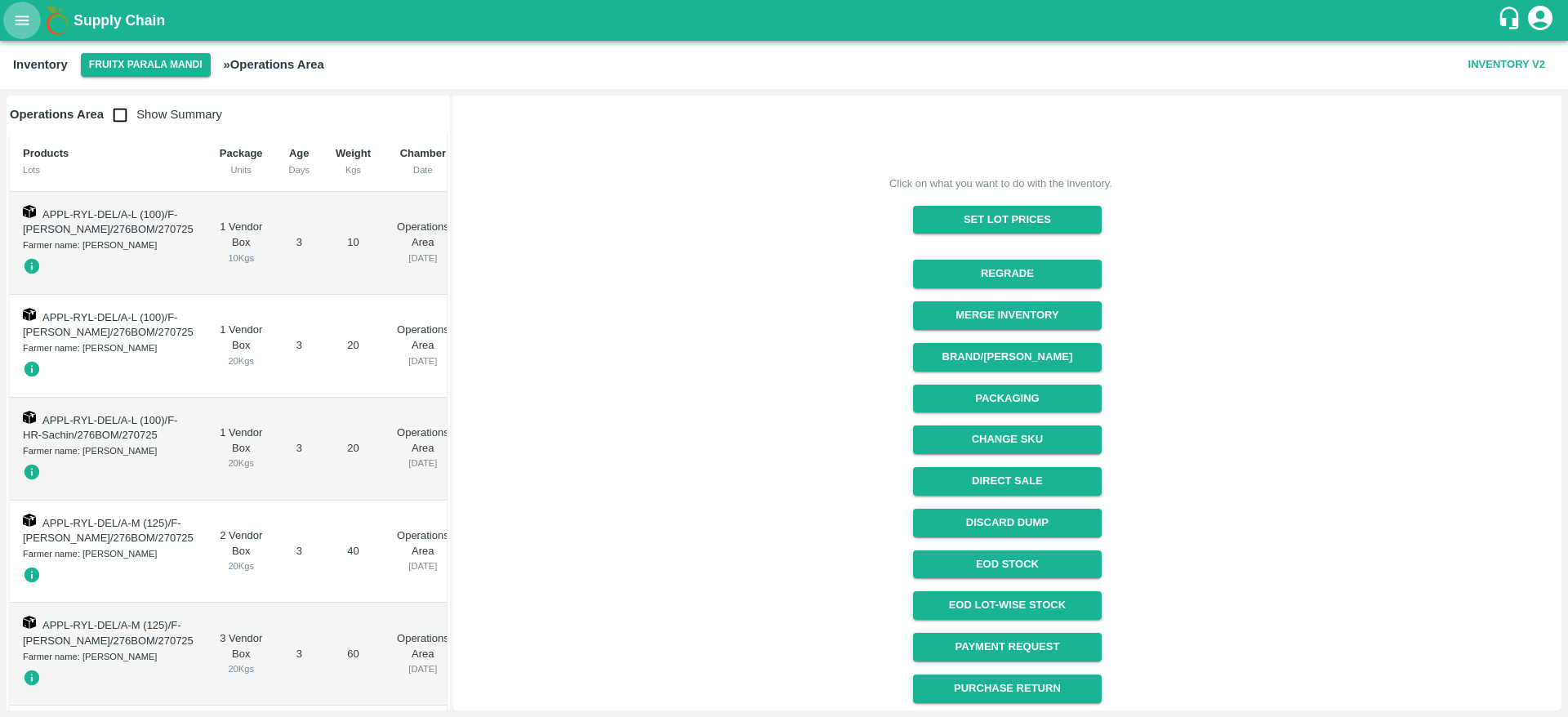 click 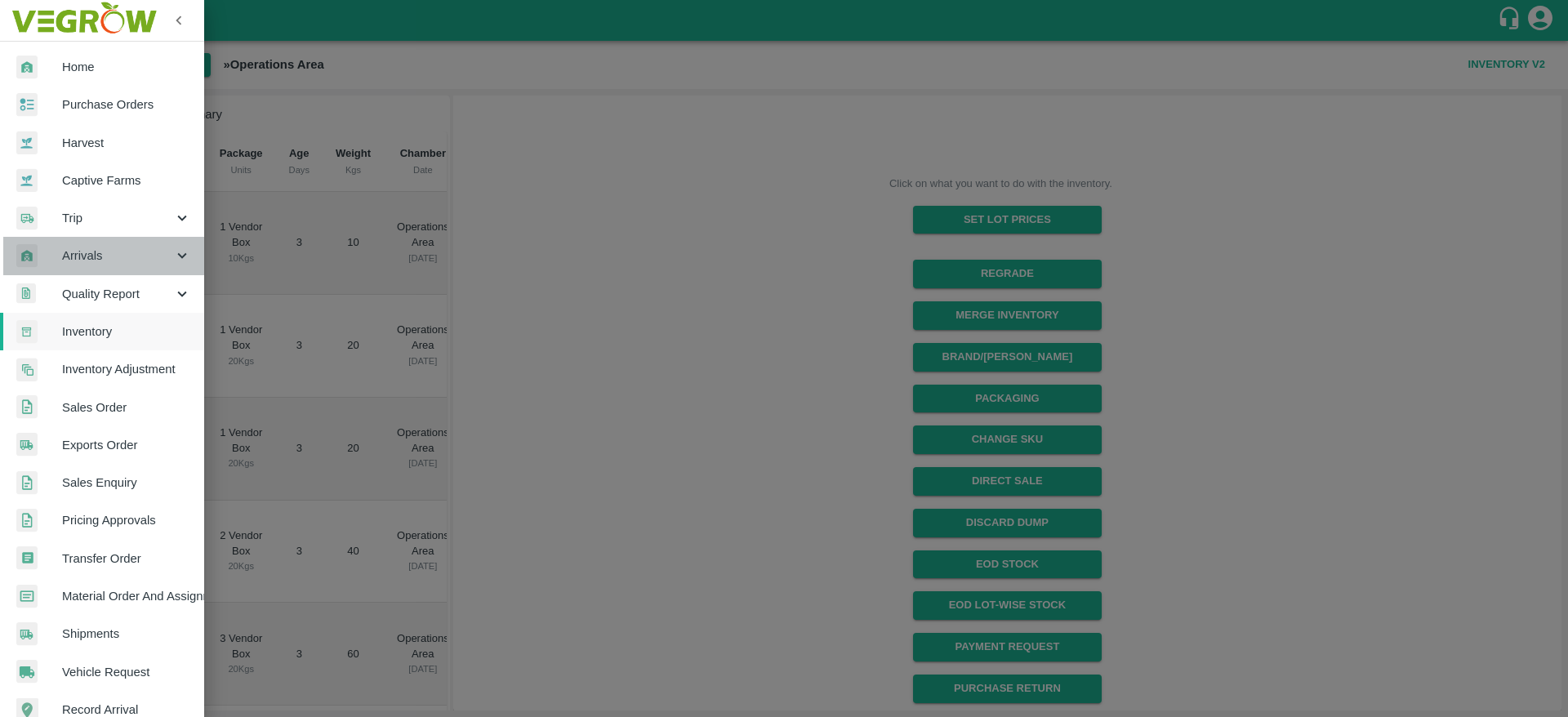 click on "Arrivals" at bounding box center (102, 256) 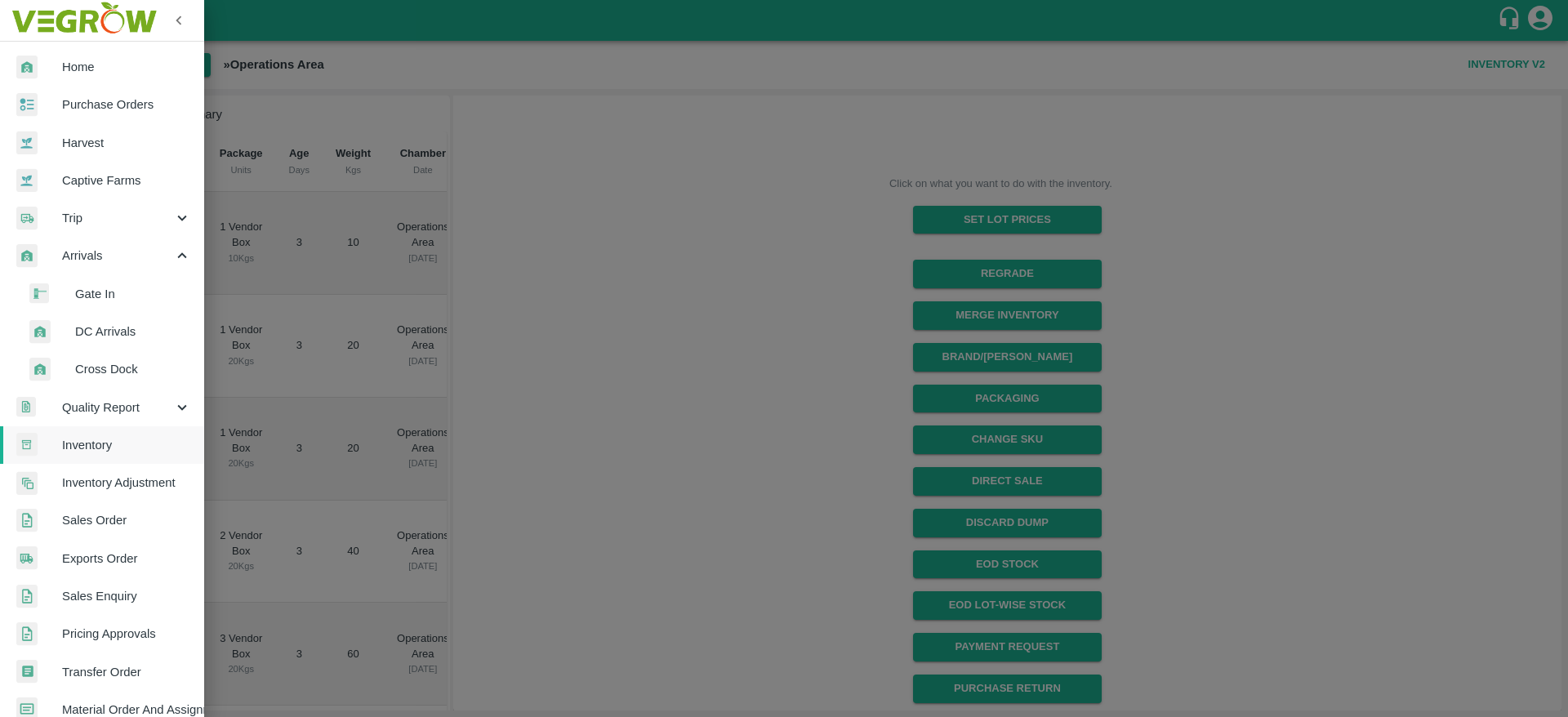 click at bounding box center (784, 358) 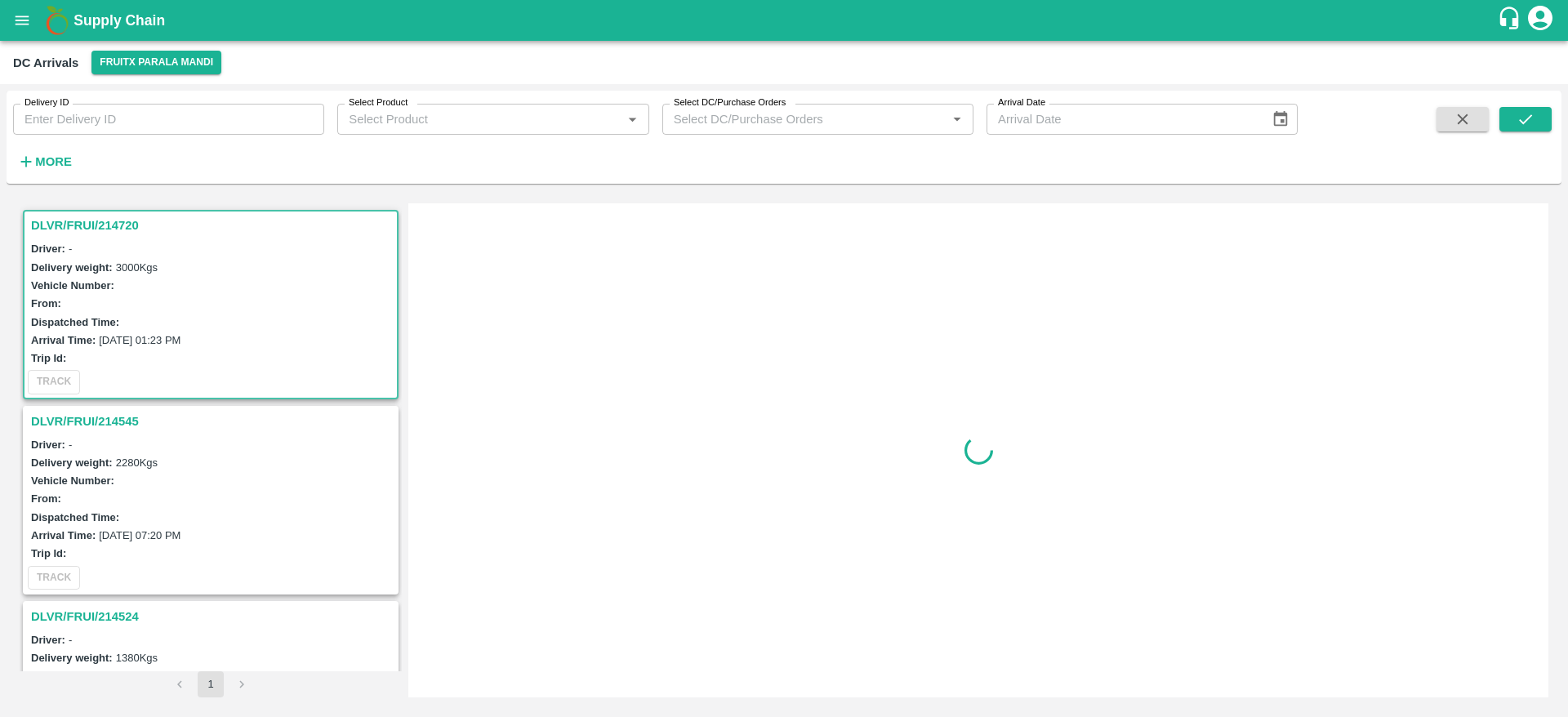 scroll, scrollTop: 0, scrollLeft: 0, axis: both 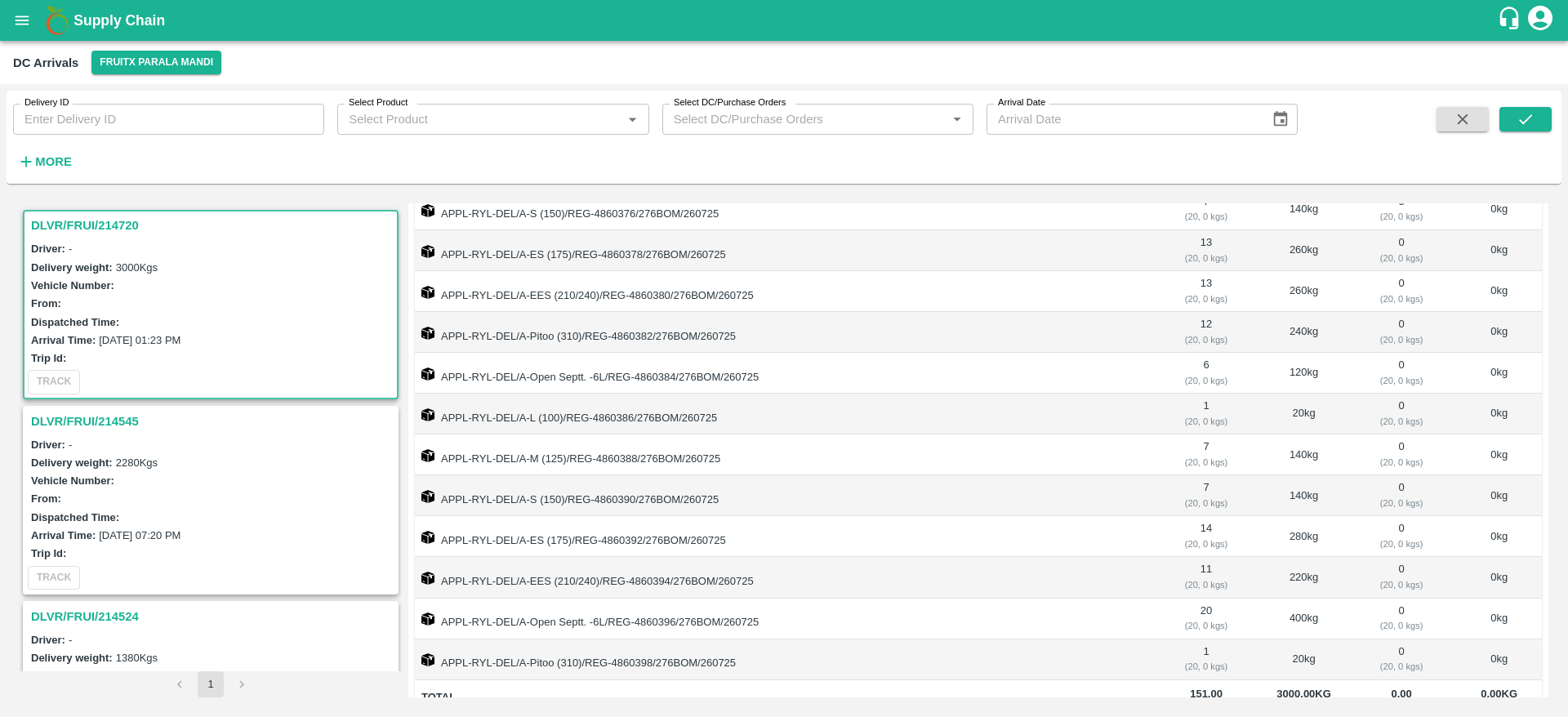 click on "DLVR/FRUI/214545" at bounding box center (213, 421) 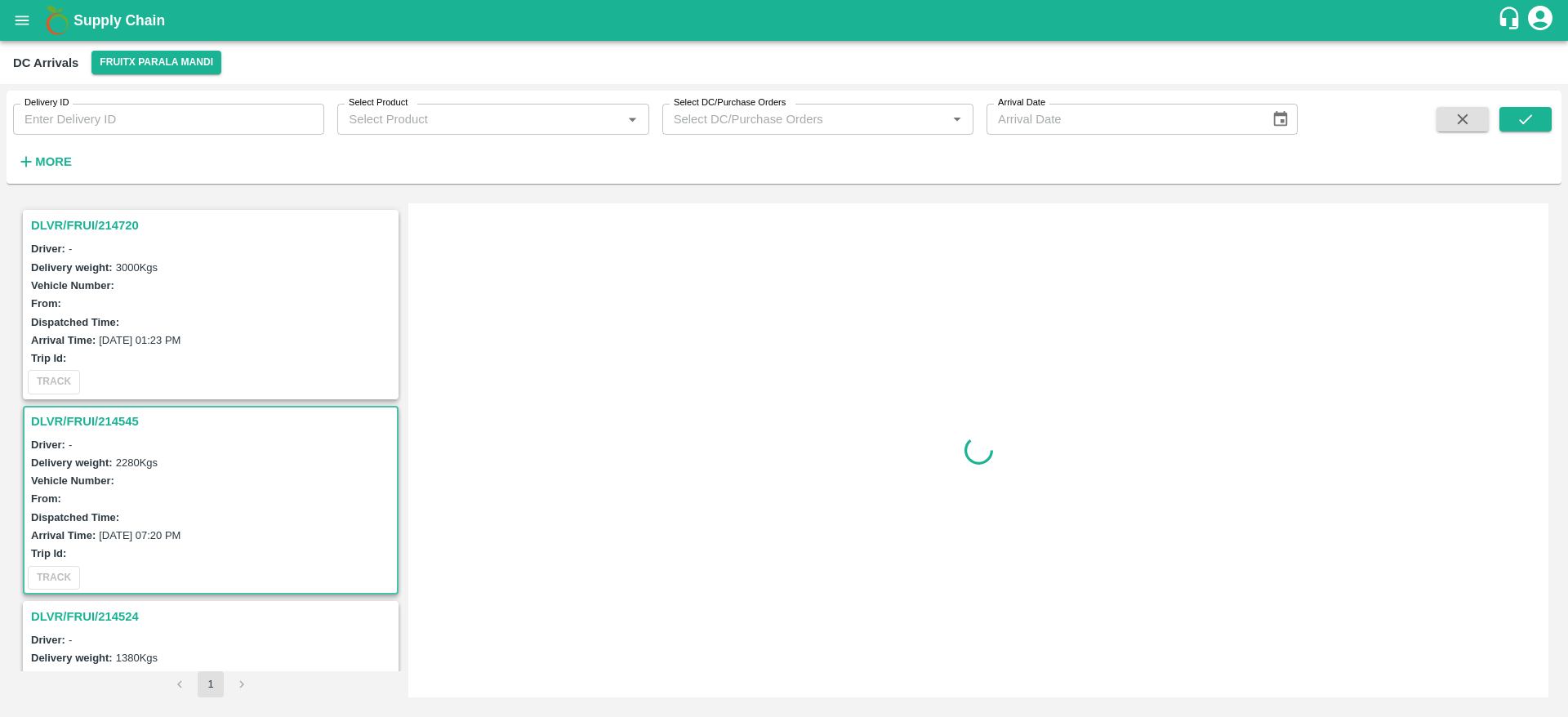 scroll, scrollTop: 0, scrollLeft: 0, axis: both 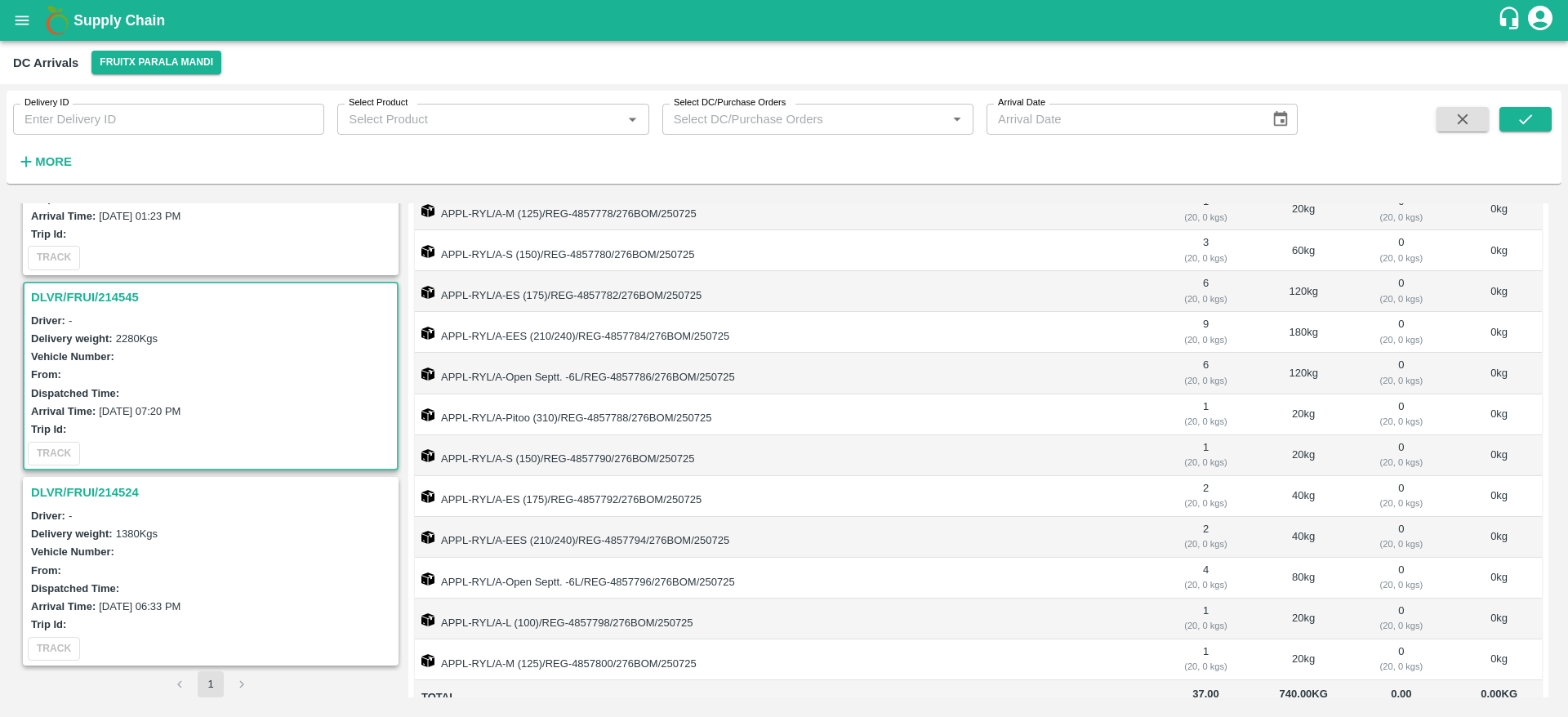 click on "DLVR/FRUI/214524" at bounding box center (213, 492) 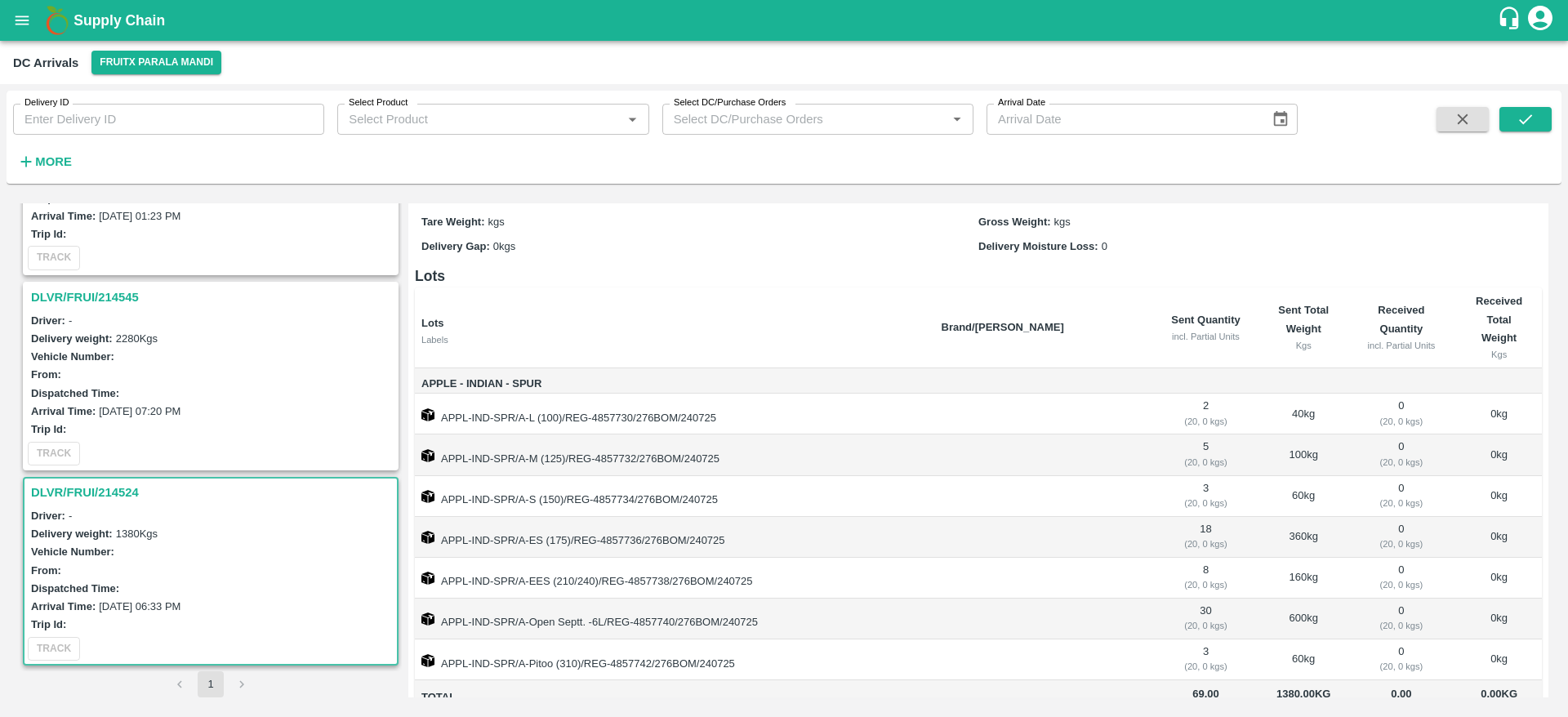 scroll, scrollTop: 0, scrollLeft: 0, axis: both 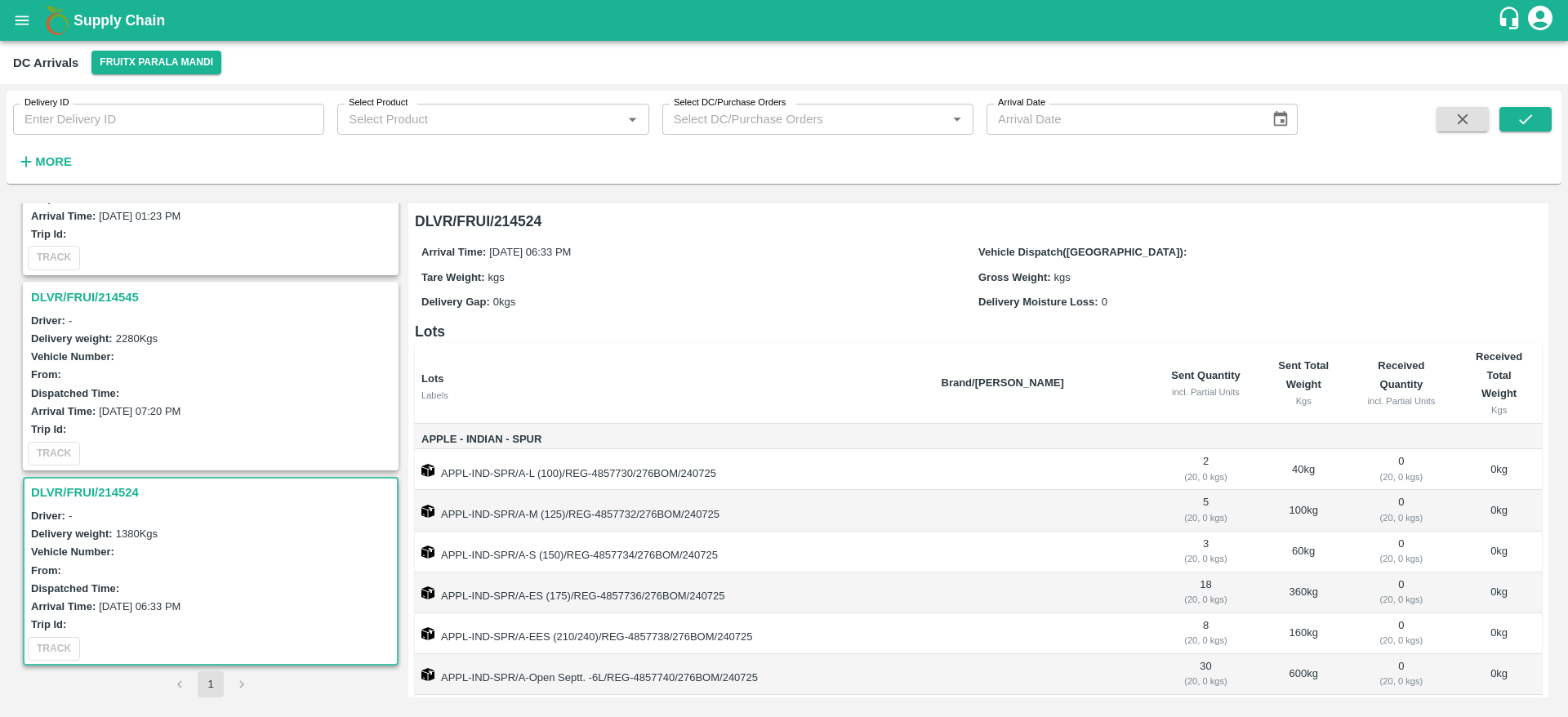 click on "DLVR/FRUI/214545" at bounding box center (213, 297) 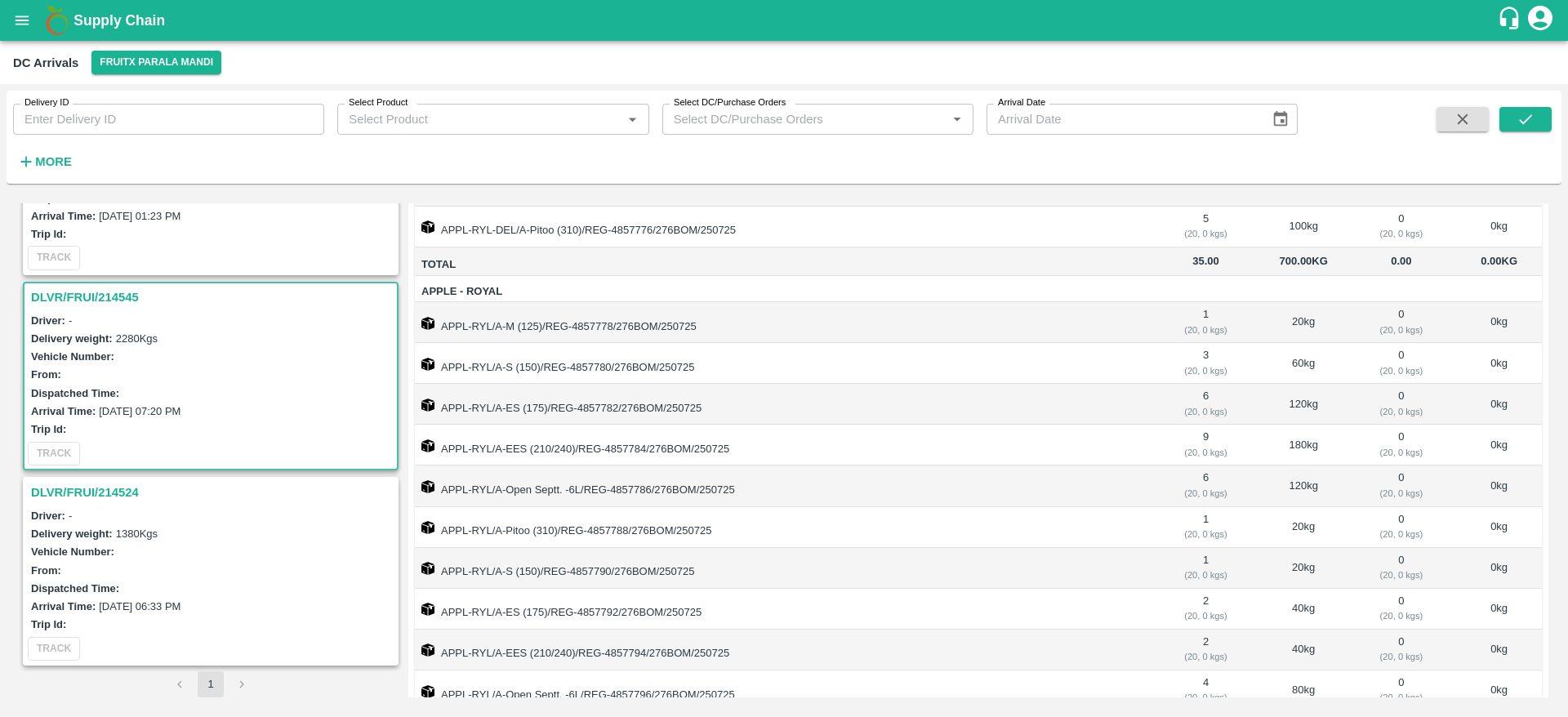 scroll, scrollTop: 902, scrollLeft: 0, axis: vertical 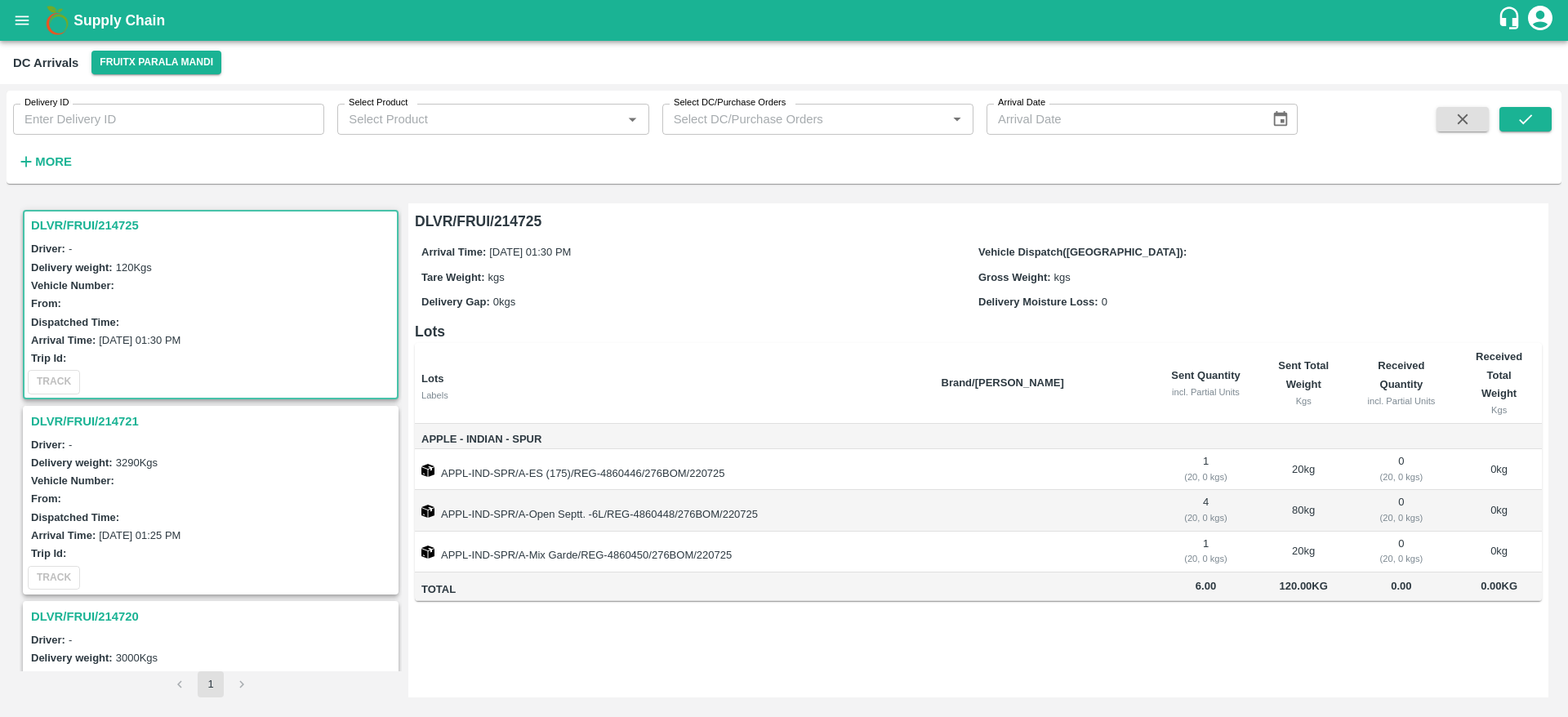 click on "DLVR/FRUI/214725" at bounding box center [213, 225] 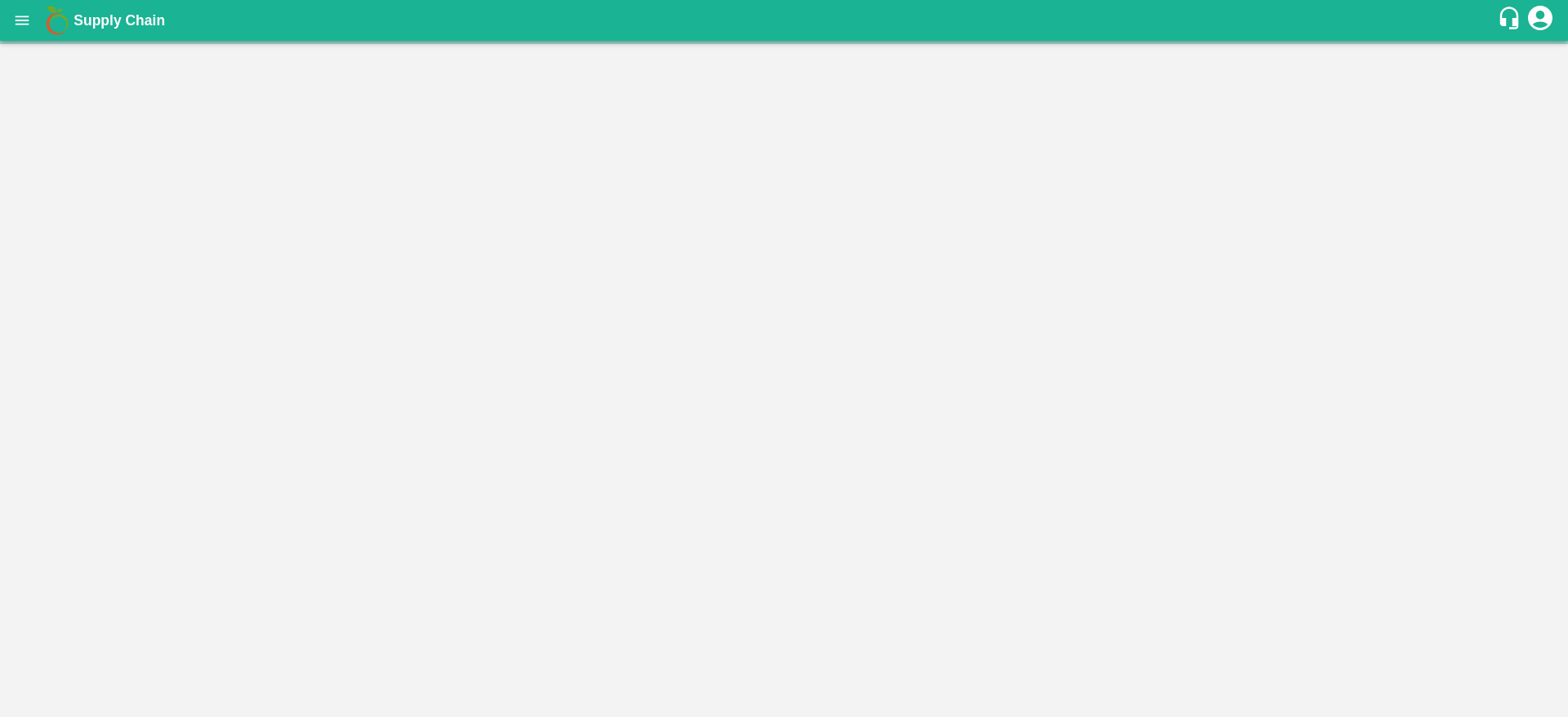 scroll, scrollTop: 0, scrollLeft: 0, axis: both 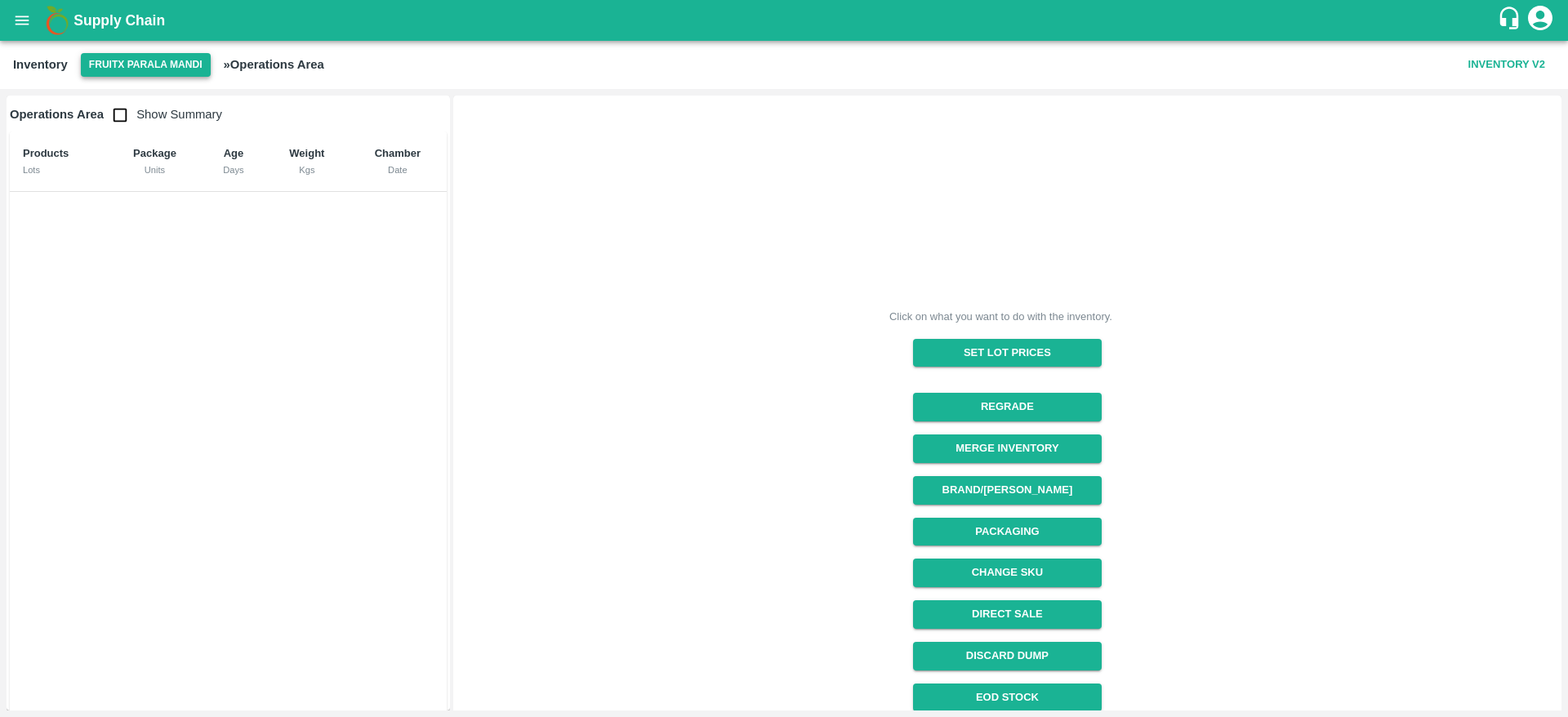 click on "FruitX Parala Mandi" at bounding box center [145, 65] 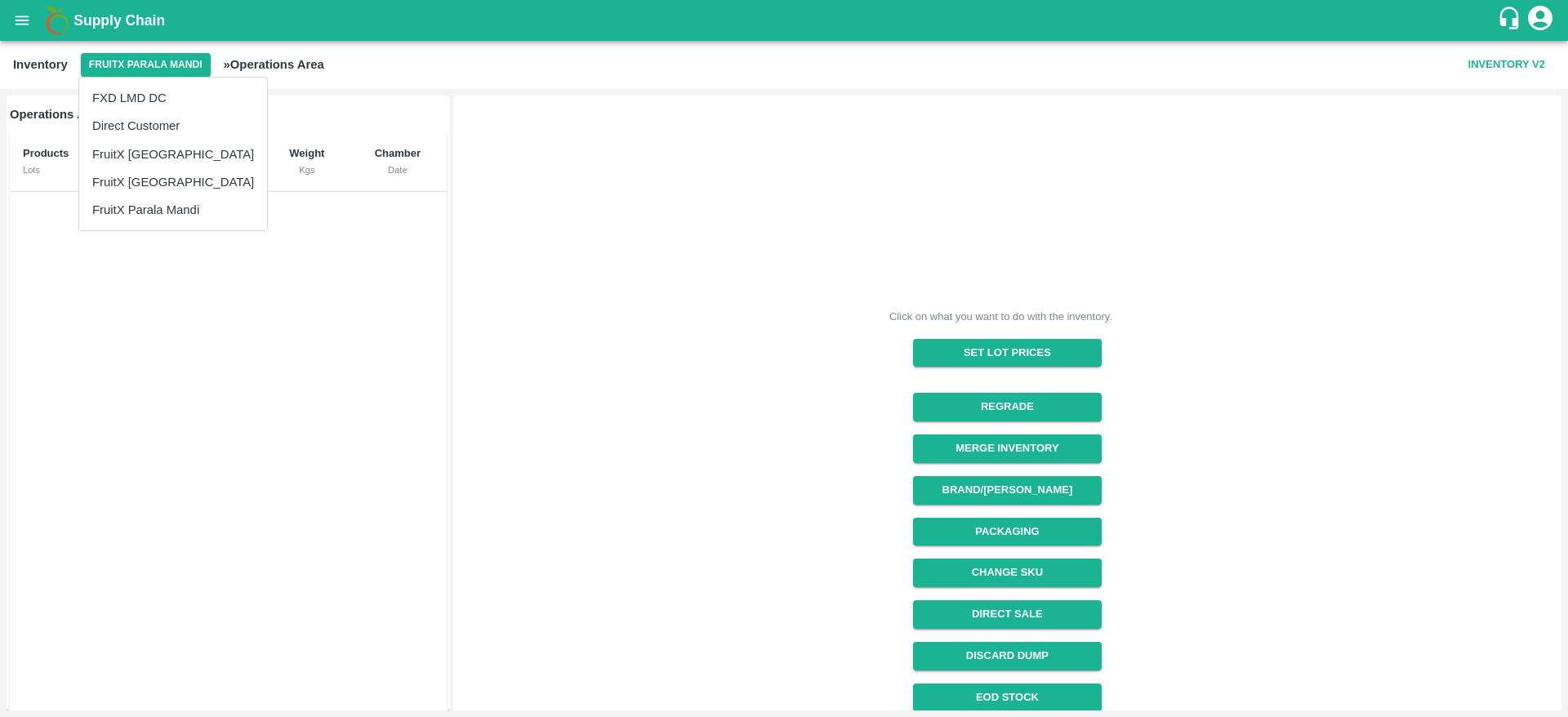 click at bounding box center (784, 358) 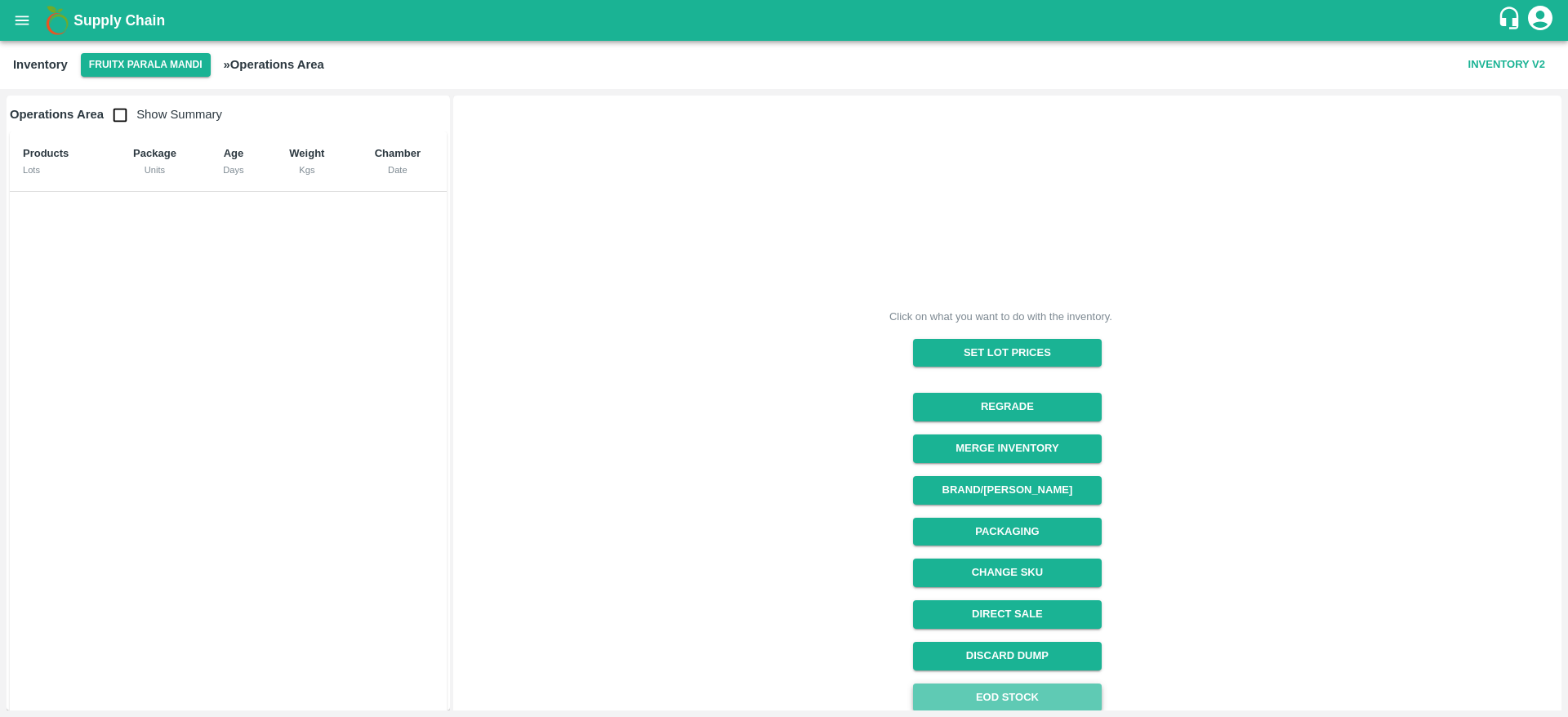 click on "EOD Stock" at bounding box center (1007, 697) 